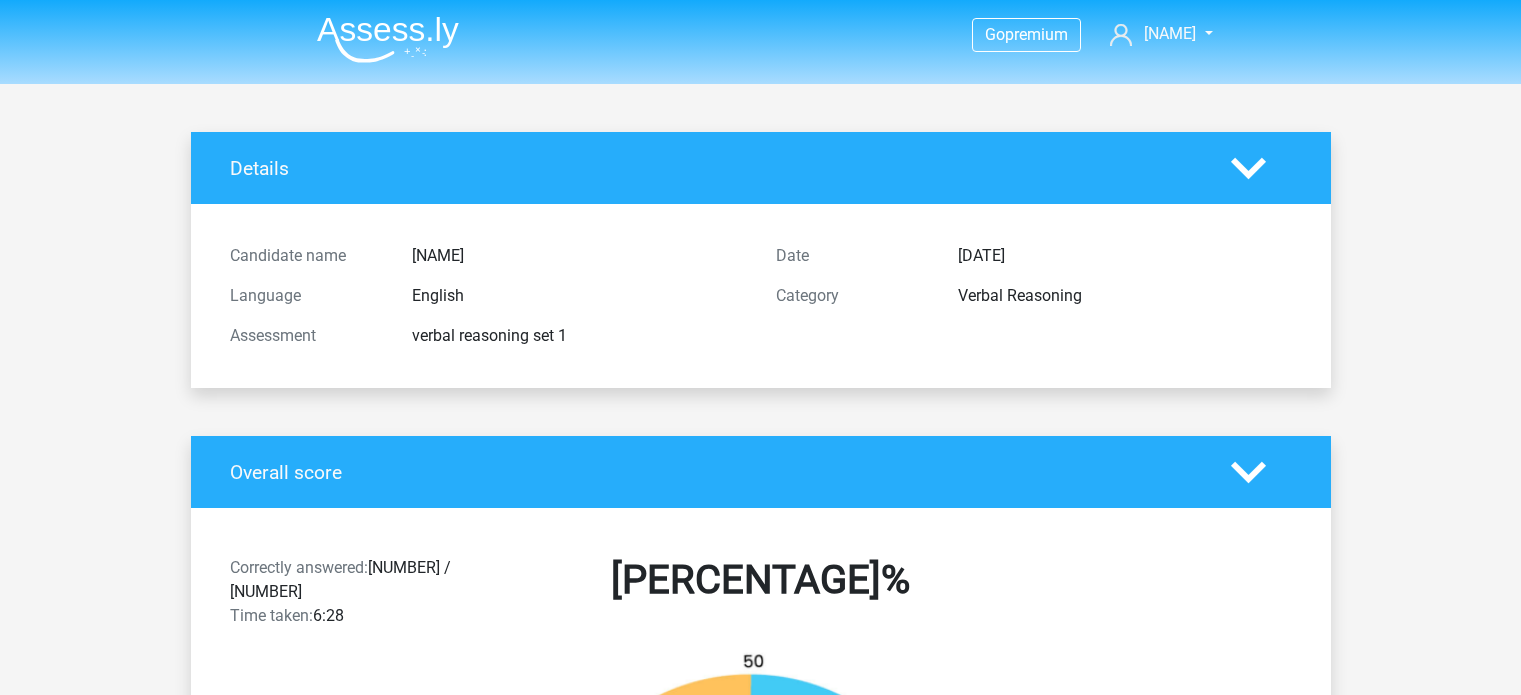 scroll, scrollTop: 1590, scrollLeft: 0, axis: vertical 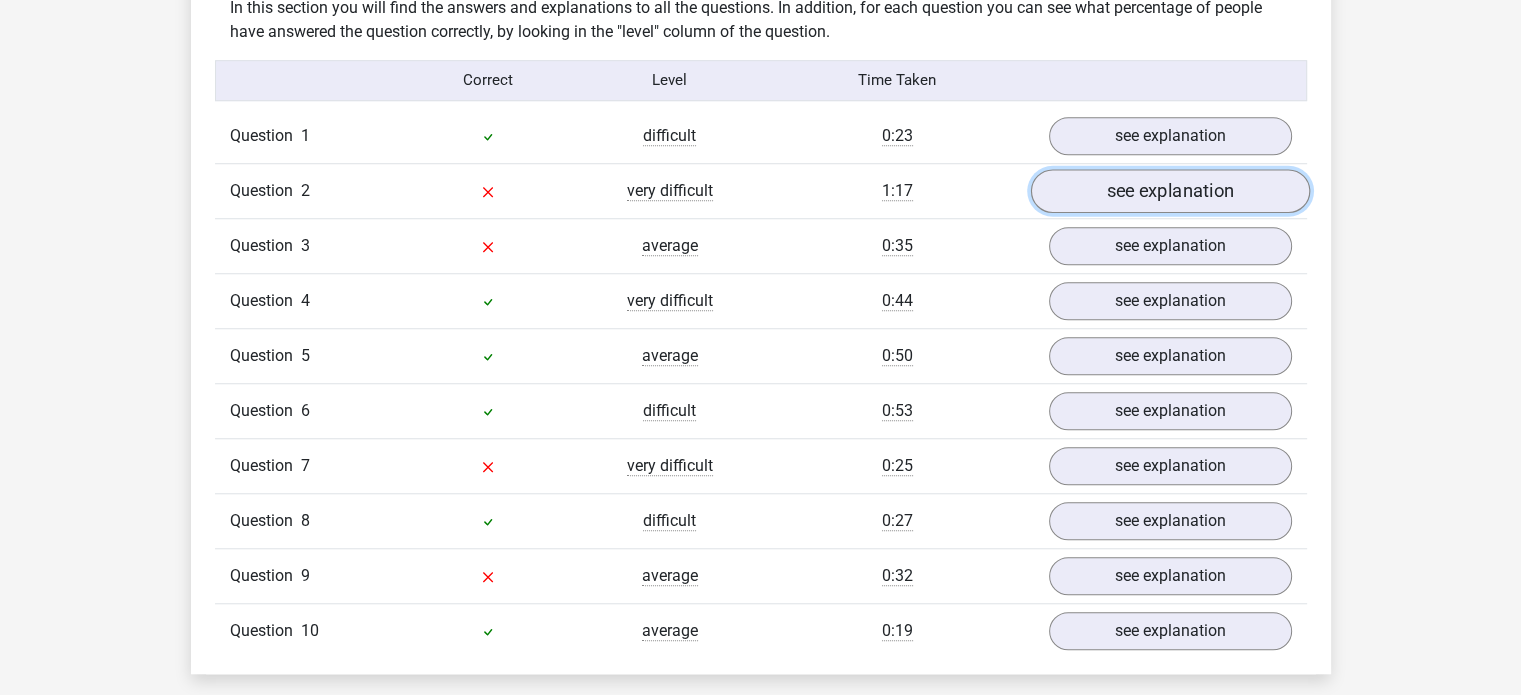 click on "see explanation" at bounding box center (1169, 191) 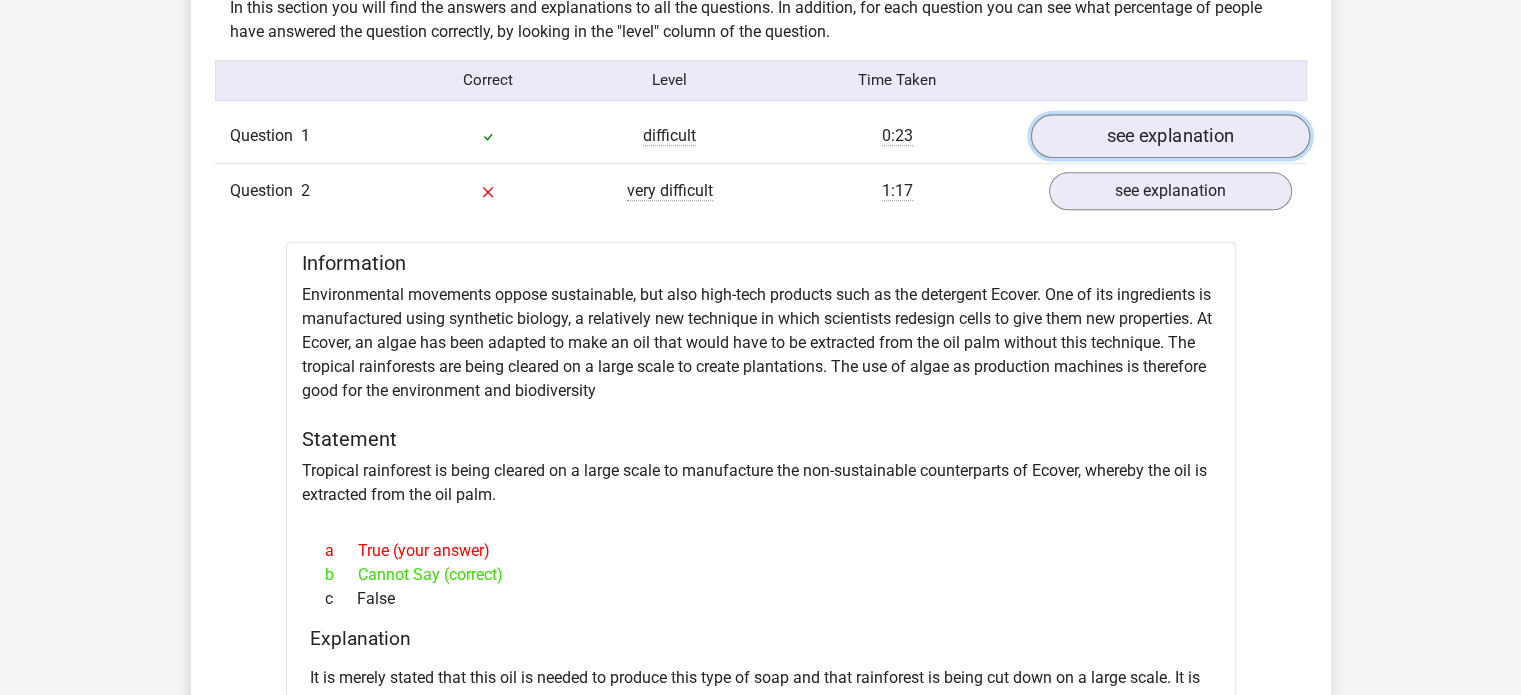 click on "see explanation" at bounding box center [1169, 136] 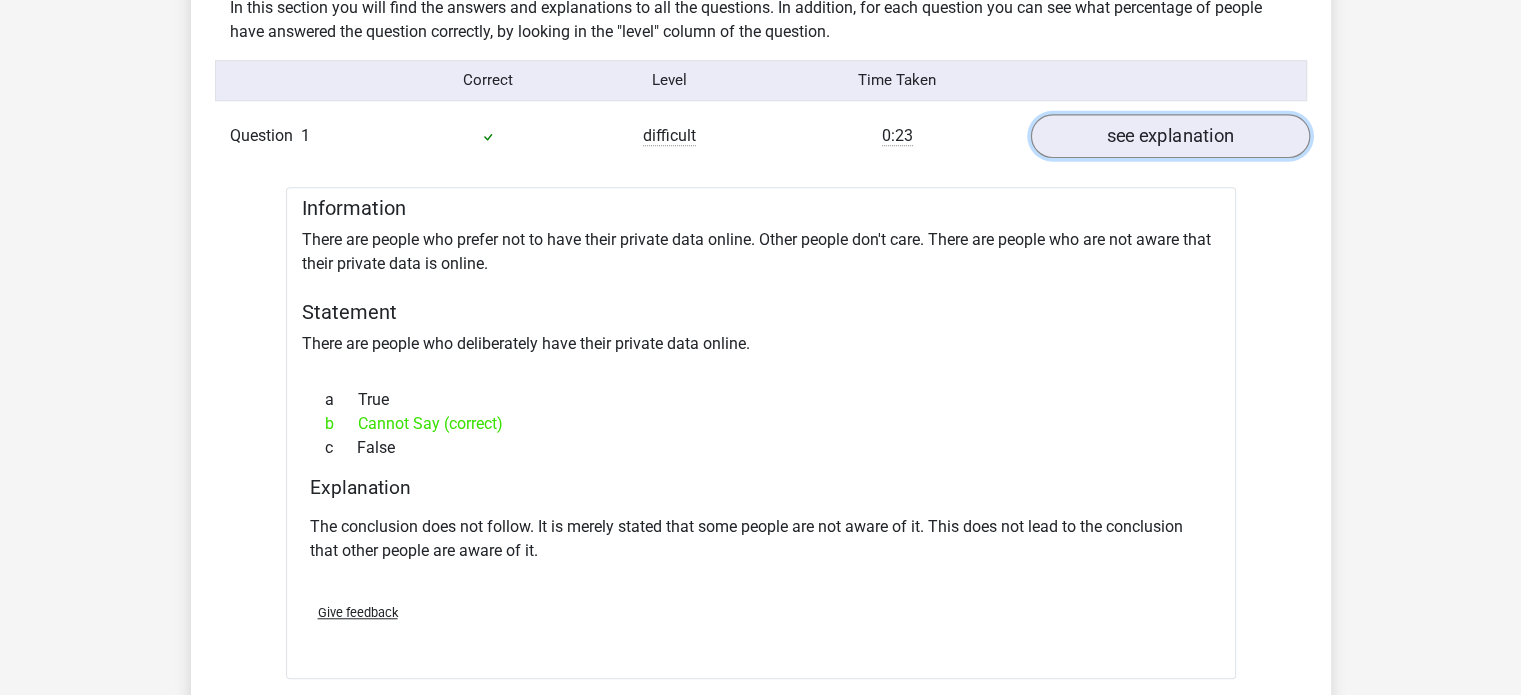 click on "see explanation" at bounding box center (1169, 136) 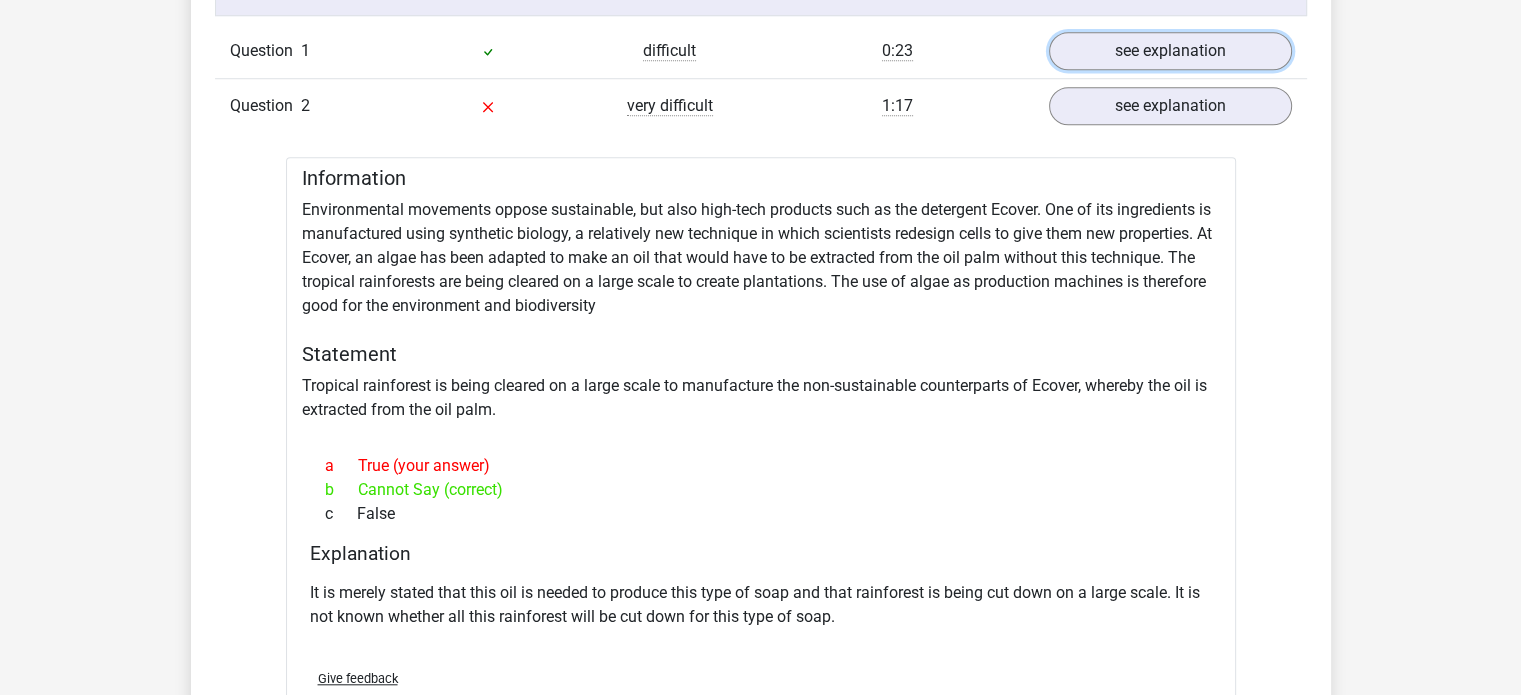 scroll, scrollTop: 1676, scrollLeft: 0, axis: vertical 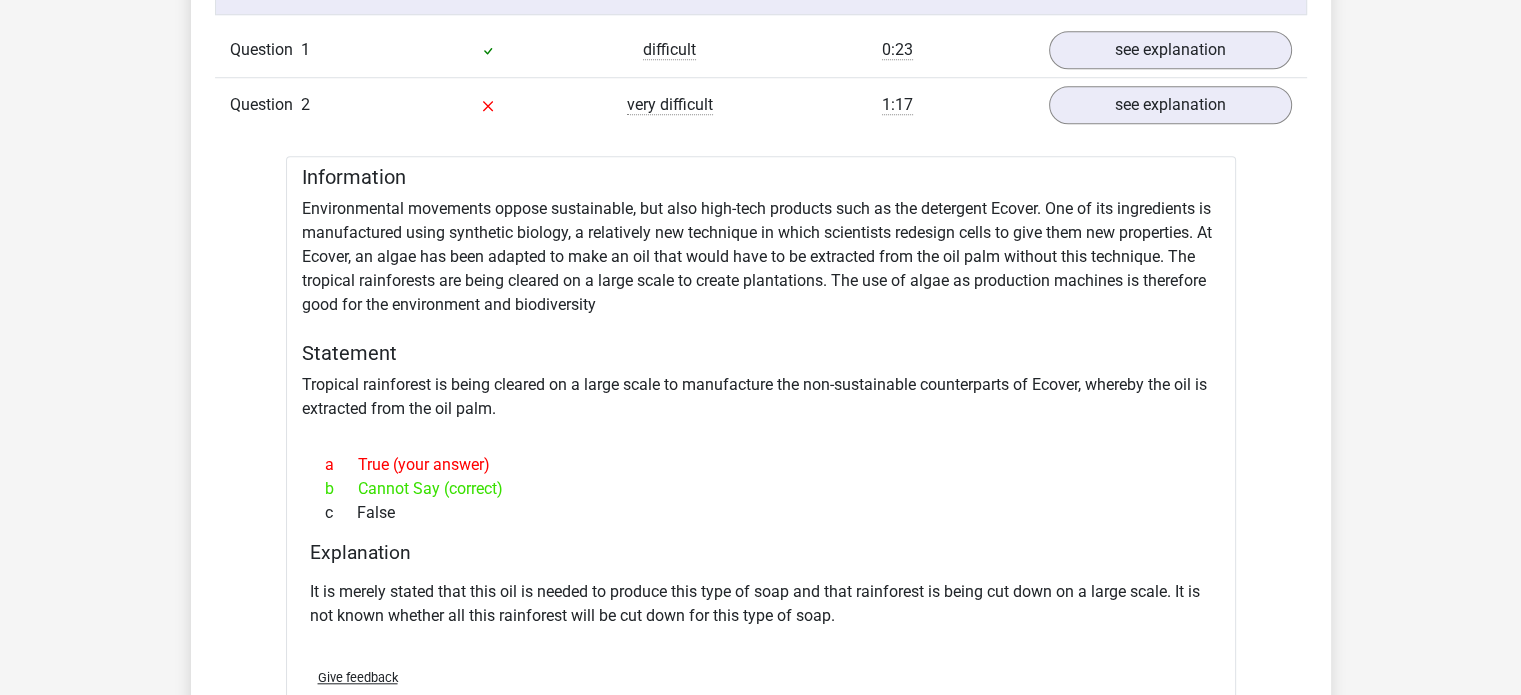 click on "Question
2
very difficult
1:17
see explanation" at bounding box center (761, 104) 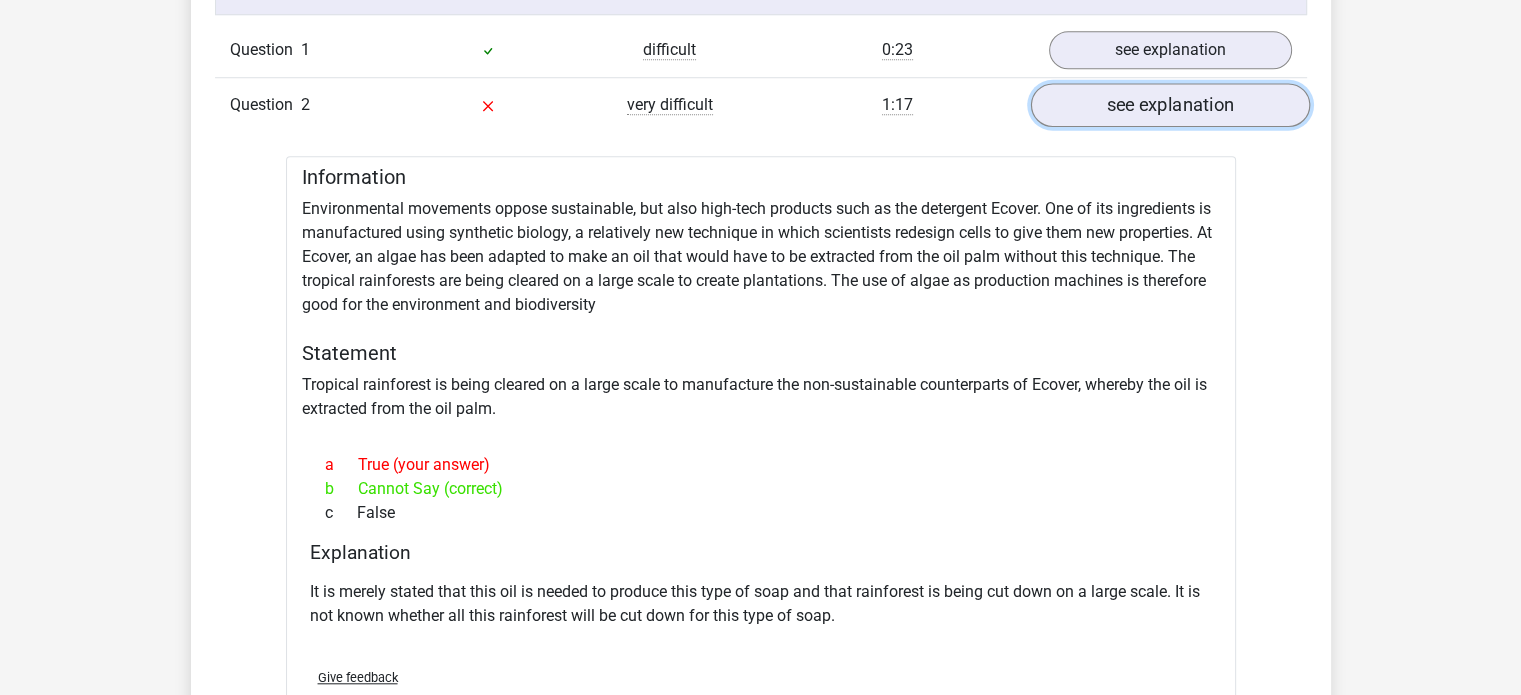 click on "see explanation" at bounding box center [1169, 105] 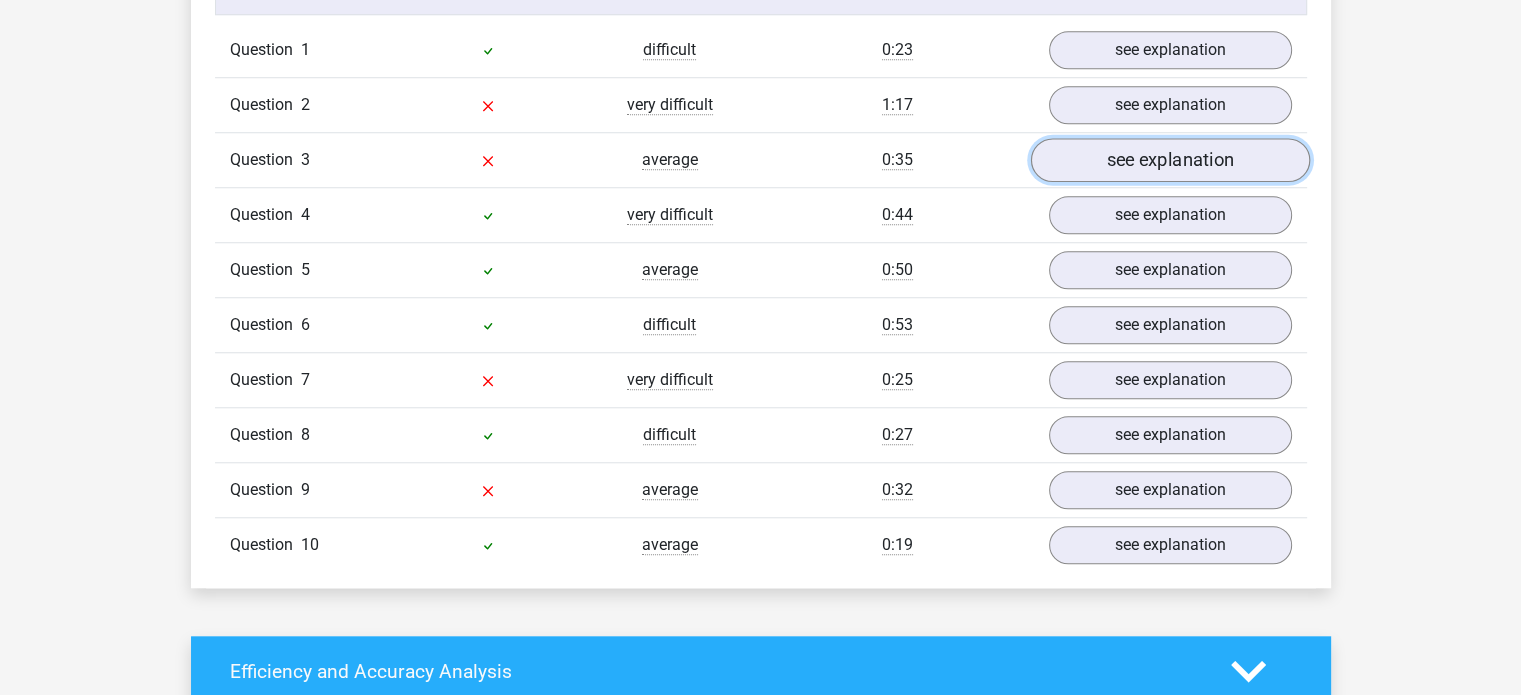 click on "see explanation" at bounding box center [1169, 160] 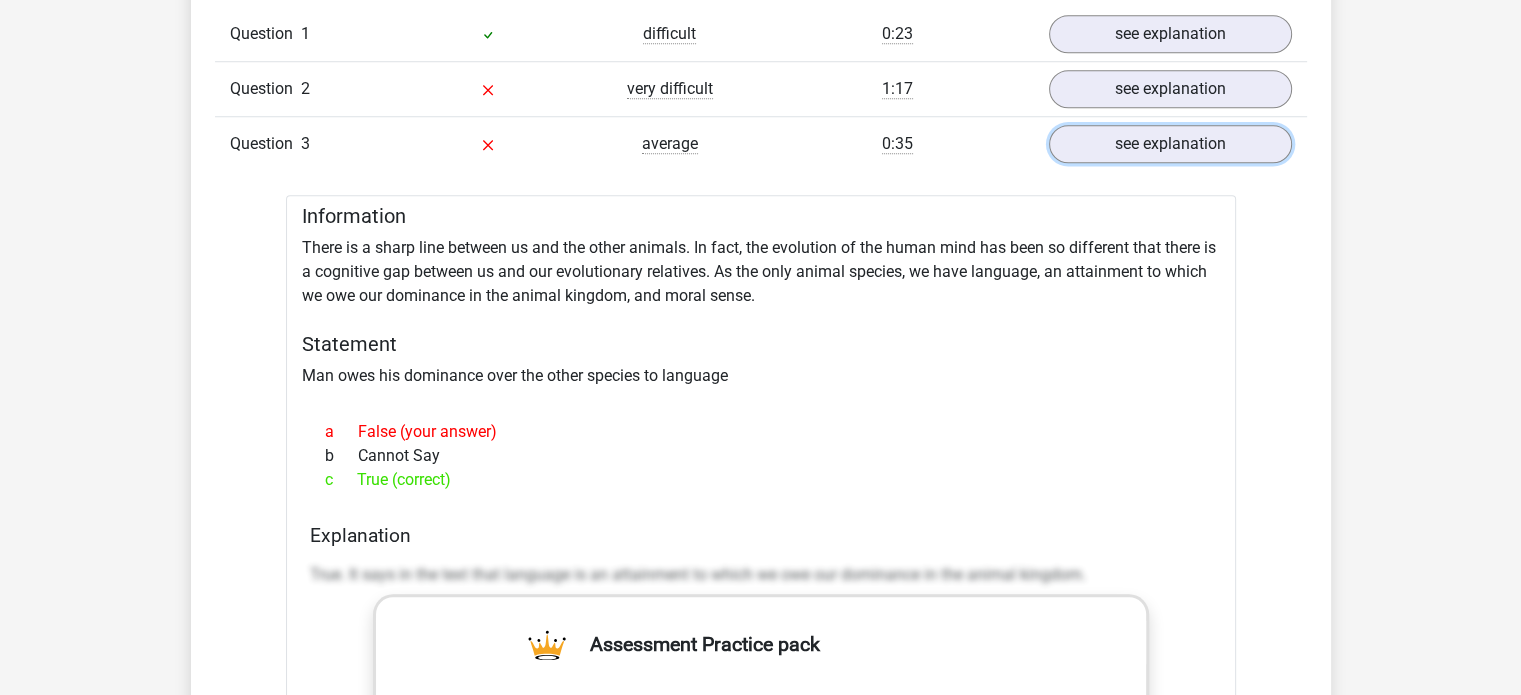 scroll, scrollTop: 1688, scrollLeft: 0, axis: vertical 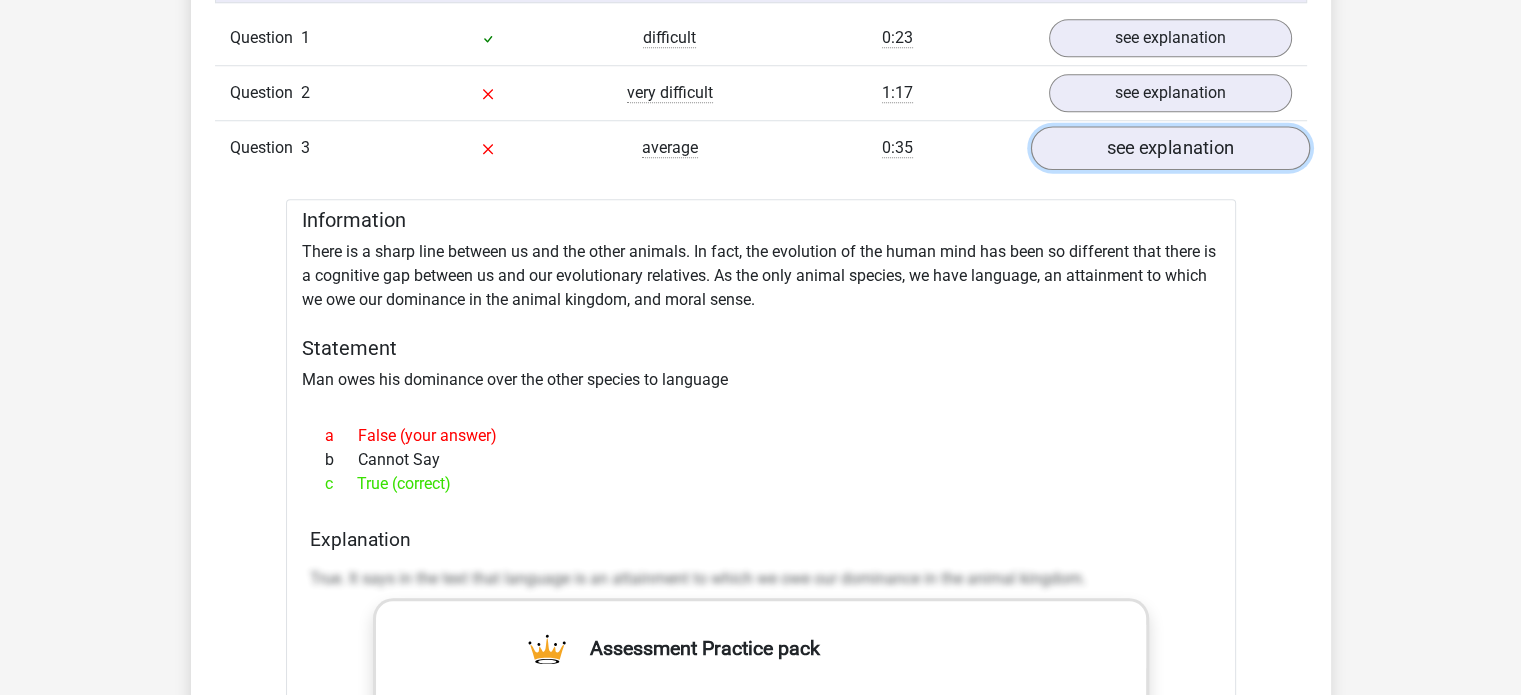 click on "see explanation" at bounding box center [1169, 148] 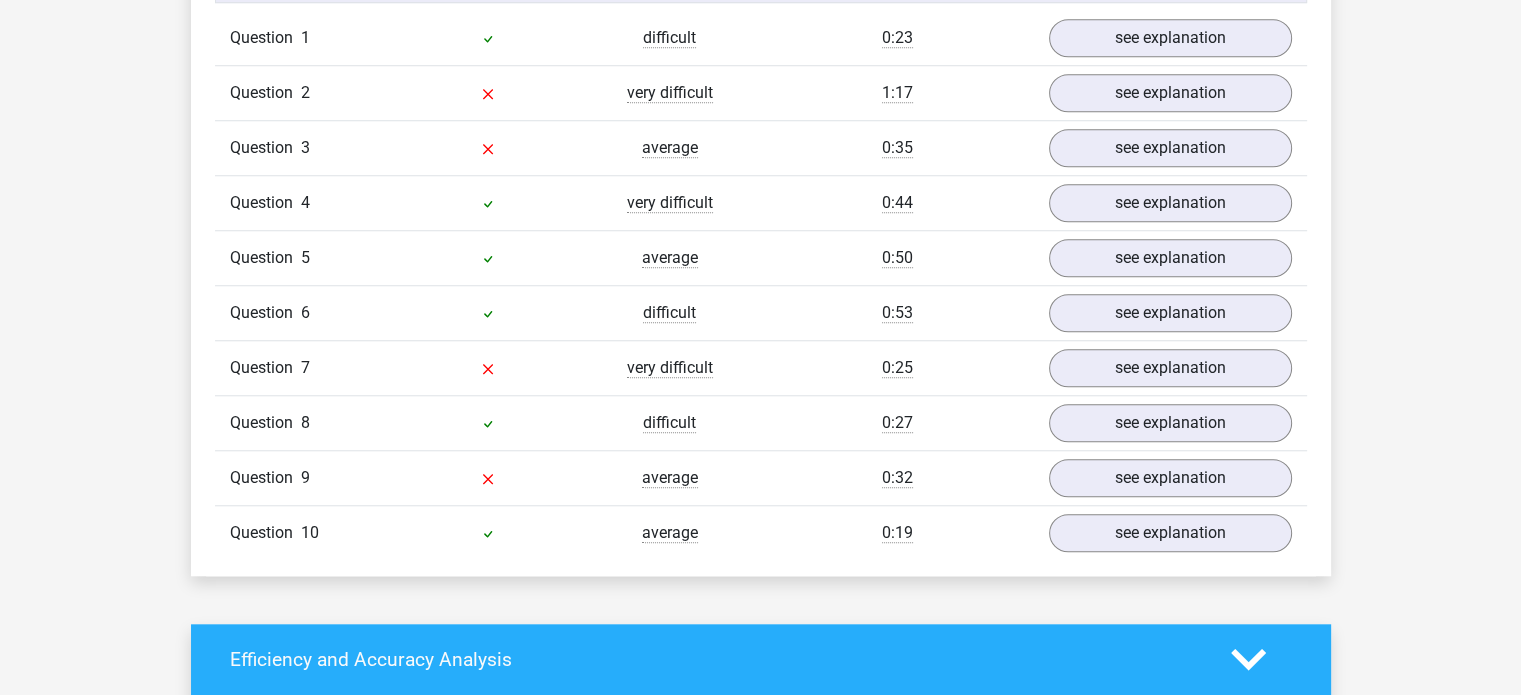 drag, startPoint x: 1119, startPoint y: 325, endPoint x: 1112, endPoint y: 263, distance: 62.39391 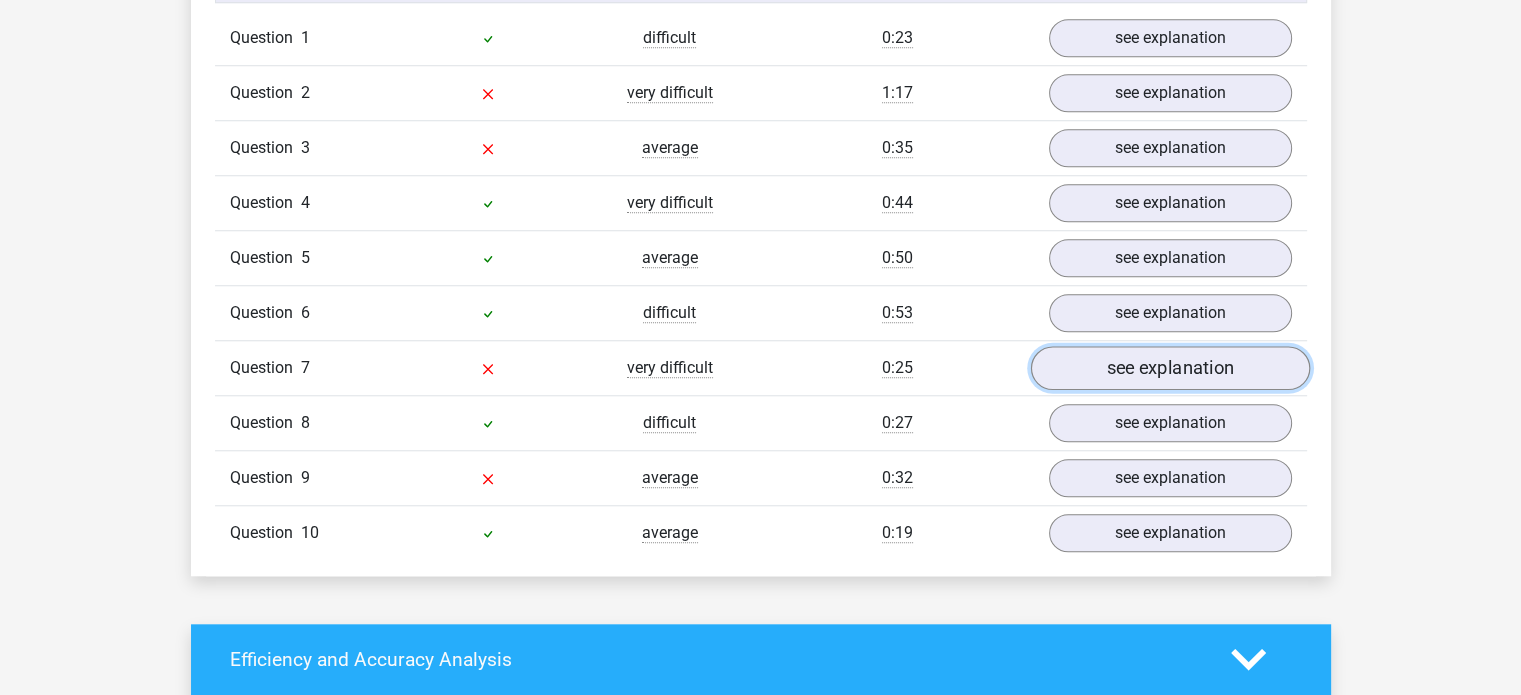 click on "see explanation" at bounding box center (1169, 368) 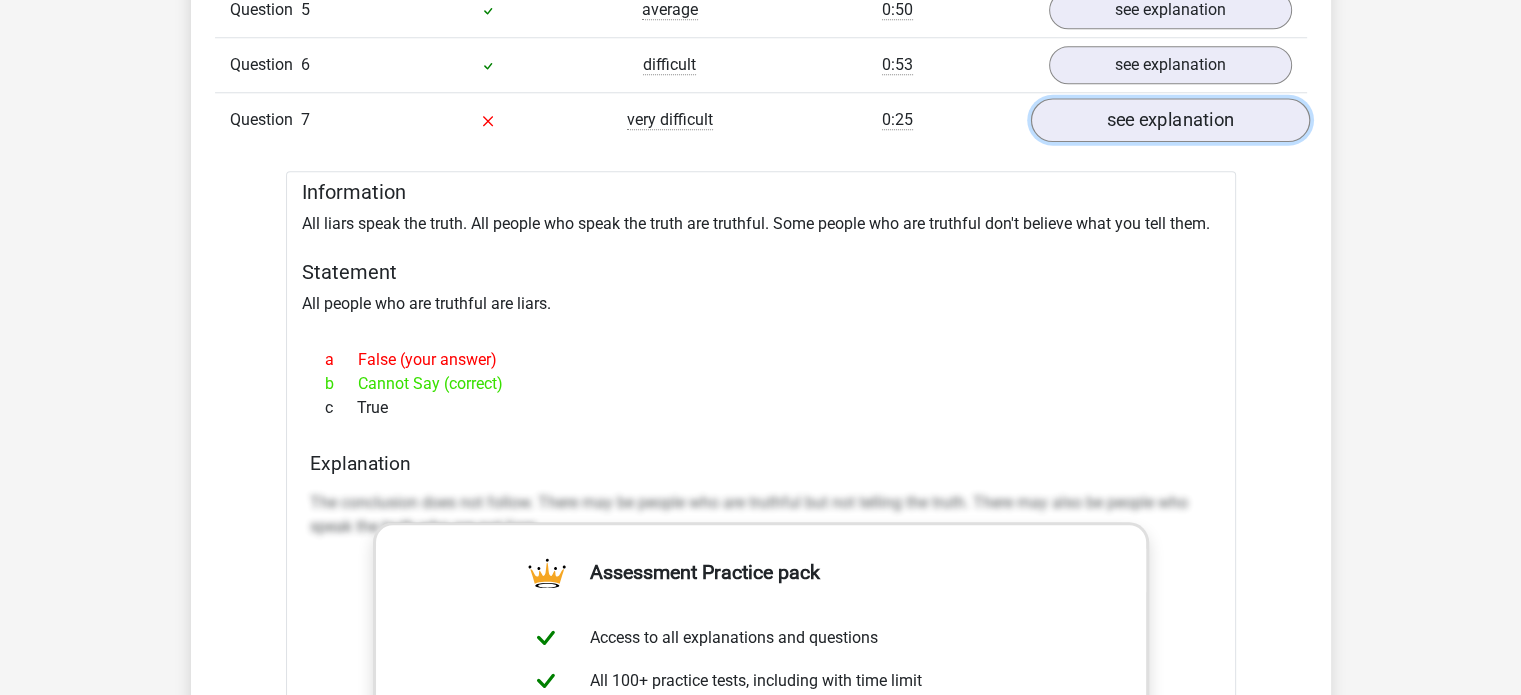 scroll, scrollTop: 1939, scrollLeft: 0, axis: vertical 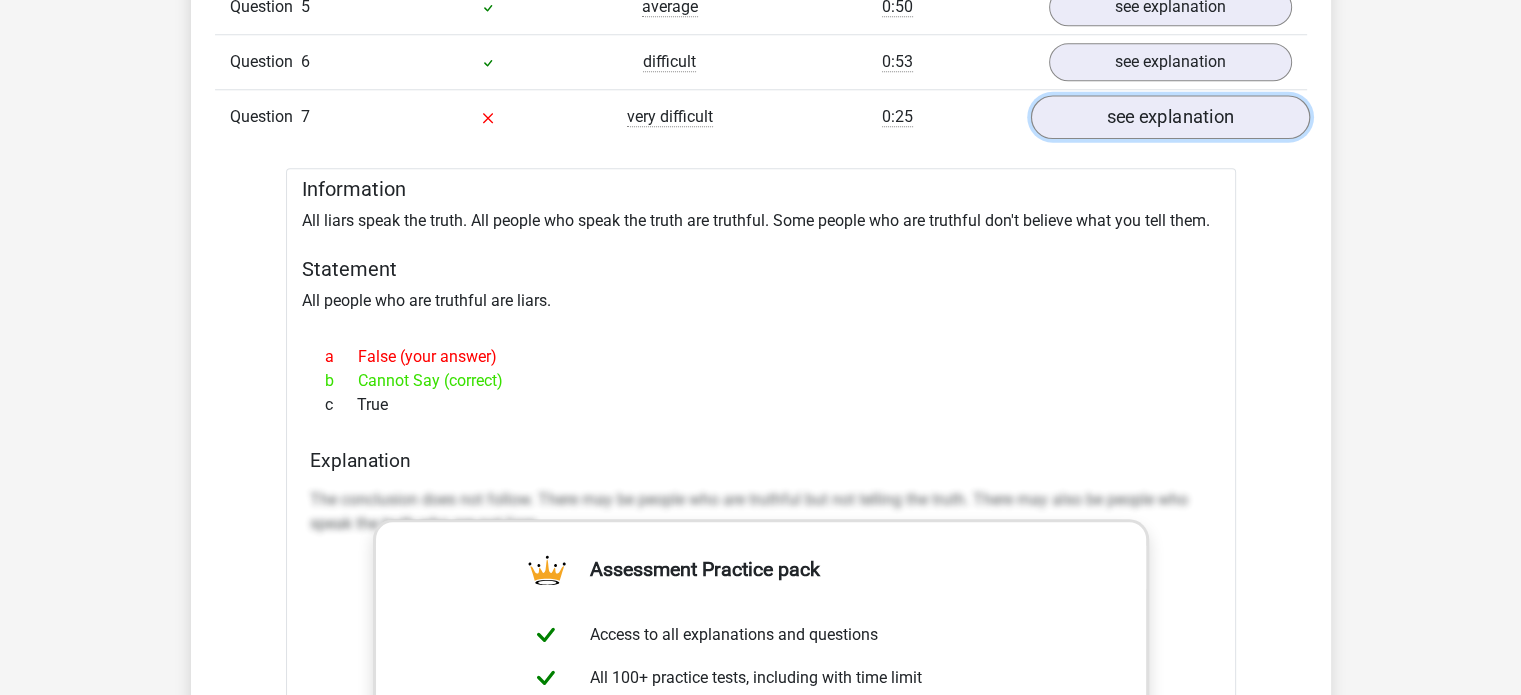 click on "see explanation" at bounding box center (1169, 117) 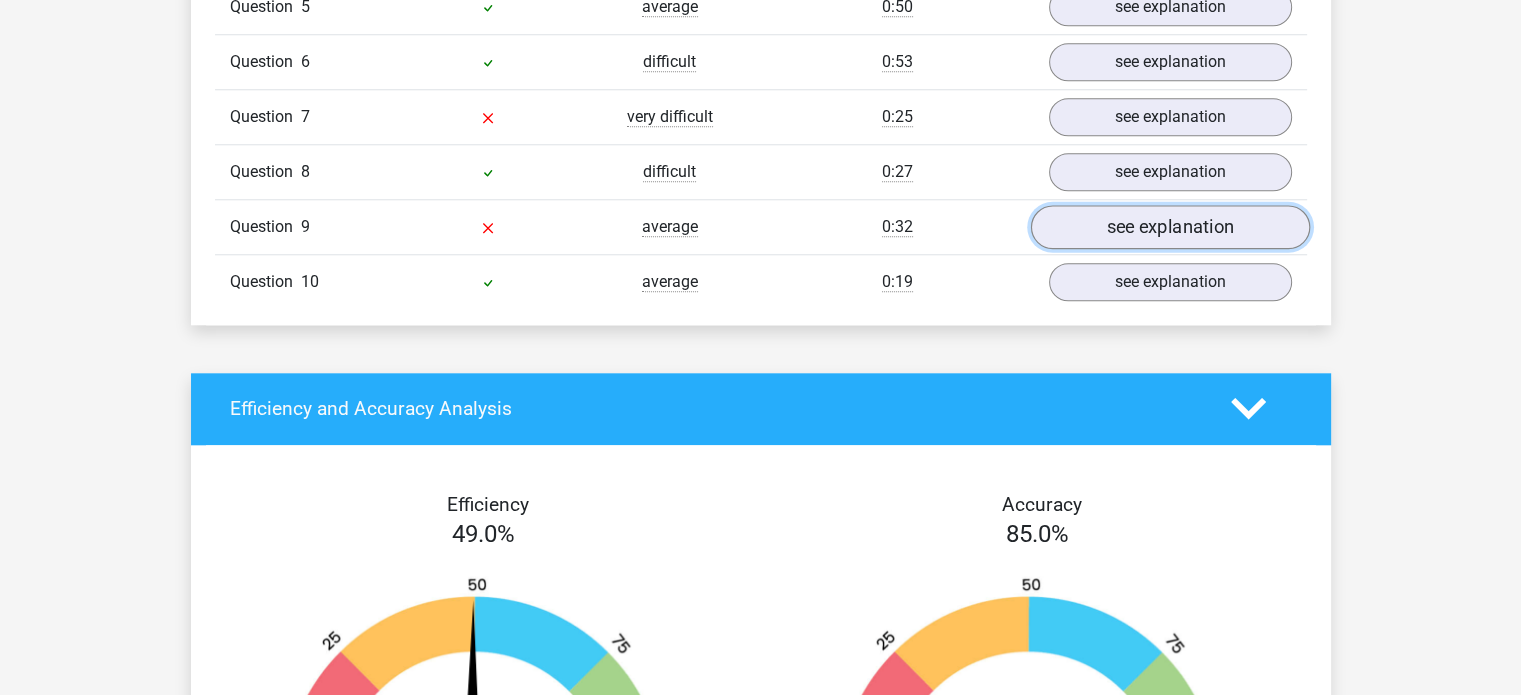 click on "see explanation" at bounding box center (1169, 227) 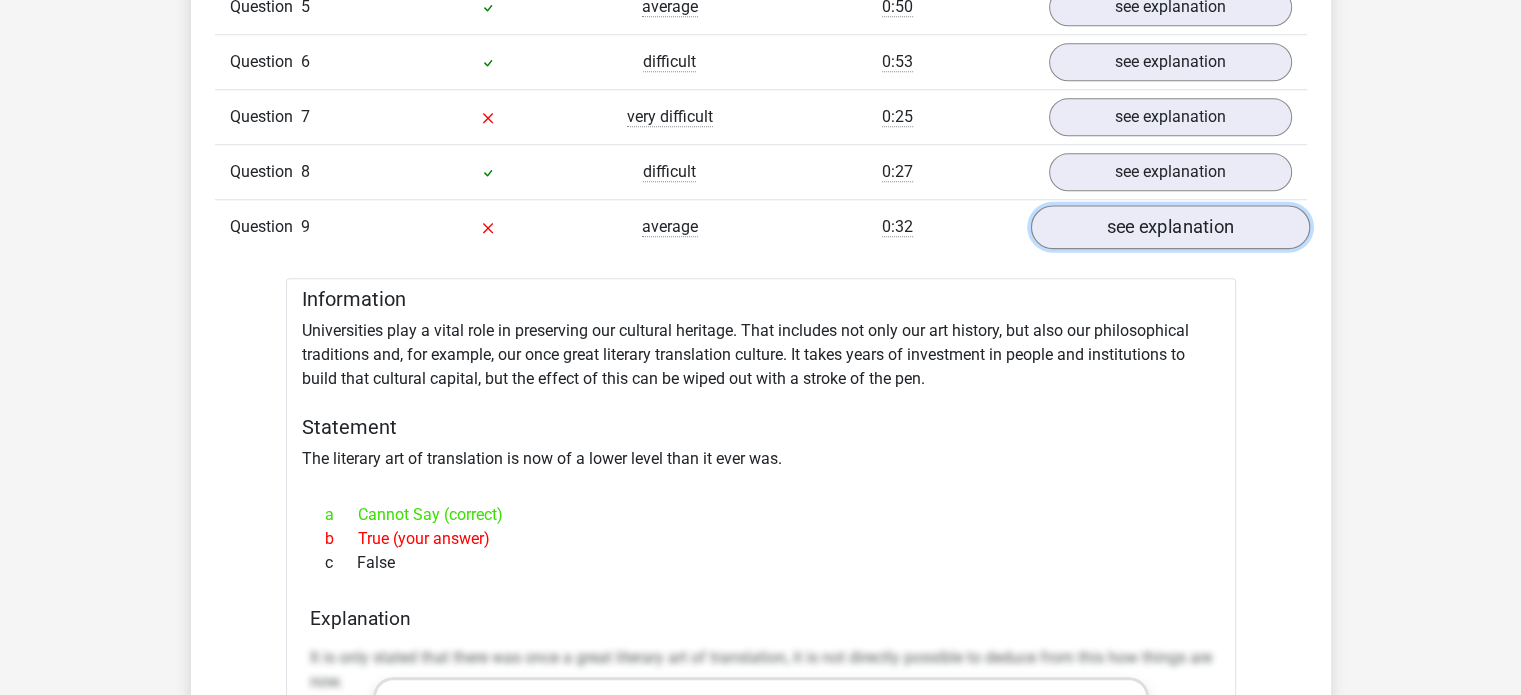 click on "see explanation" at bounding box center (1169, 227) 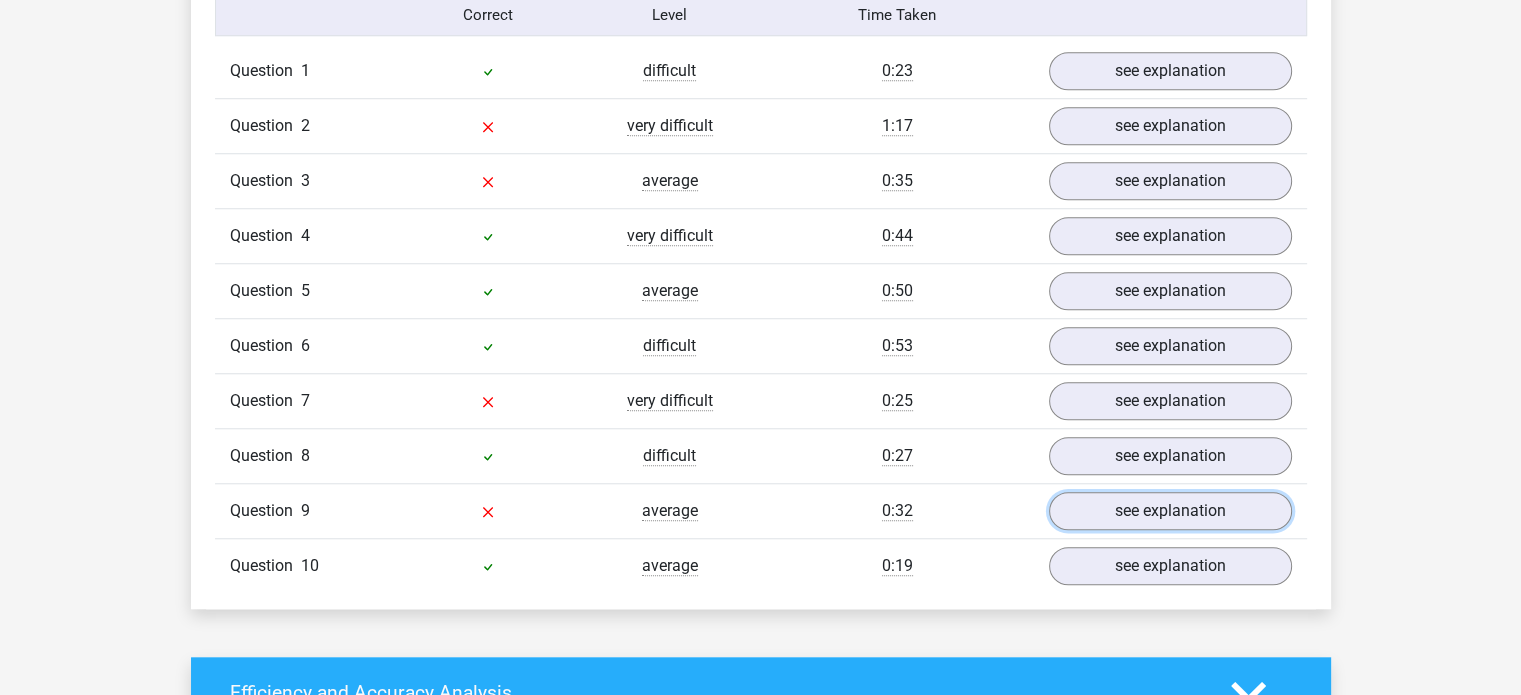 scroll, scrollTop: 1654, scrollLeft: 0, axis: vertical 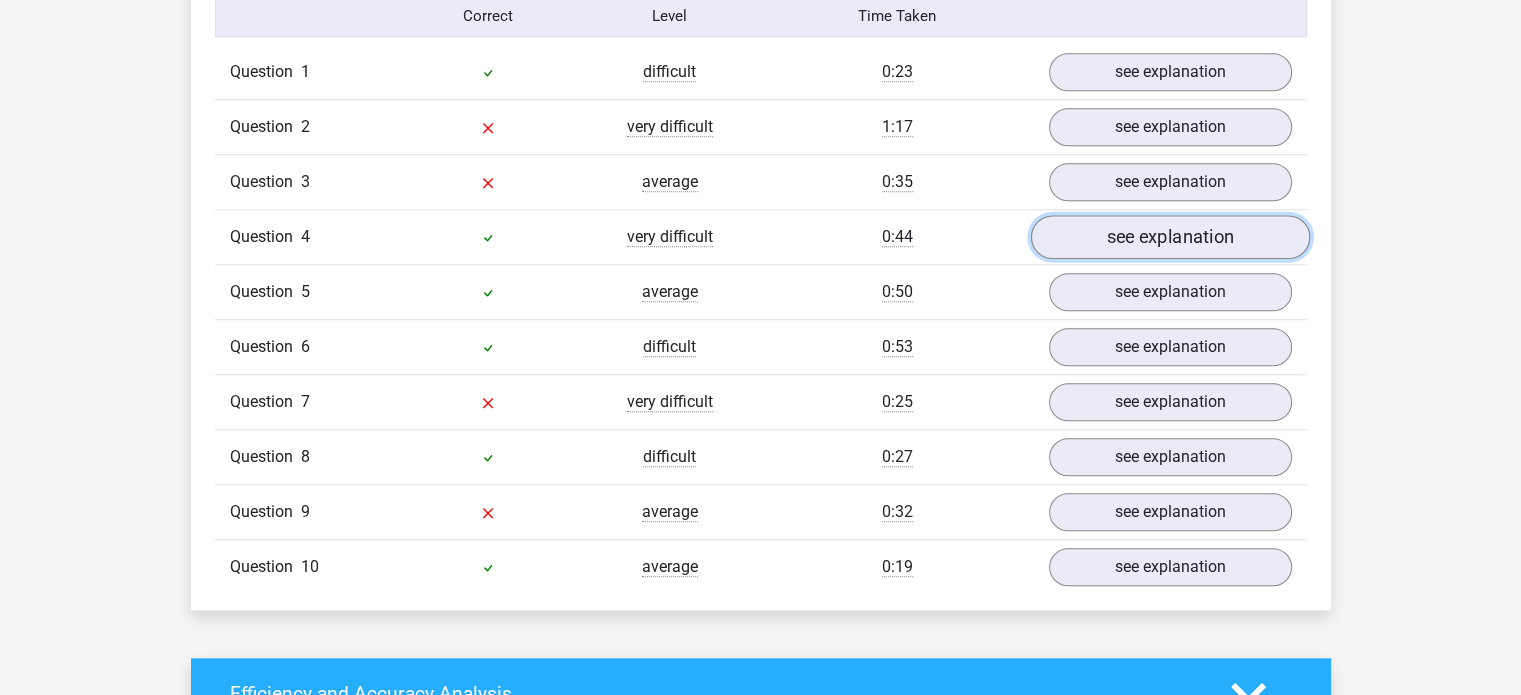 click on "see explanation" at bounding box center (1169, 237) 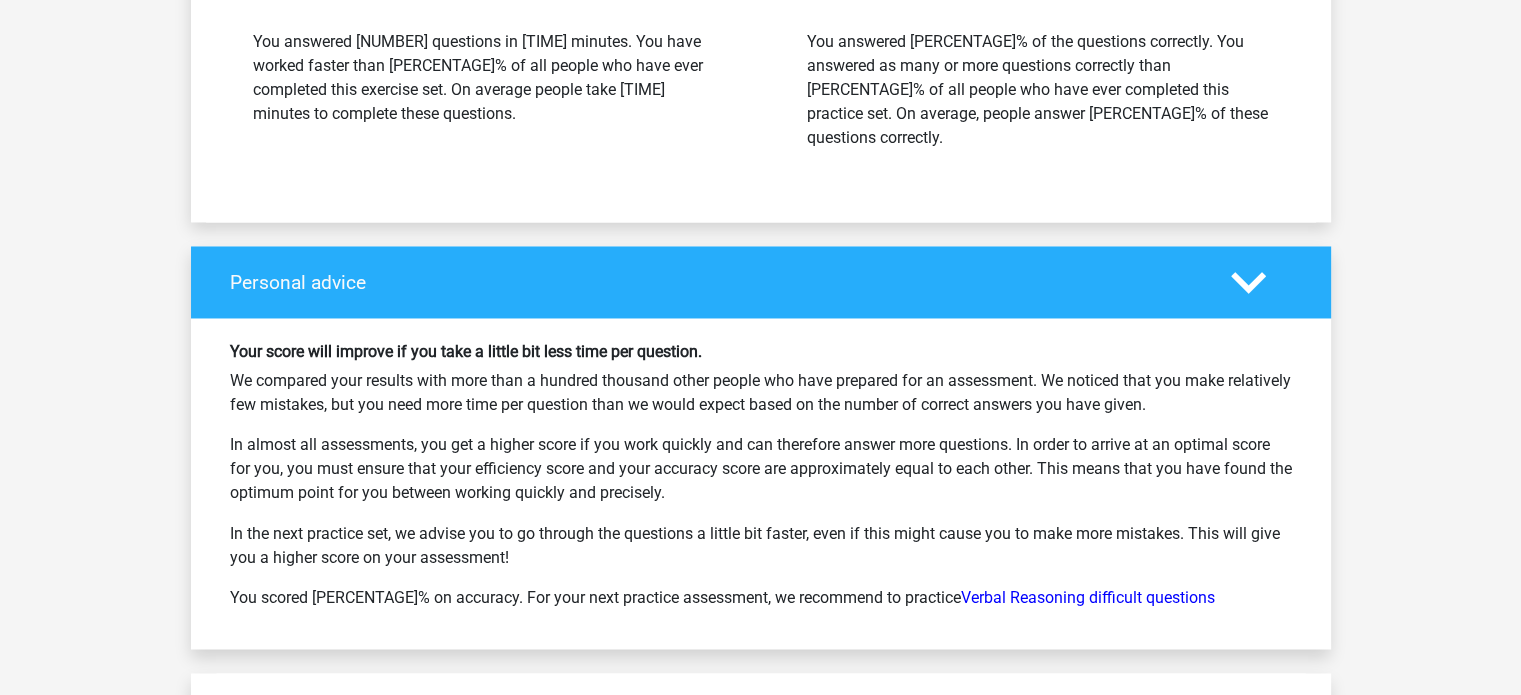 scroll, scrollTop: 3303, scrollLeft: 0, axis: vertical 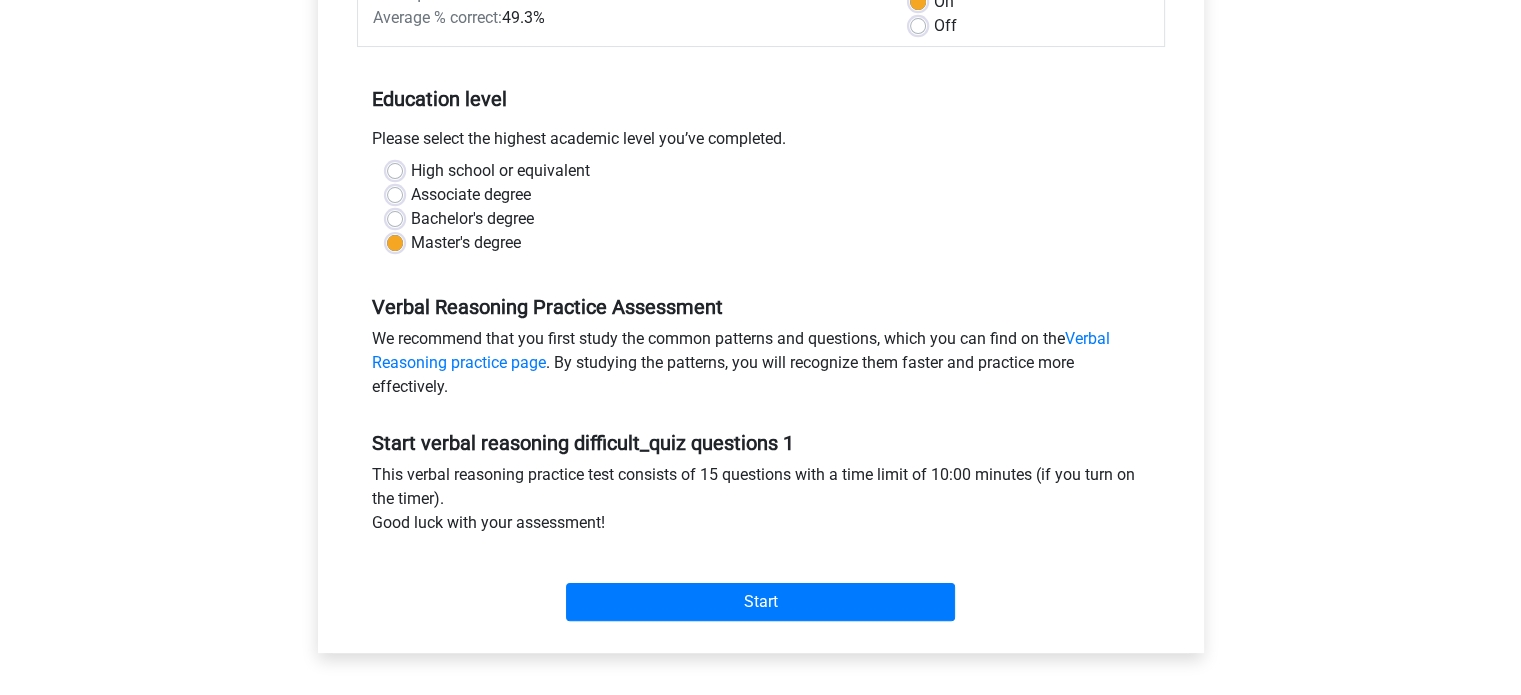 click on "Start" at bounding box center (761, 586) 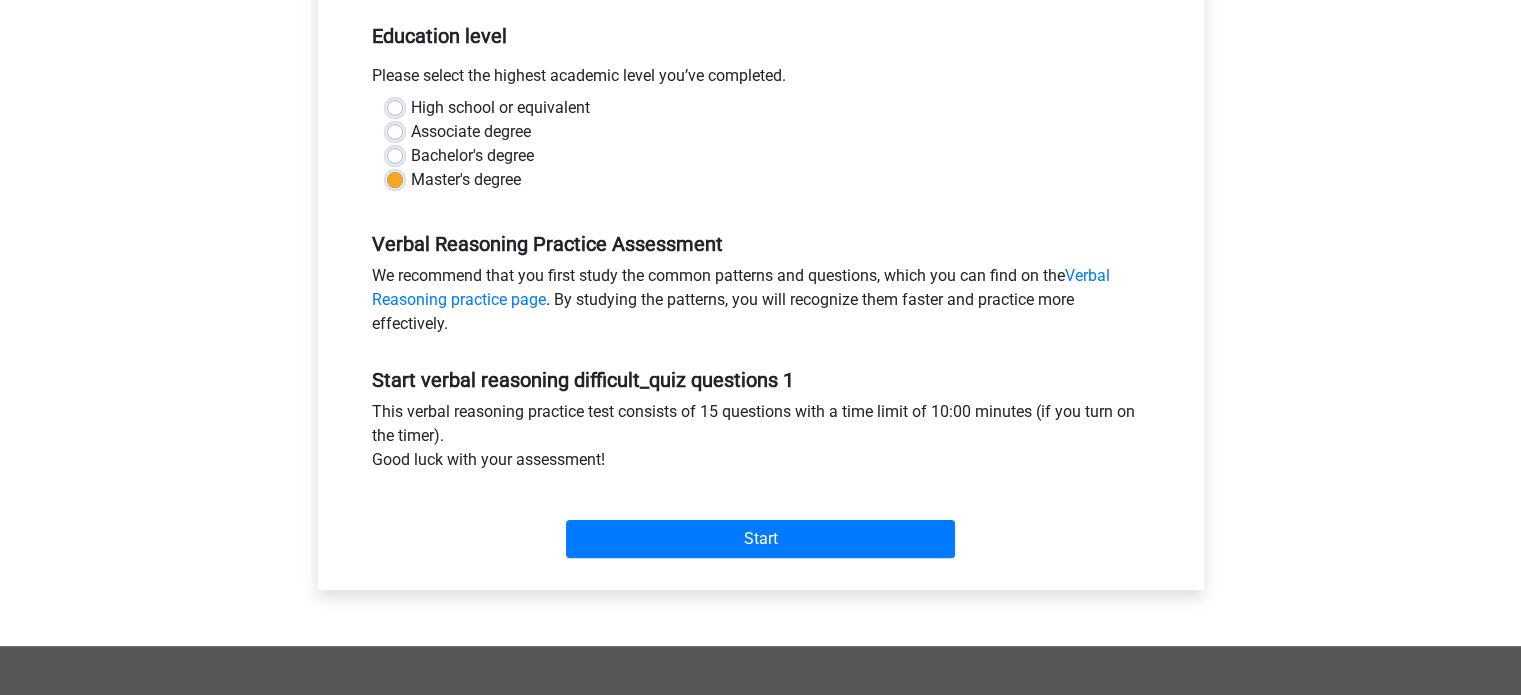 scroll, scrollTop: 407, scrollLeft: 0, axis: vertical 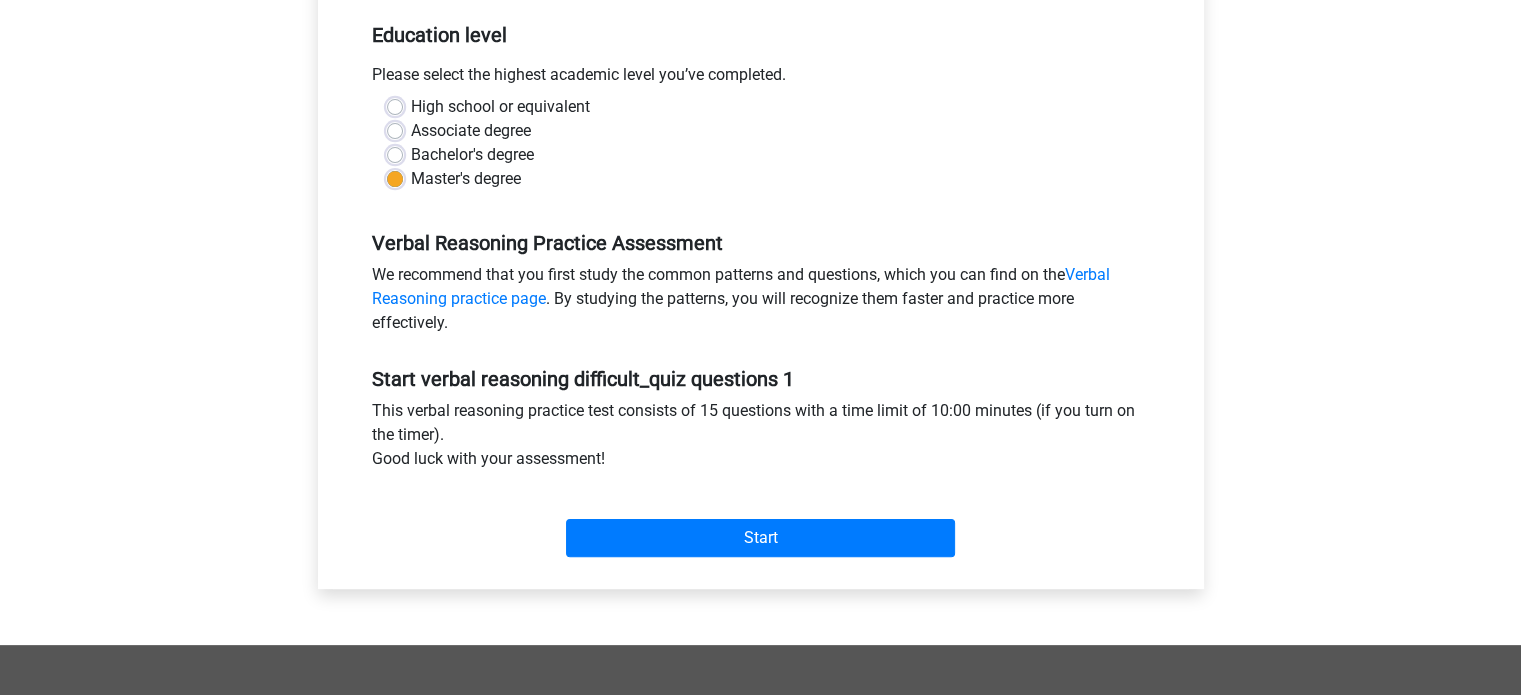 click on "Start" at bounding box center [761, 522] 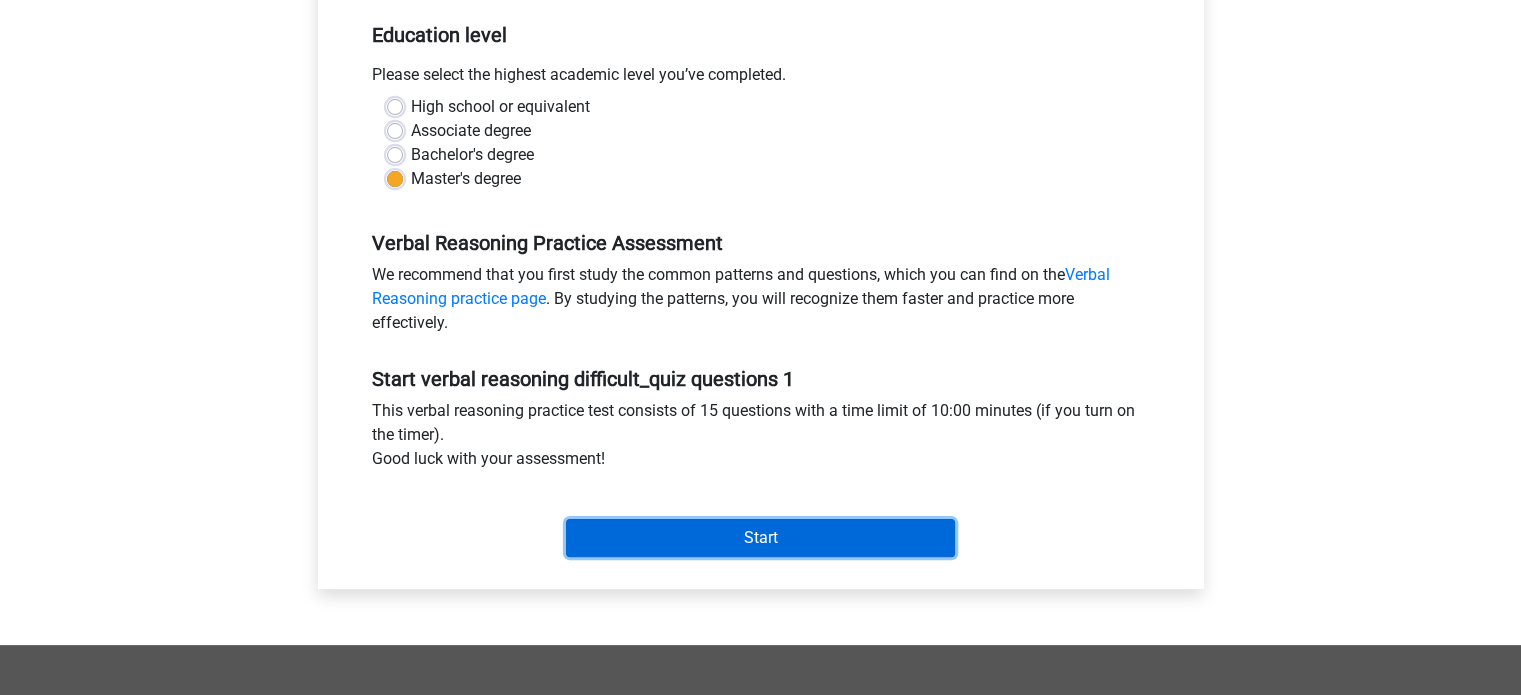 click on "Start" at bounding box center [760, 538] 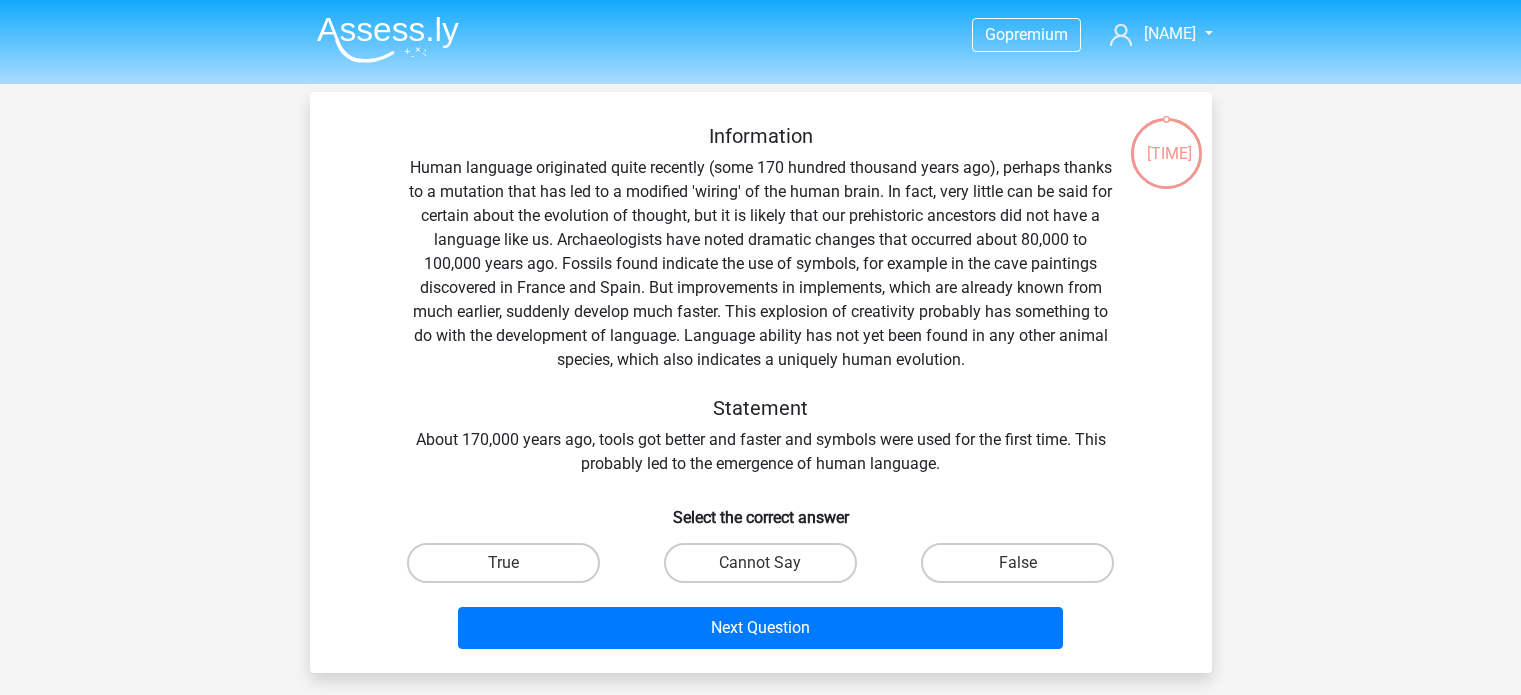 scroll, scrollTop: 0, scrollLeft: 0, axis: both 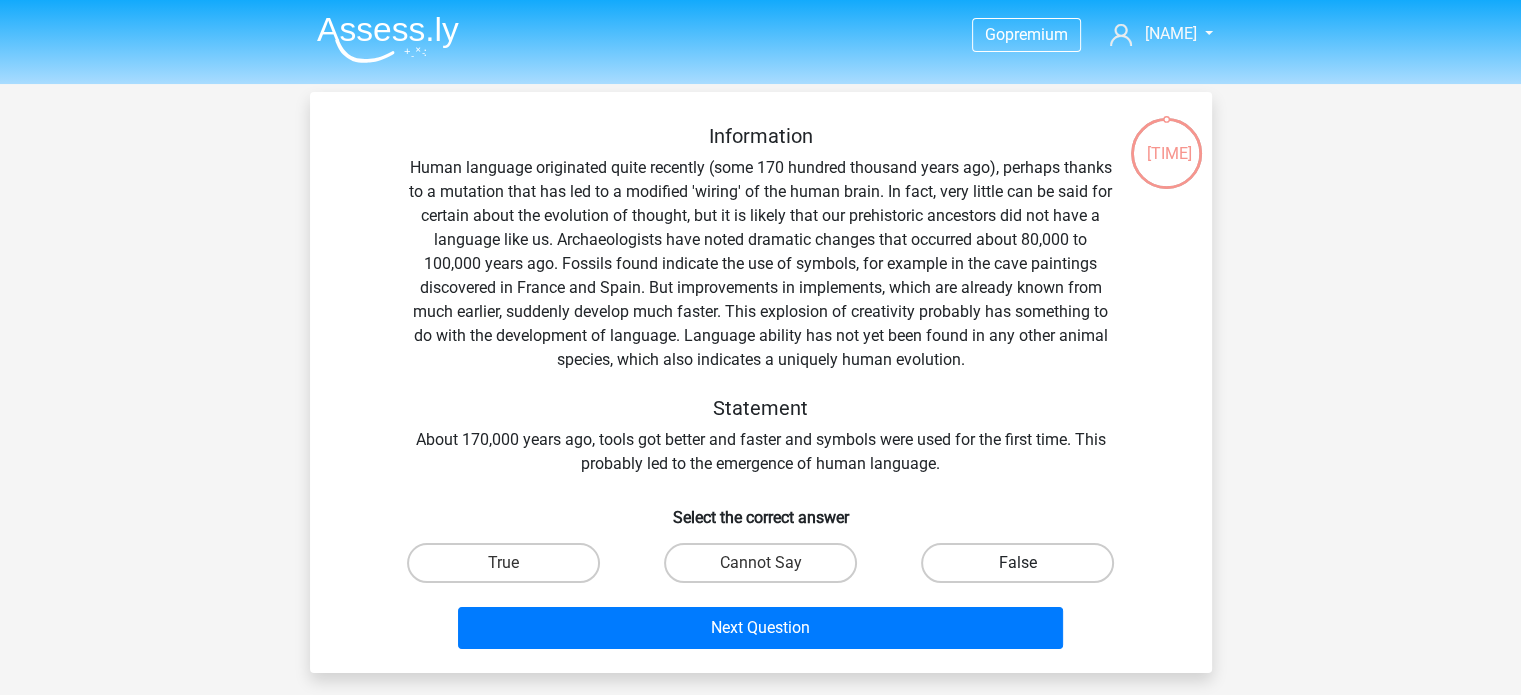 click on "False" at bounding box center [1017, 563] 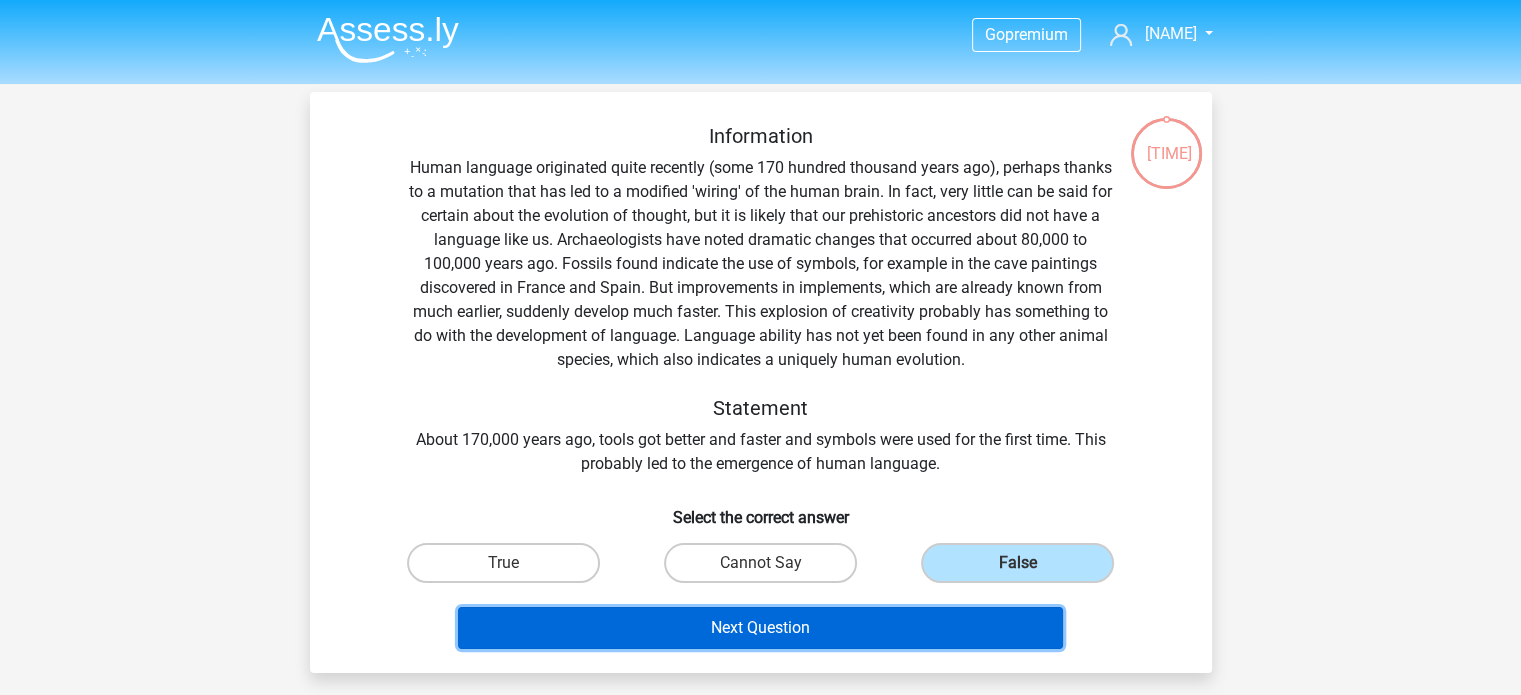 click on "Next Question" at bounding box center [760, 628] 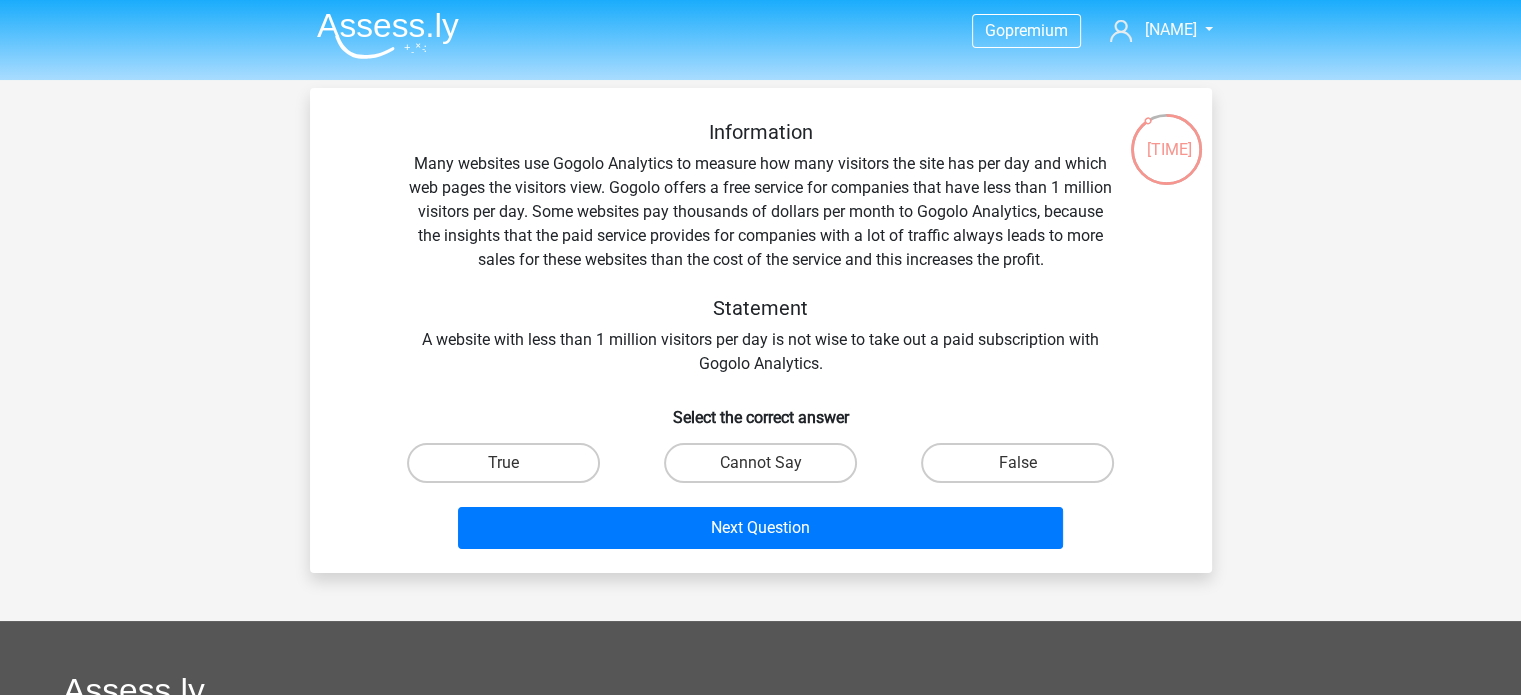 scroll, scrollTop: 1, scrollLeft: 0, axis: vertical 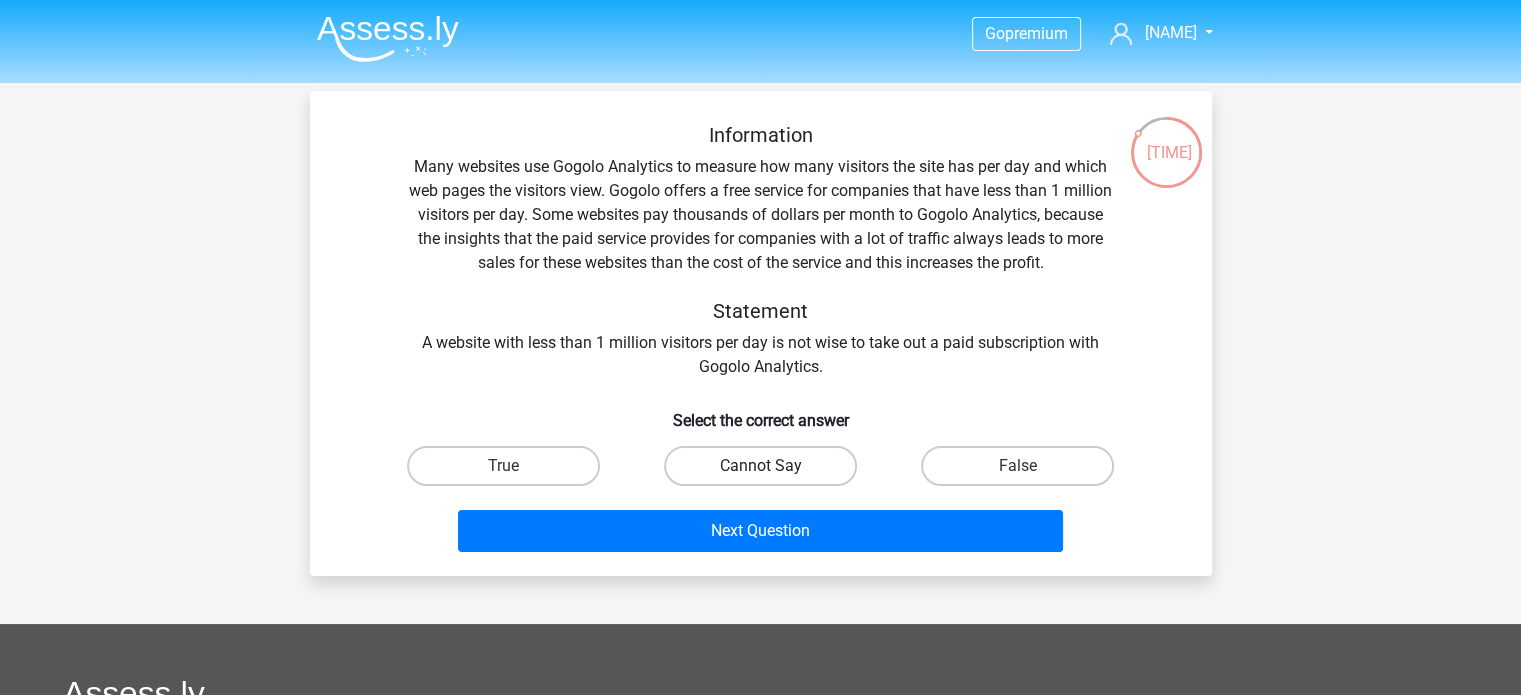 click on "Cannot Say" at bounding box center (760, 466) 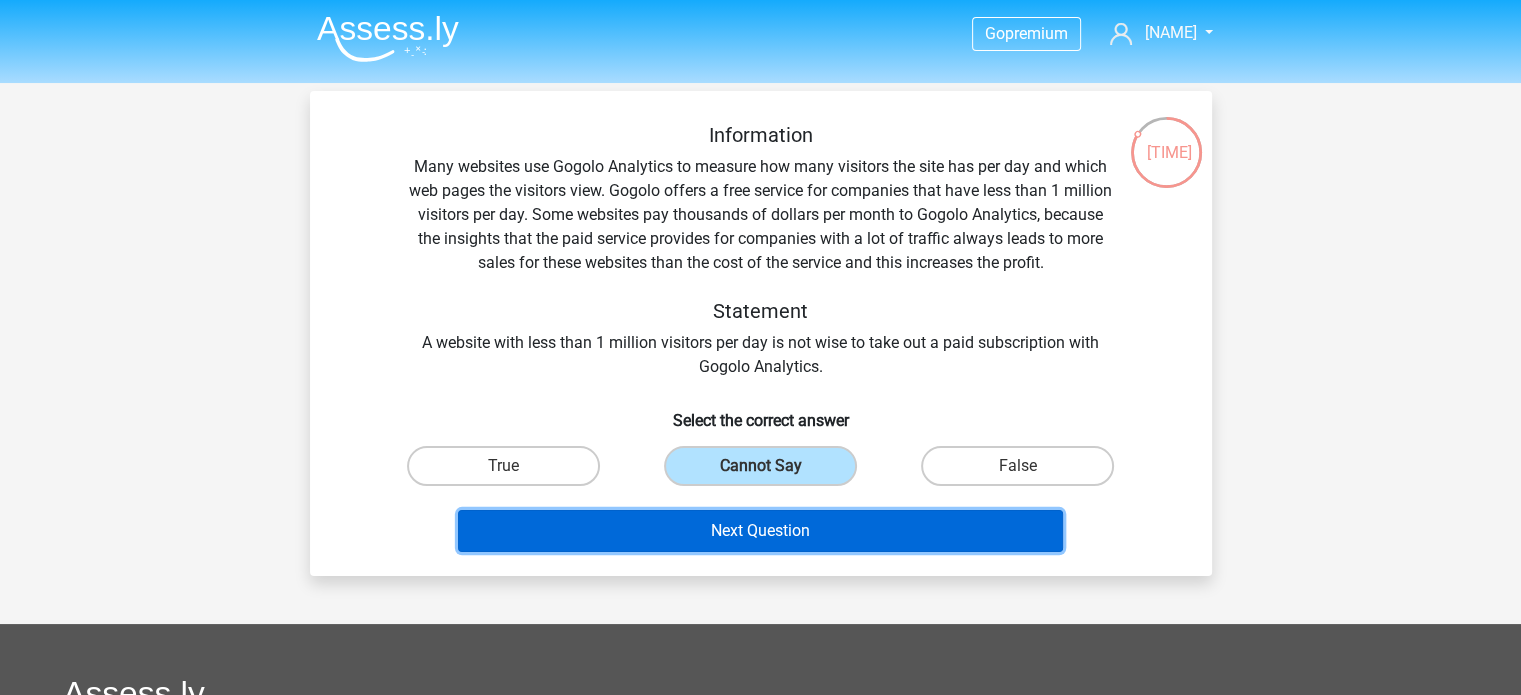 click on "Next Question" at bounding box center [760, 531] 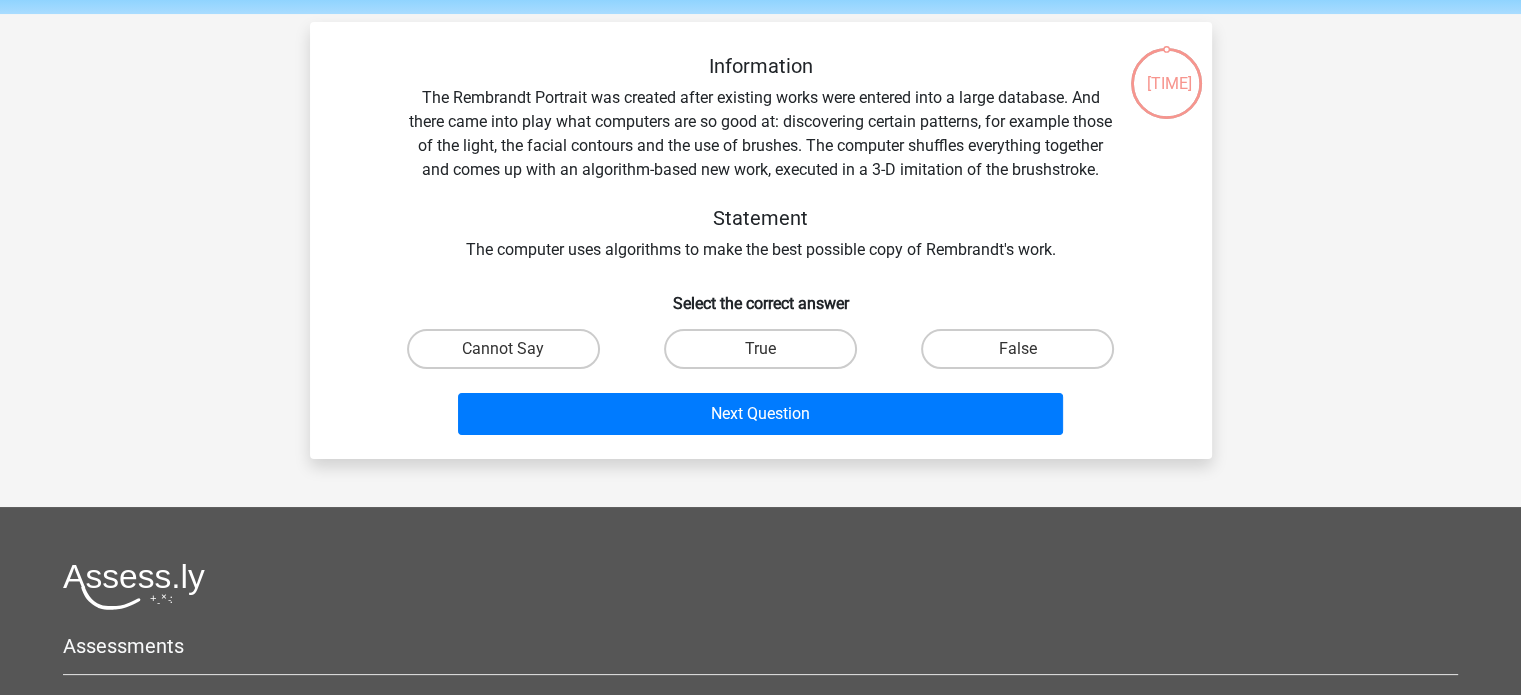 scroll, scrollTop: 92, scrollLeft: 0, axis: vertical 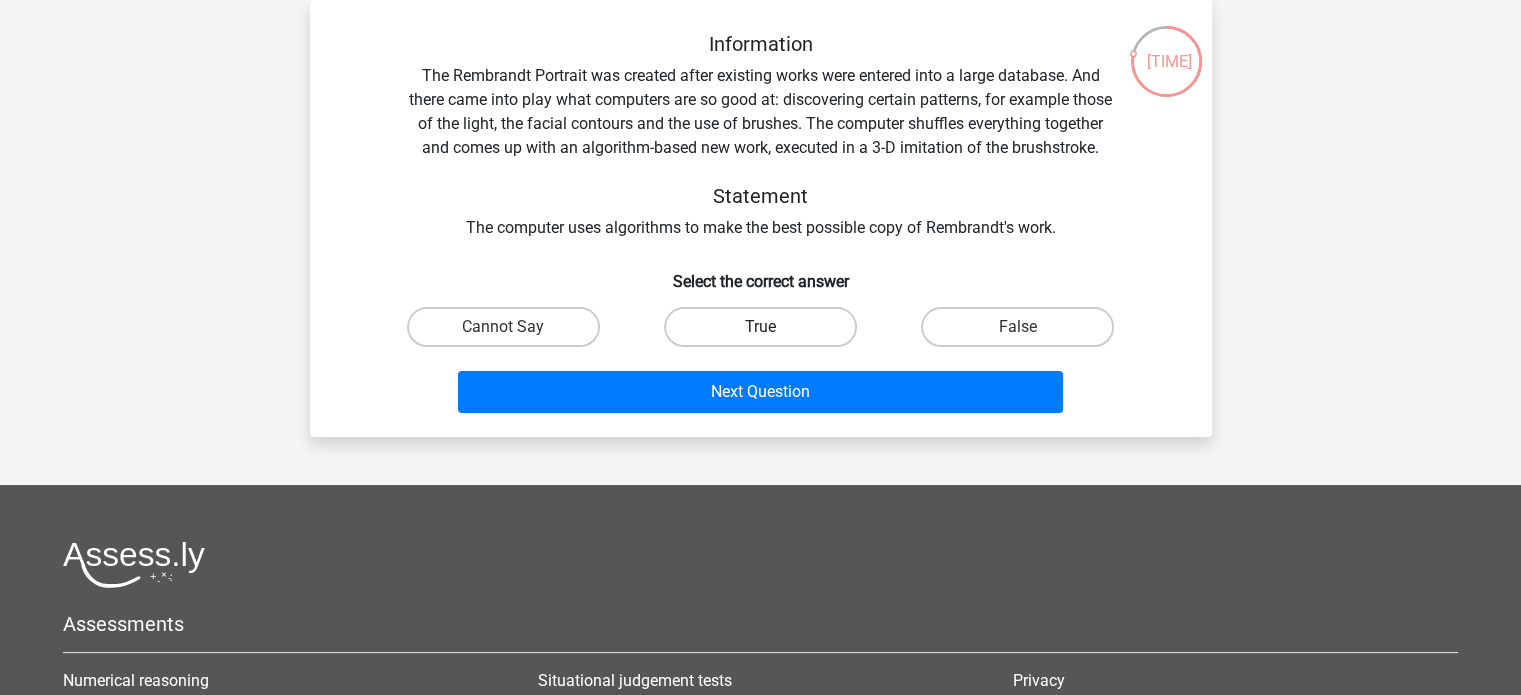 click on "True" at bounding box center [760, 327] 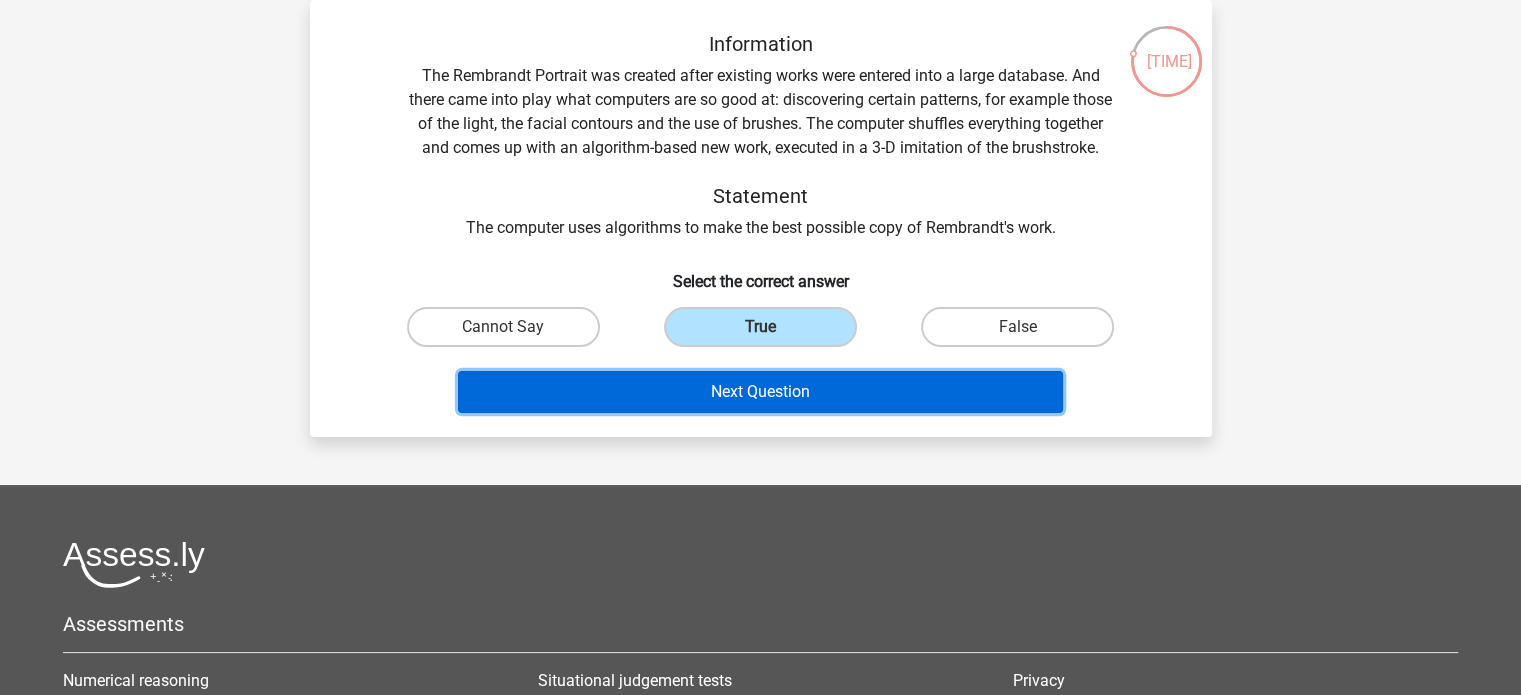 click on "Next Question" at bounding box center (760, 392) 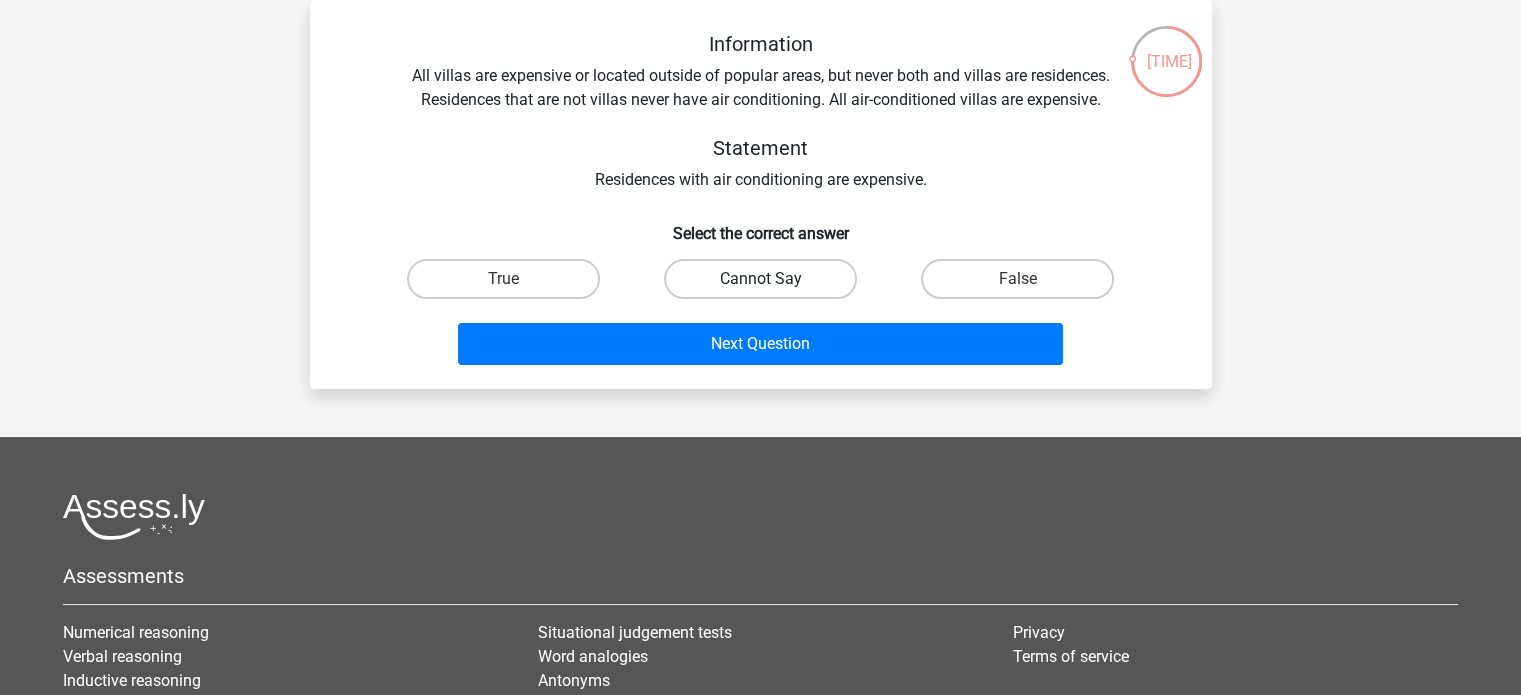 click on "Cannot Say" at bounding box center [760, 279] 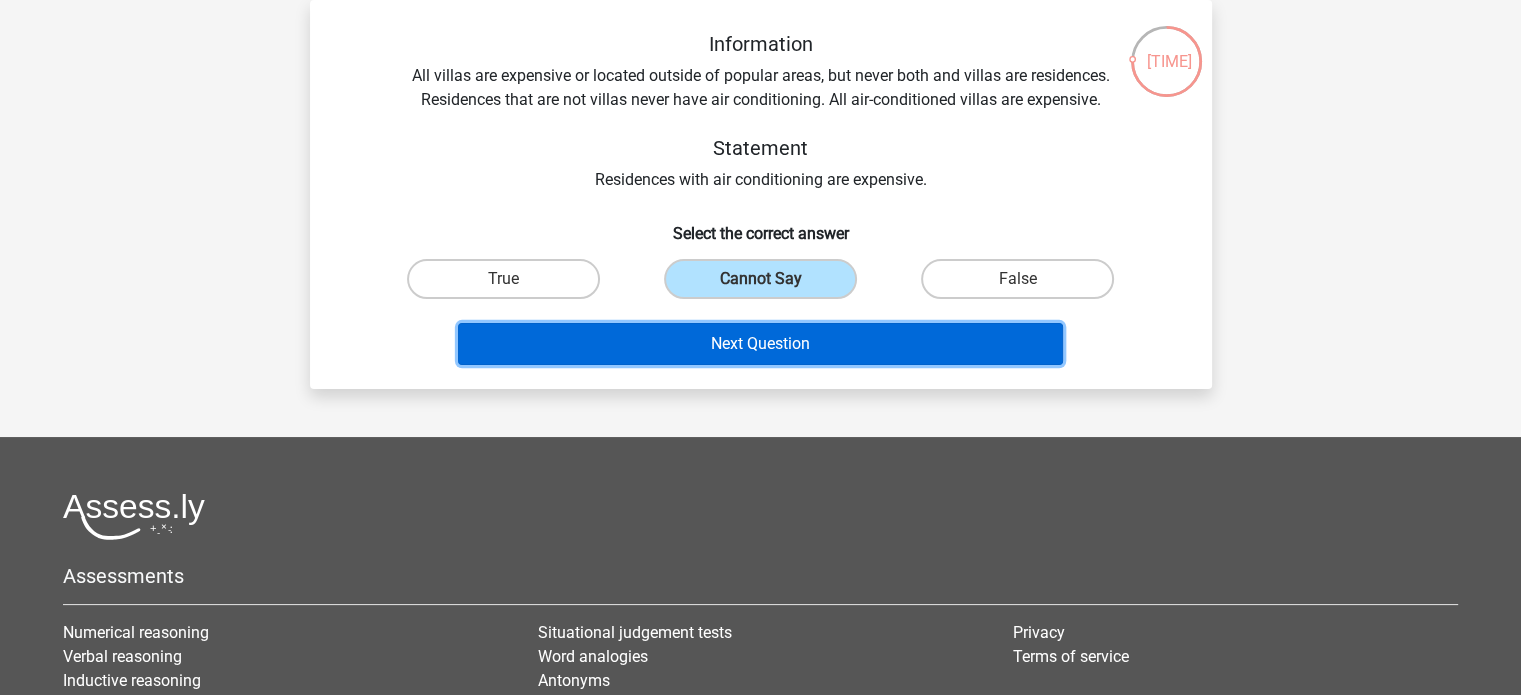 click on "Next Question" at bounding box center (760, 344) 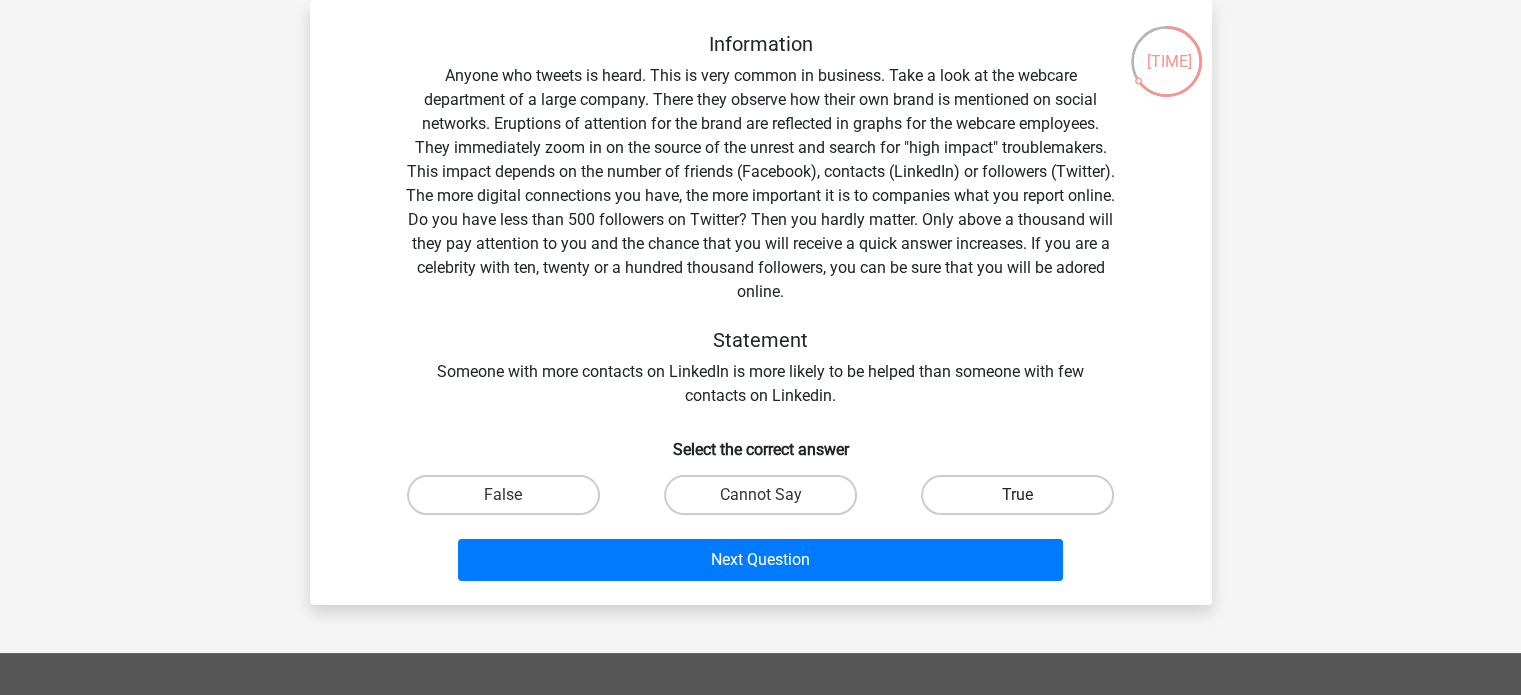click on "True" at bounding box center [1017, 495] 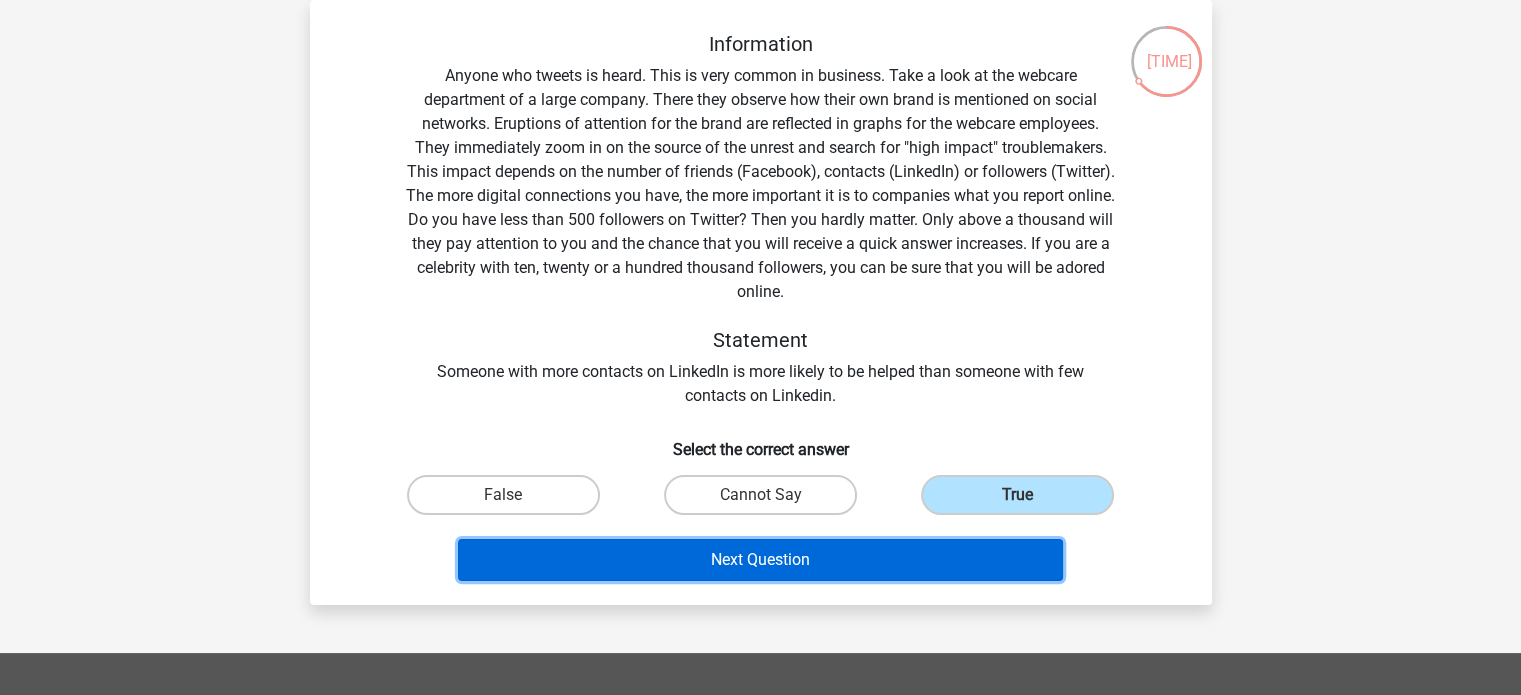 click on "Next Question" at bounding box center (760, 560) 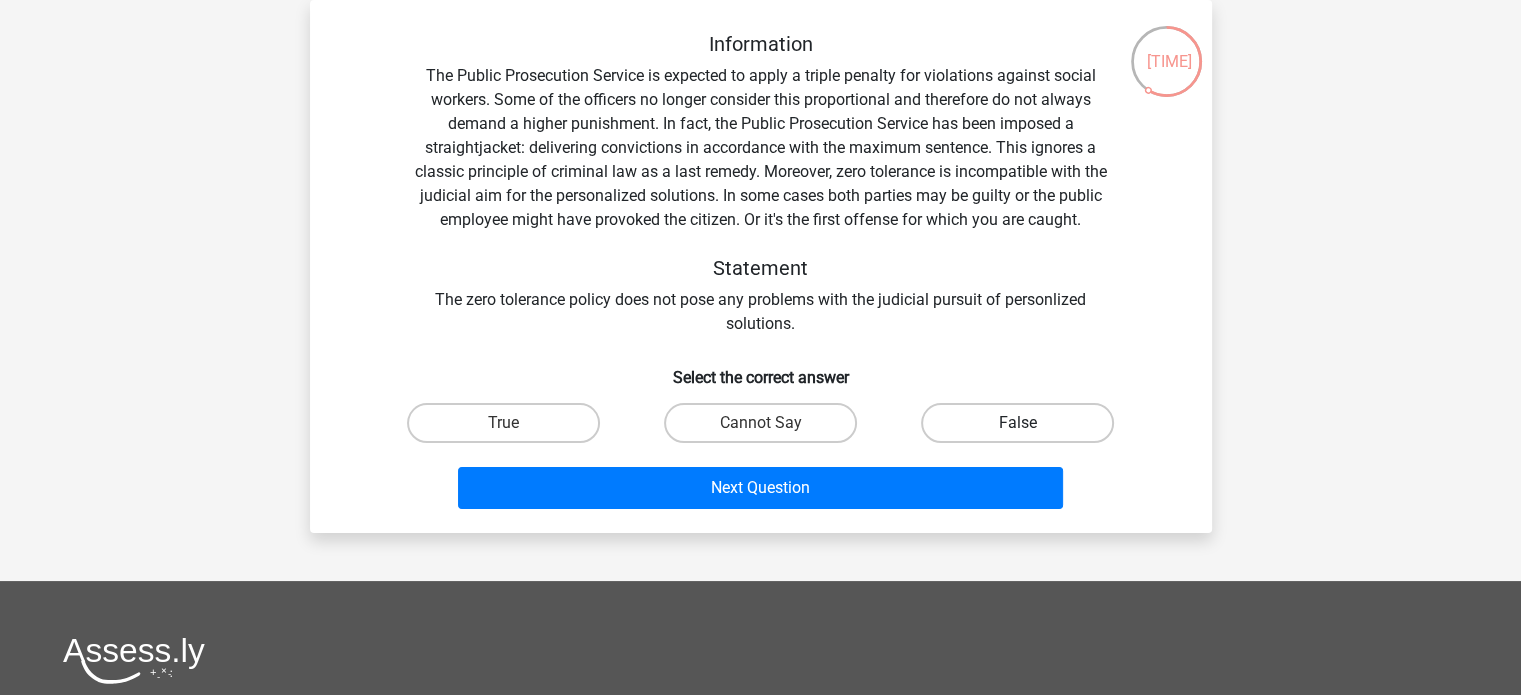 click on "False" at bounding box center (1017, 423) 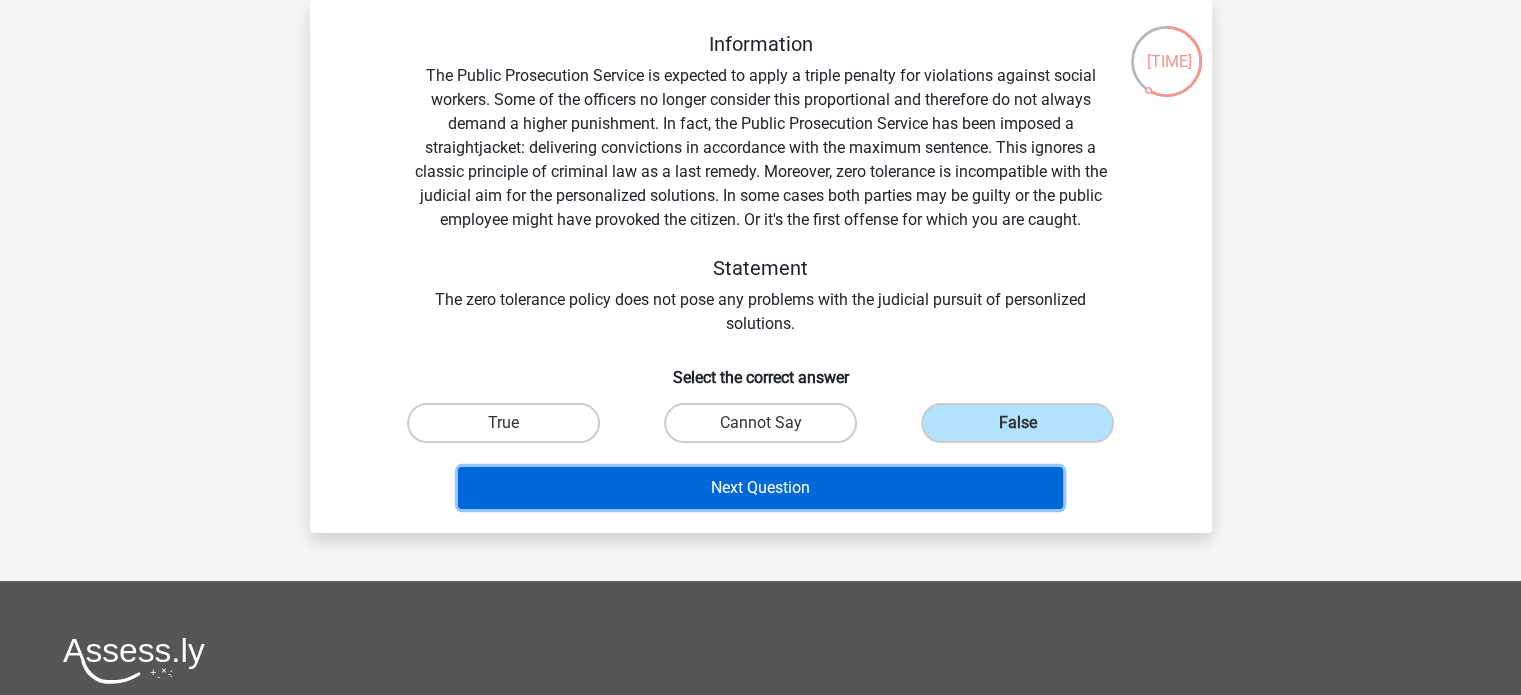 click on "Next Question" at bounding box center (760, 488) 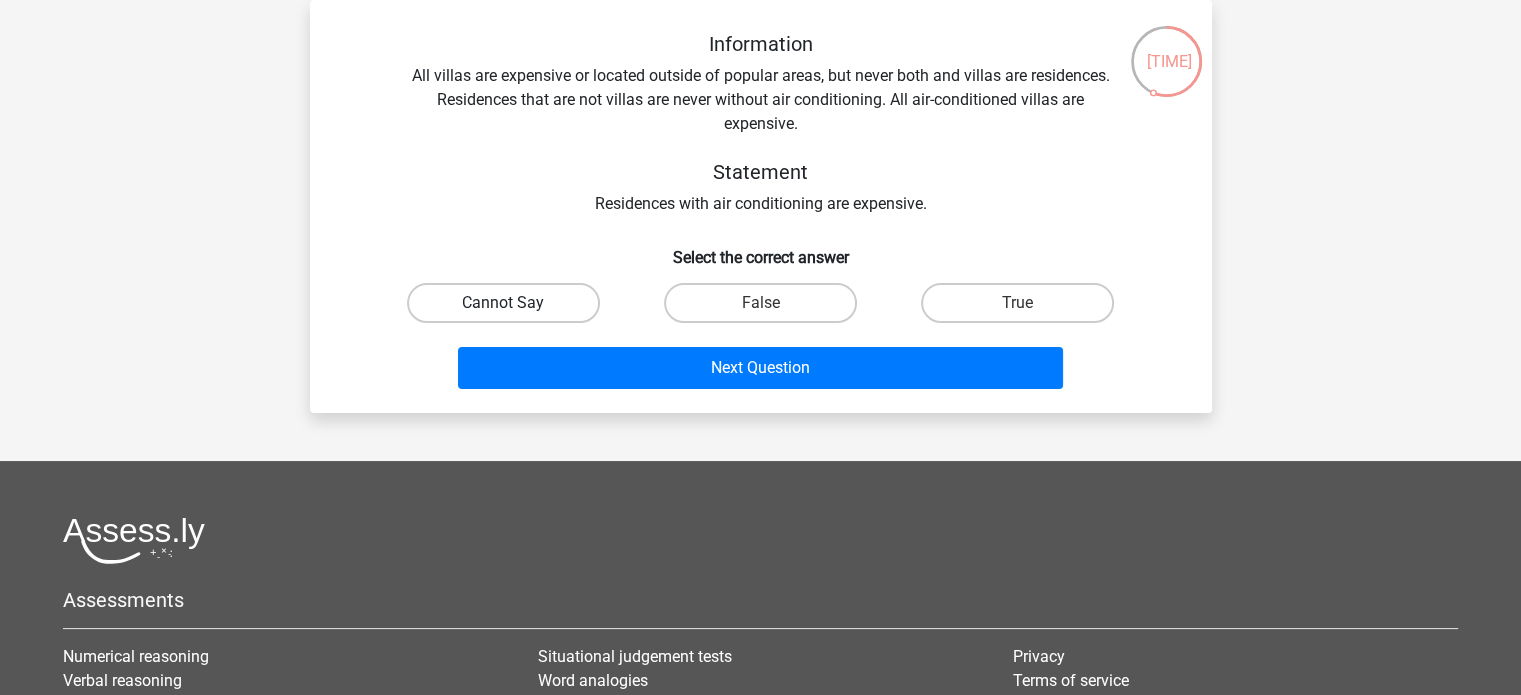 click on "Cannot Say" at bounding box center [503, 303] 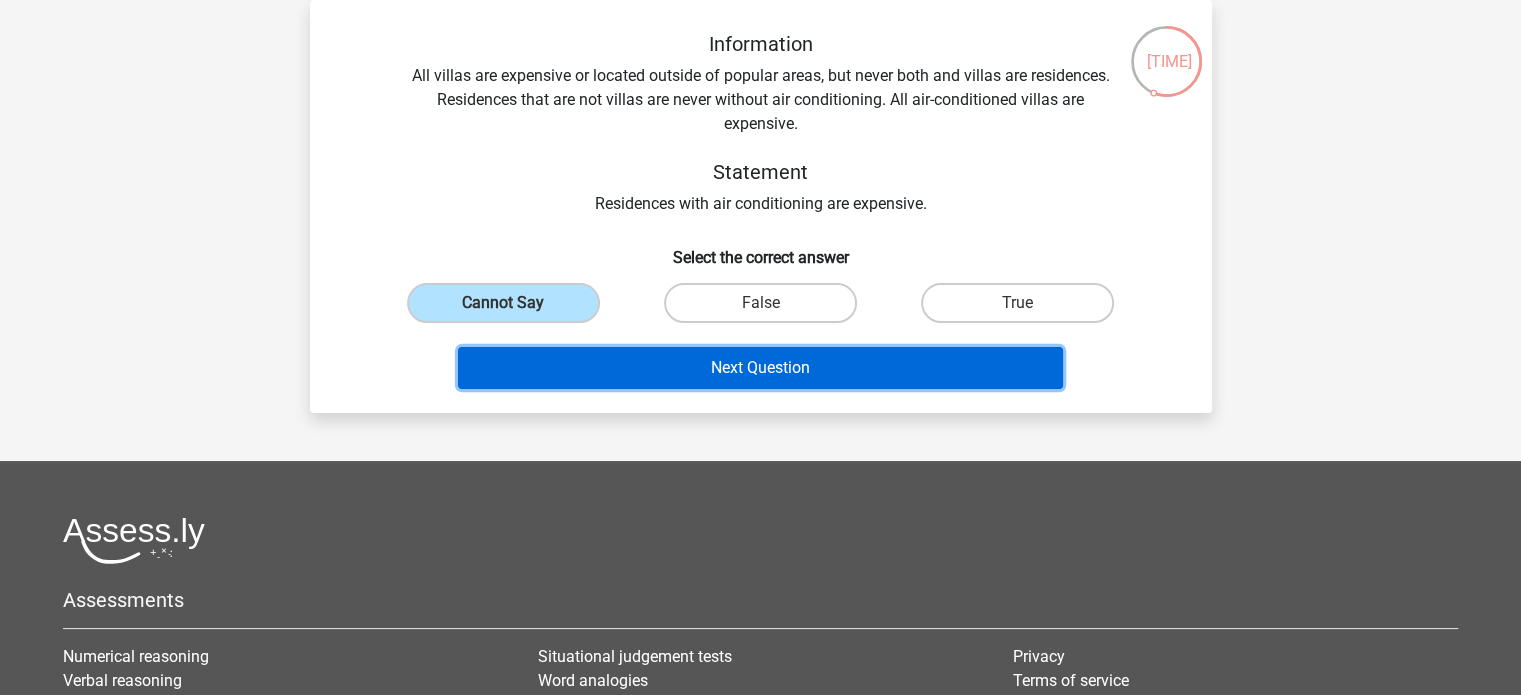 click on "Next Question" at bounding box center (760, 368) 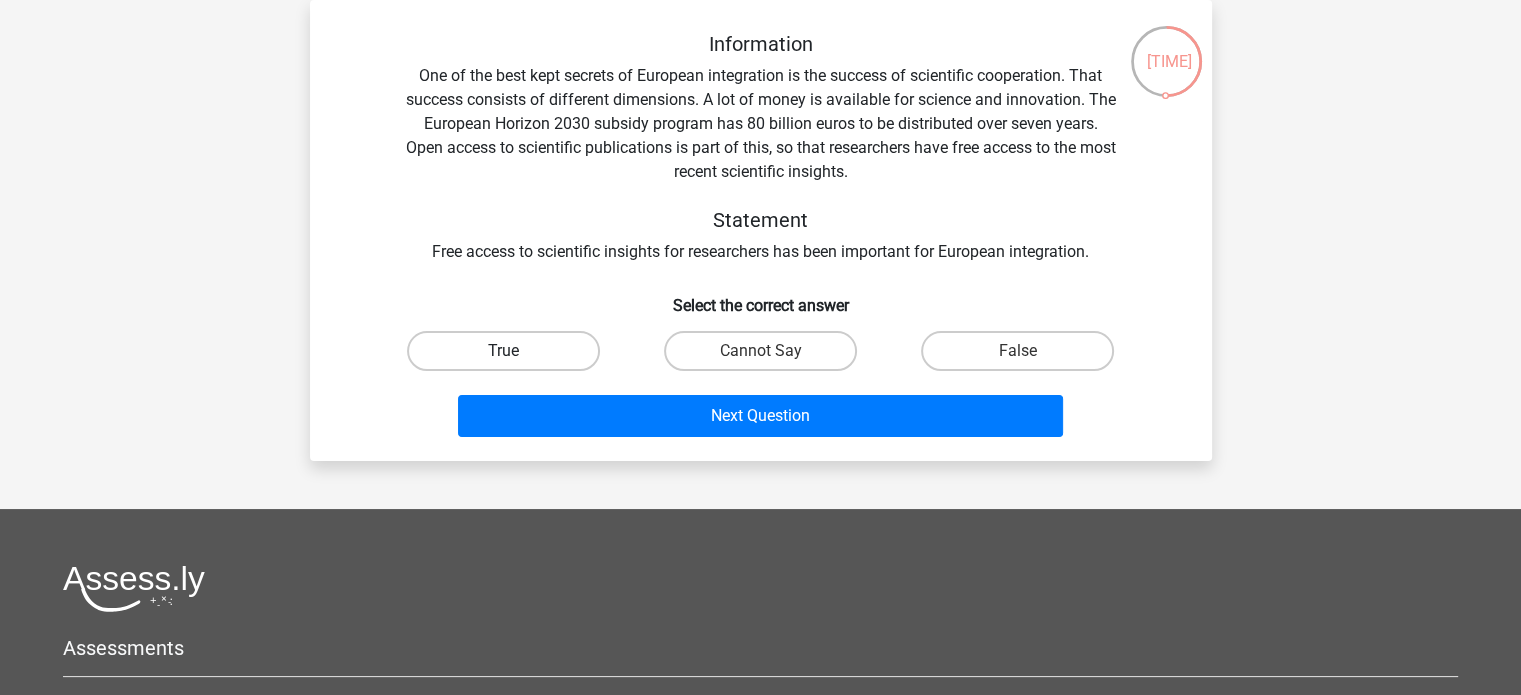 click on "True" at bounding box center (503, 351) 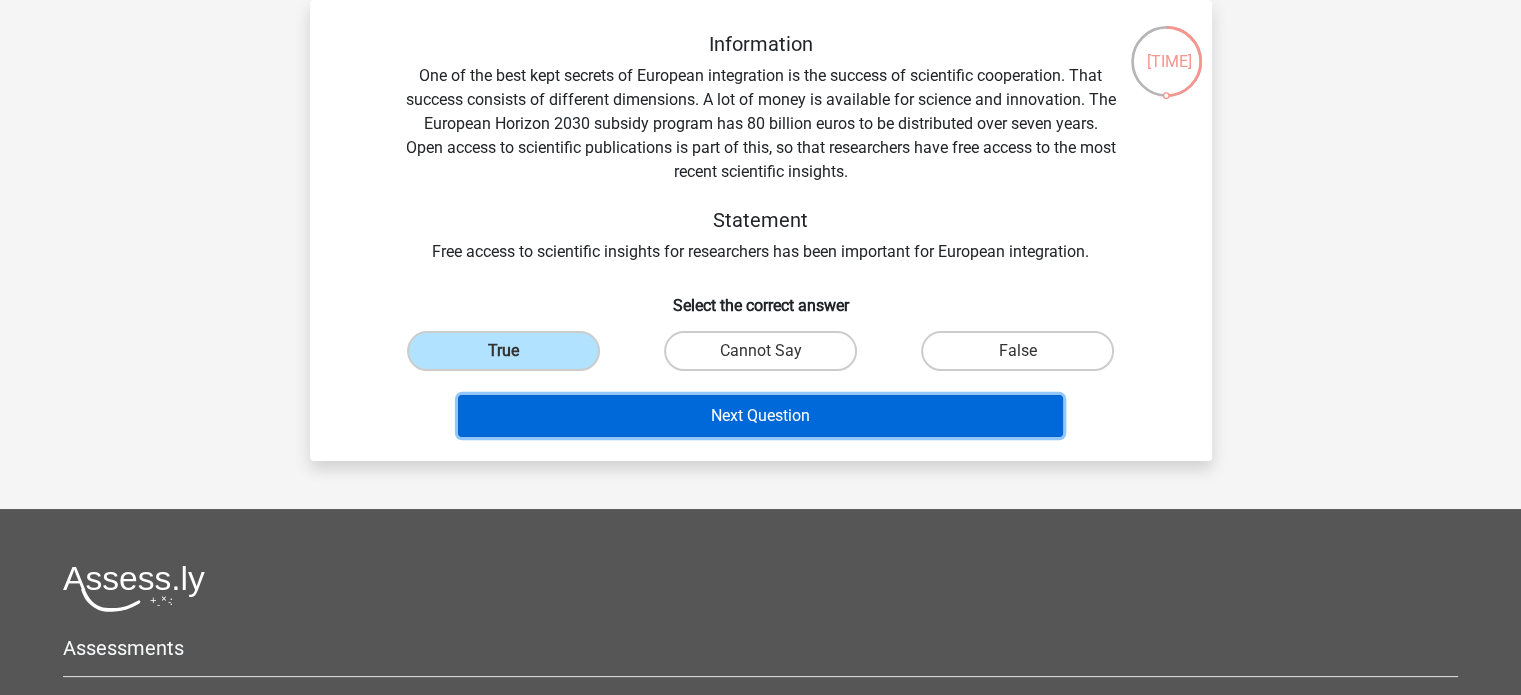 click on "Next Question" at bounding box center [760, 416] 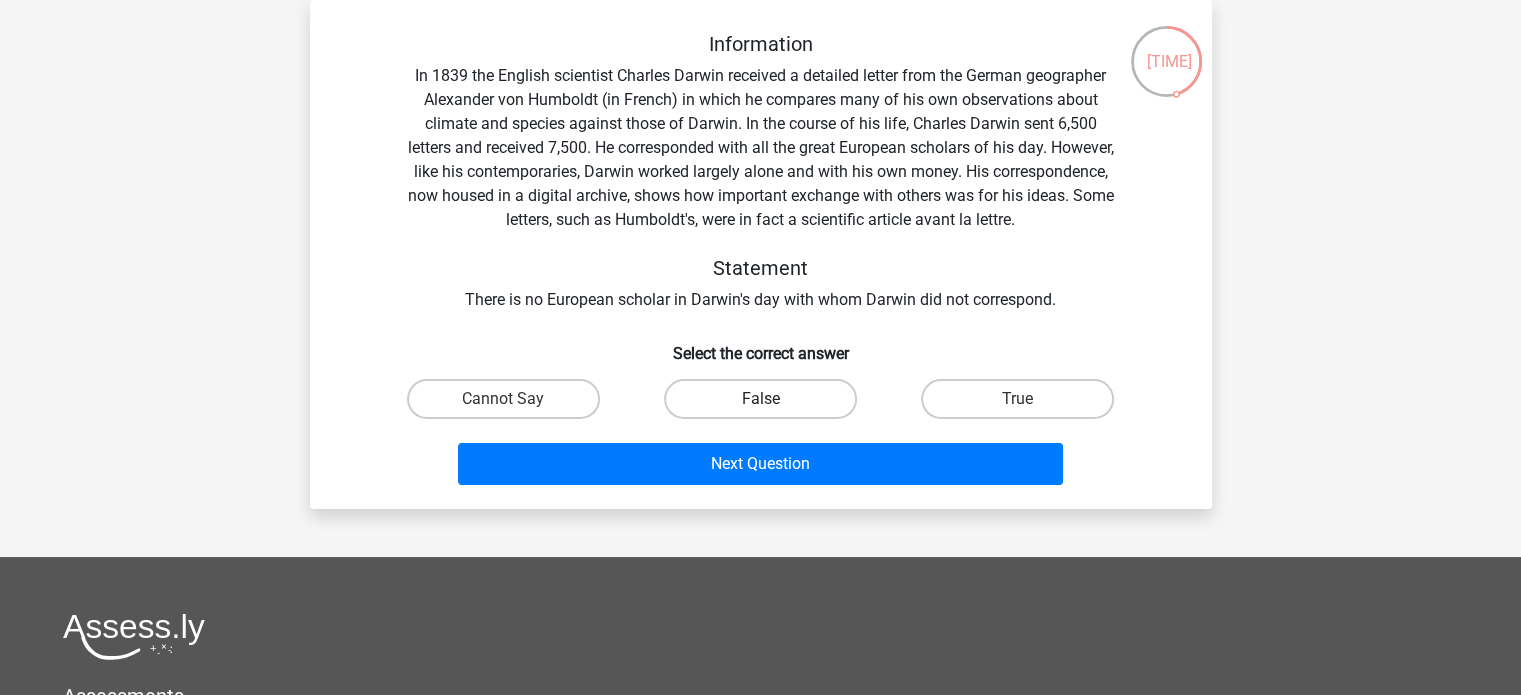 click on "False" at bounding box center (760, 399) 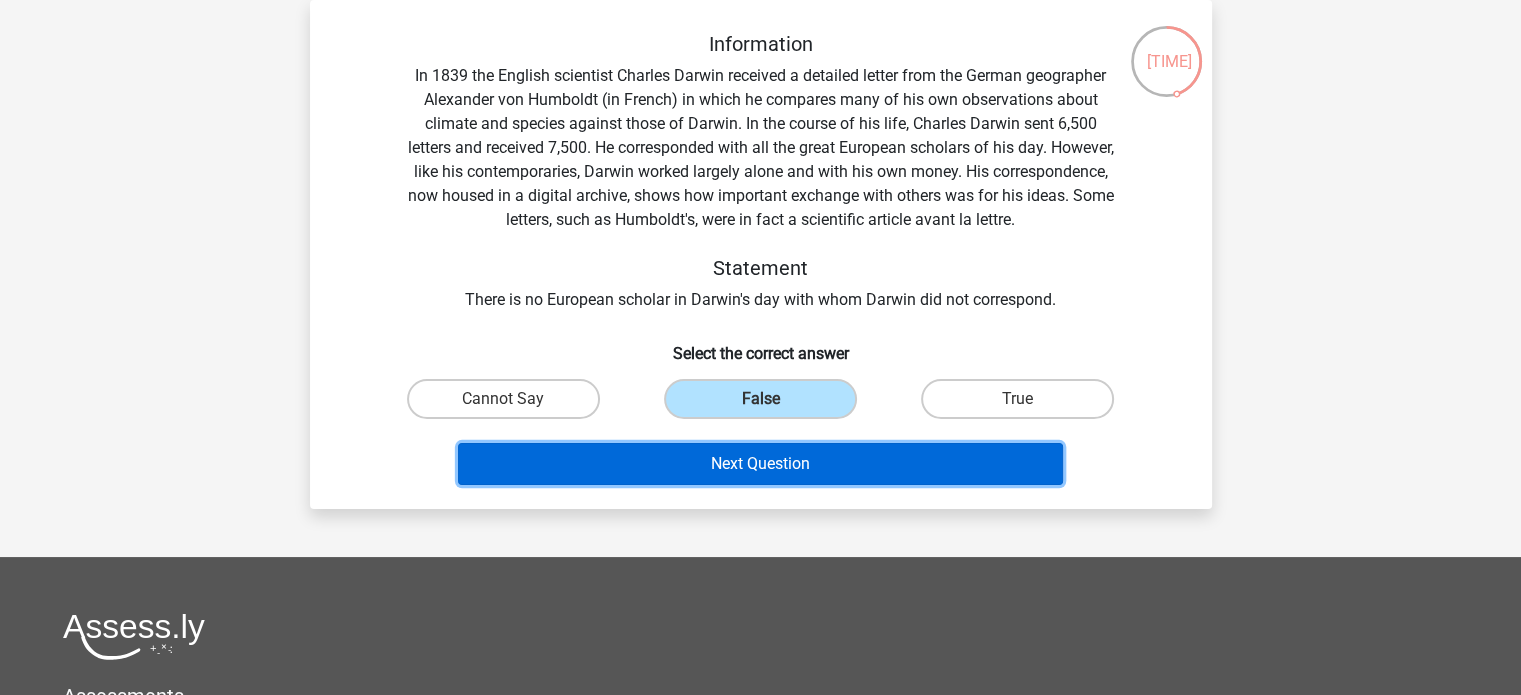 click on "Next Question" at bounding box center (760, 464) 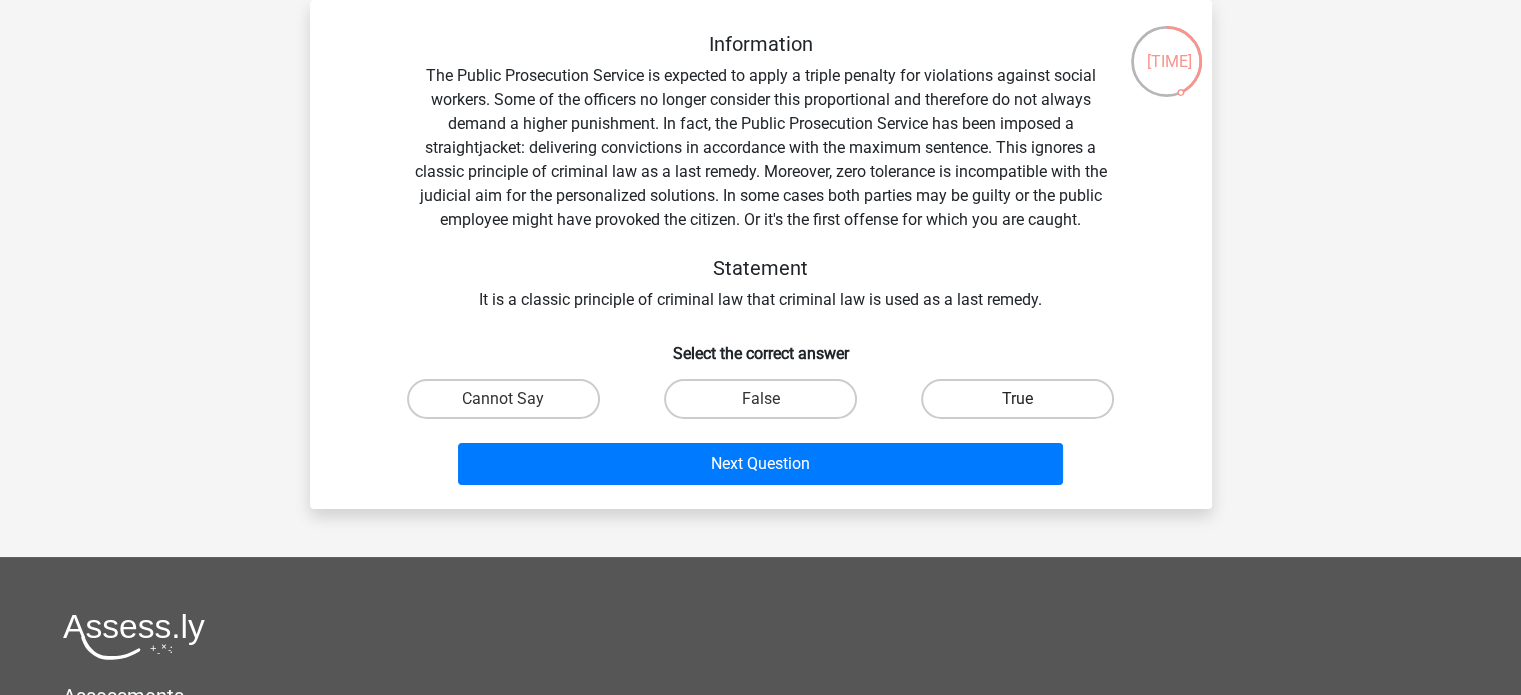 click on "True" at bounding box center [1017, 399] 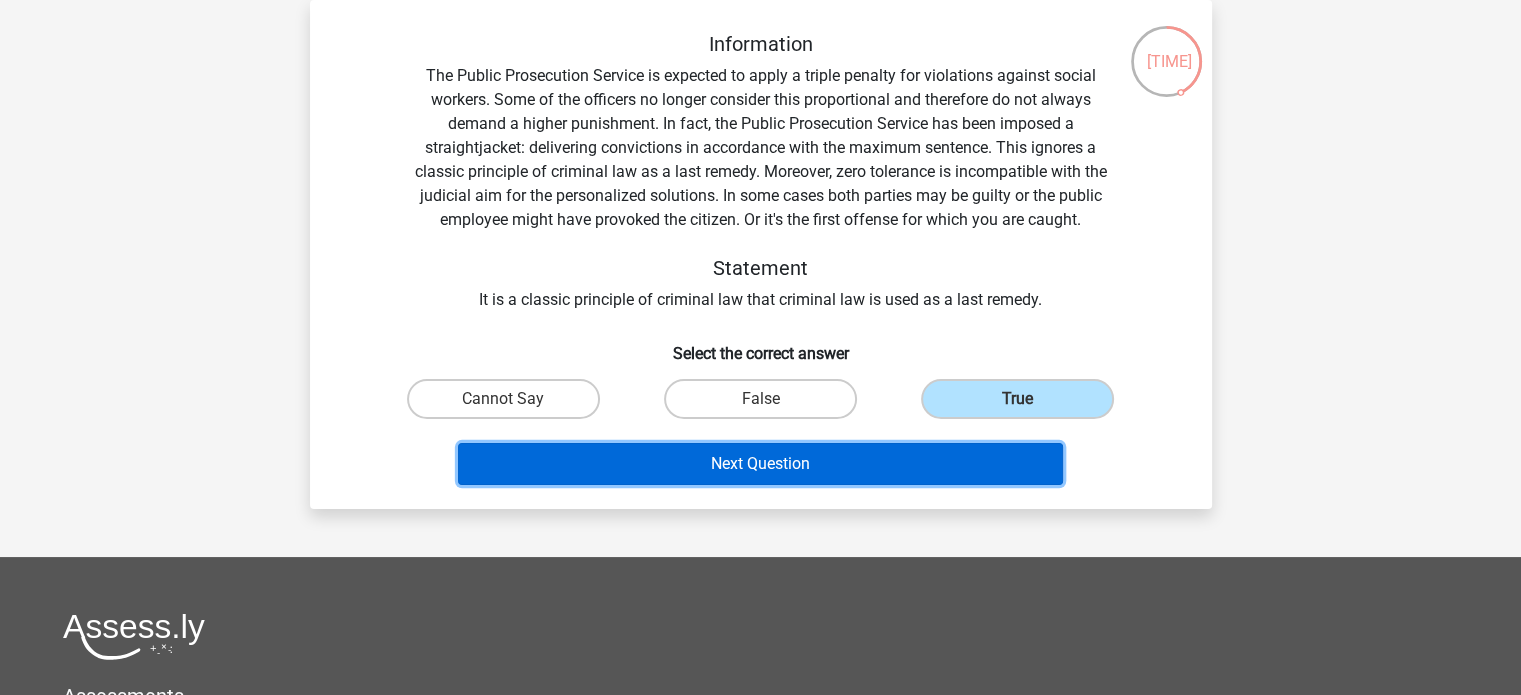 click on "Next Question" at bounding box center (760, 464) 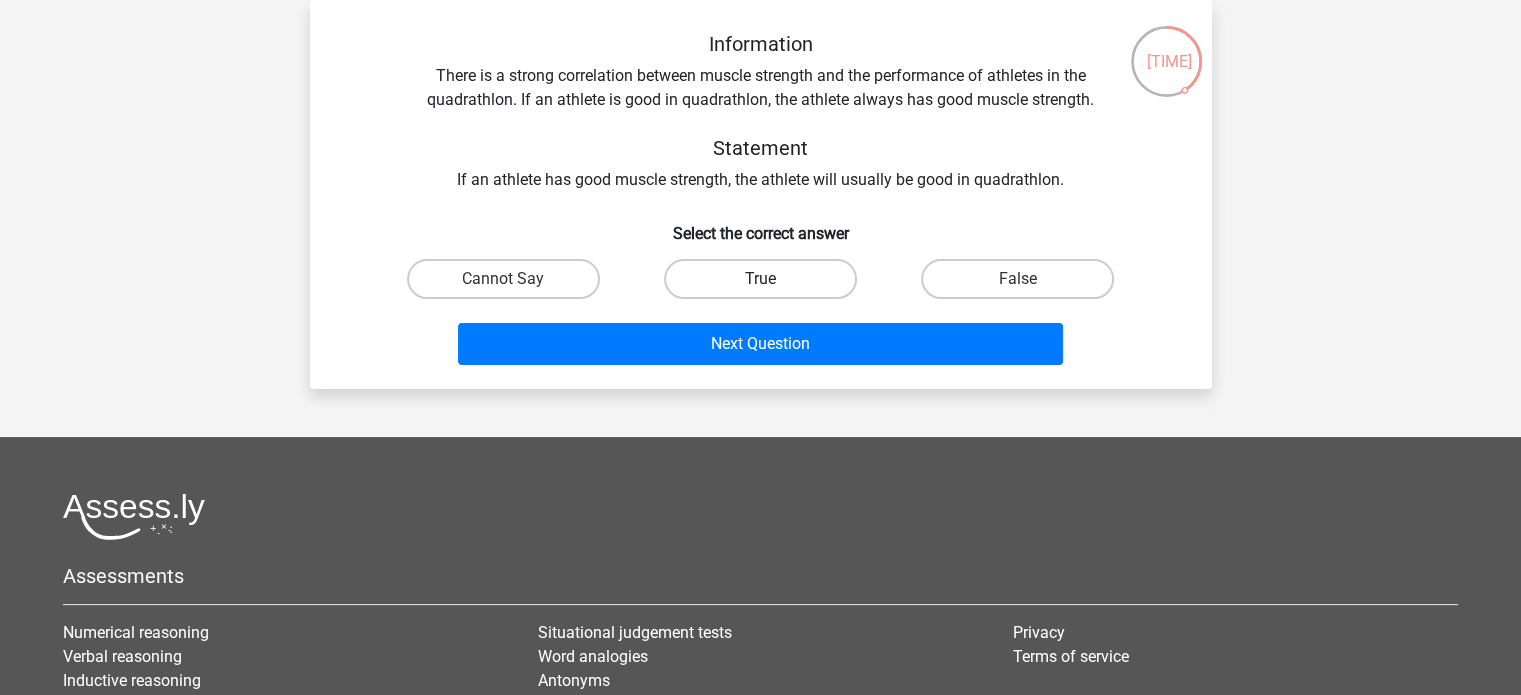 click on "True" at bounding box center [760, 279] 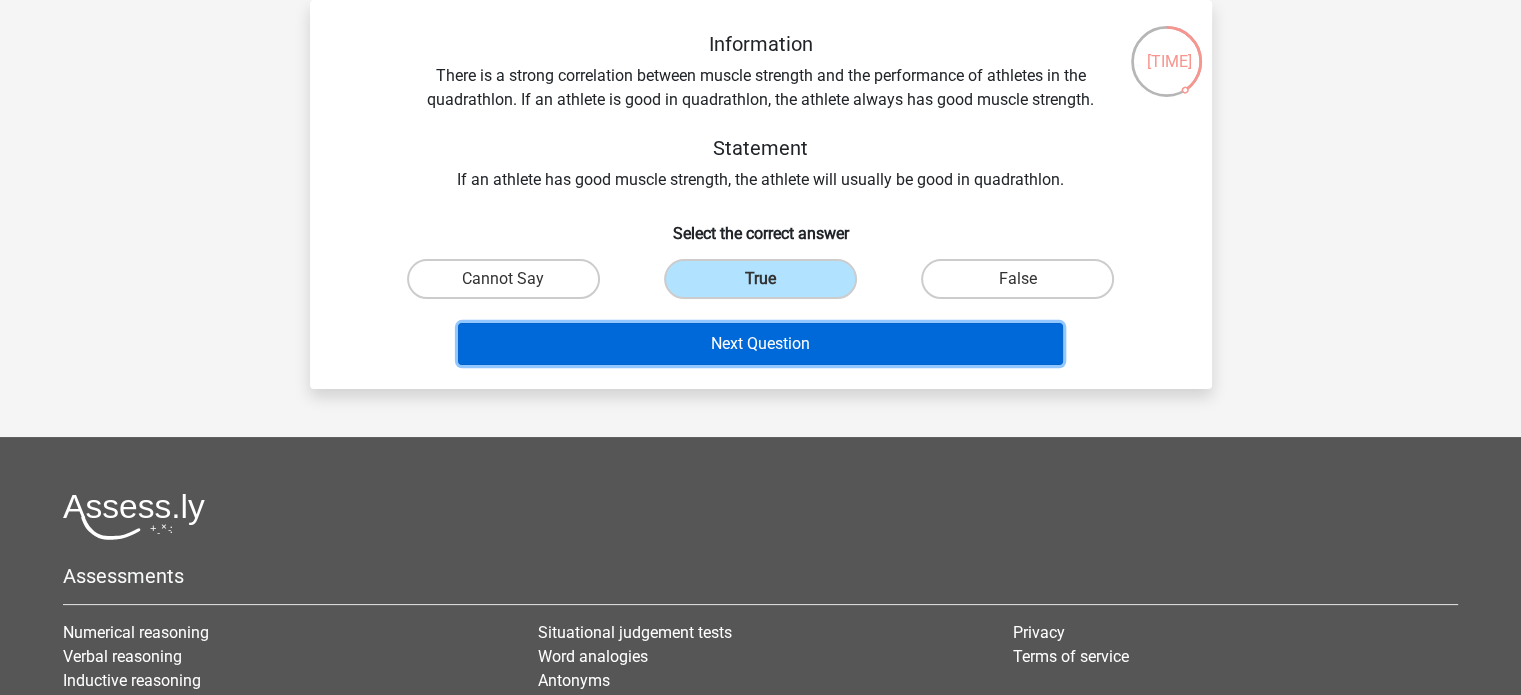 click on "Next Question" at bounding box center [760, 344] 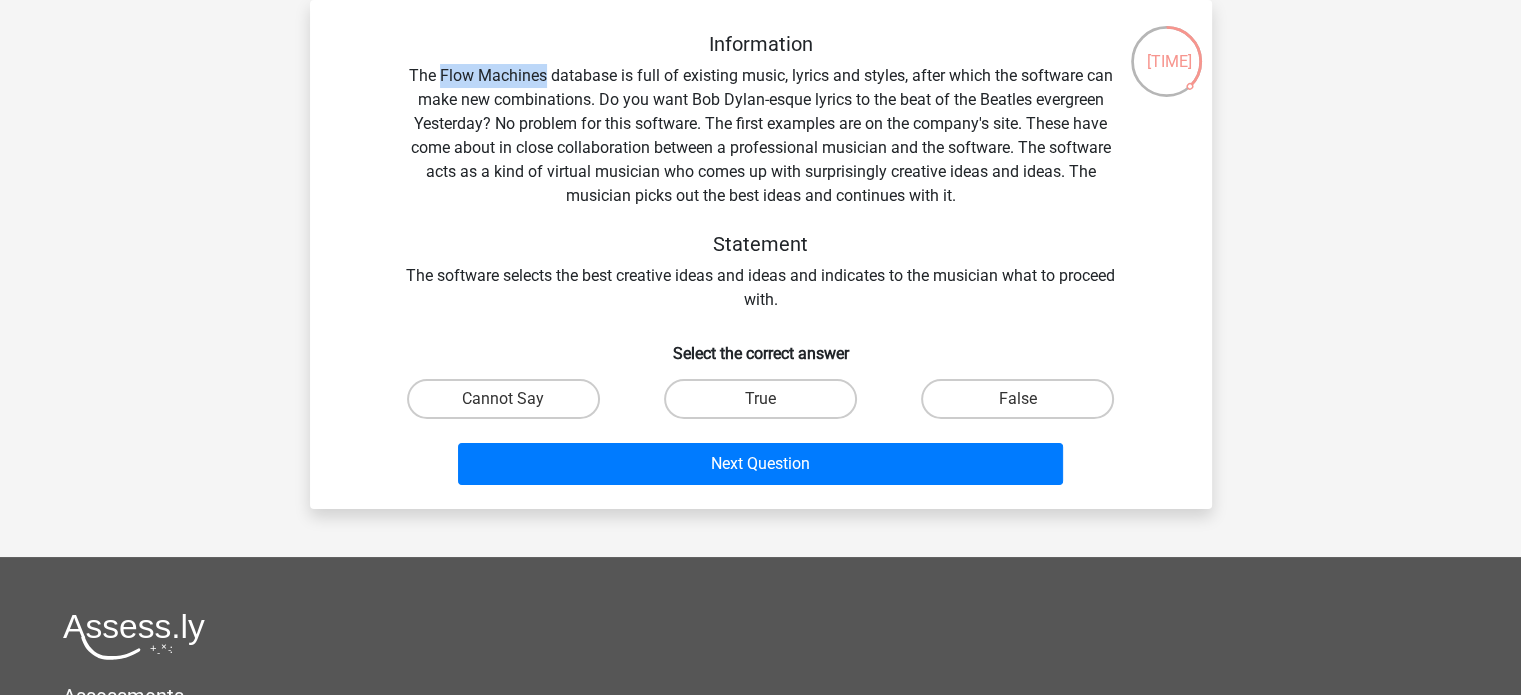 drag, startPoint x: 438, startPoint y: 74, endPoint x: 542, endPoint y: 84, distance: 104.47966 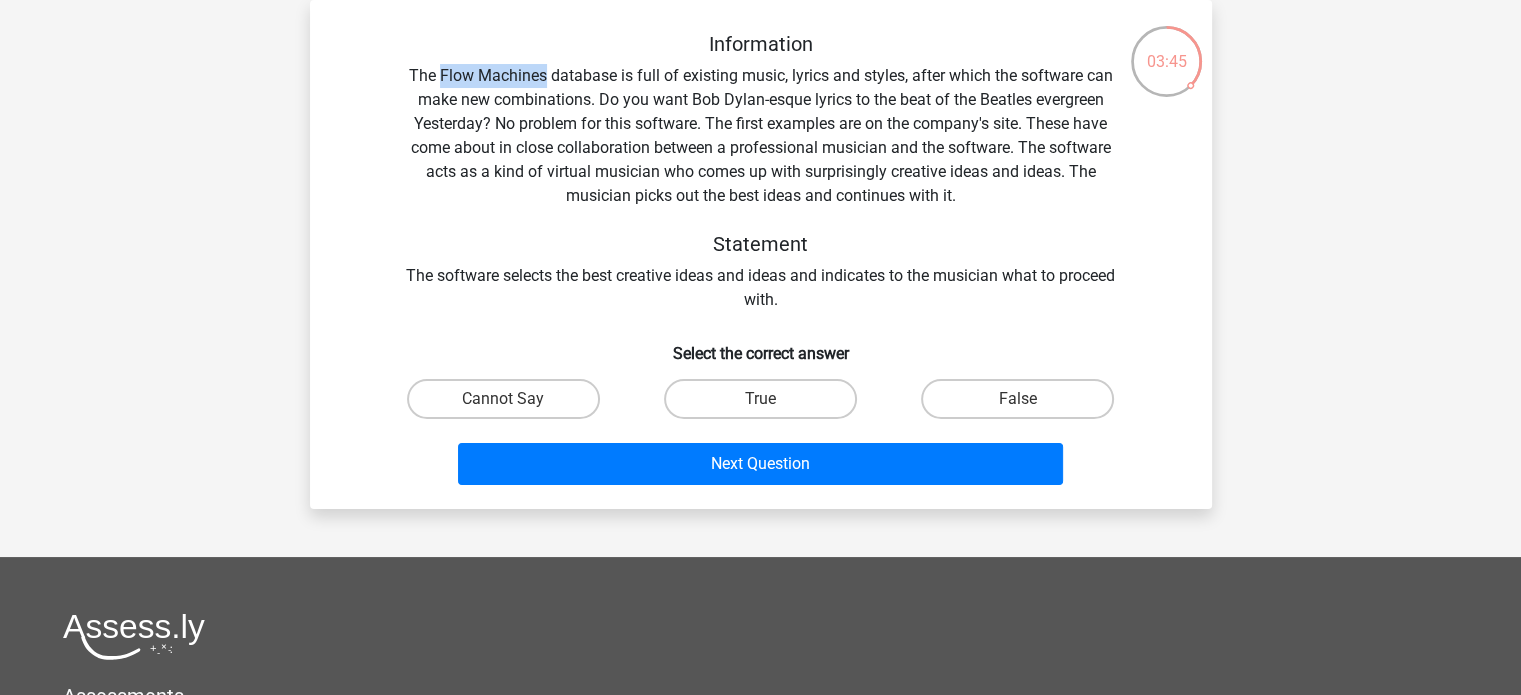 copy on "Flow Machines" 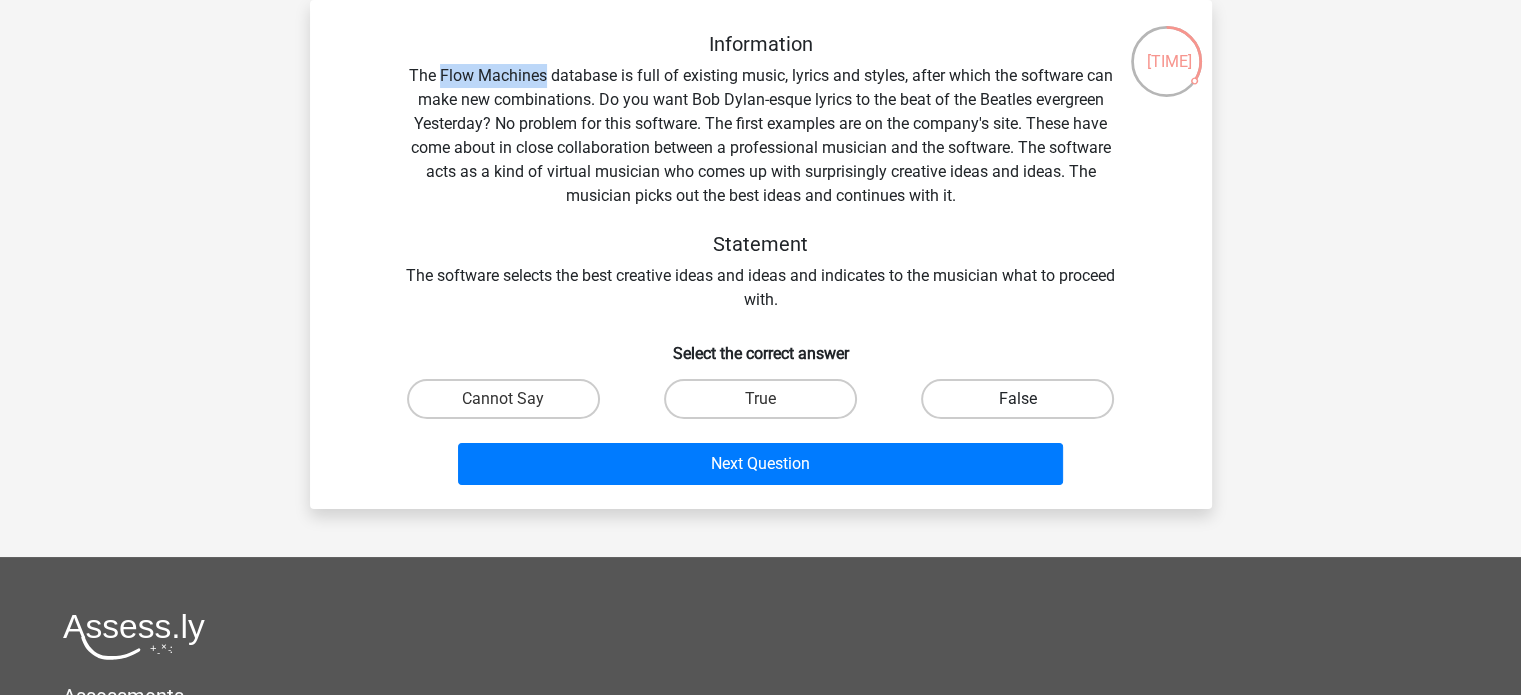 click on "False" at bounding box center (1017, 399) 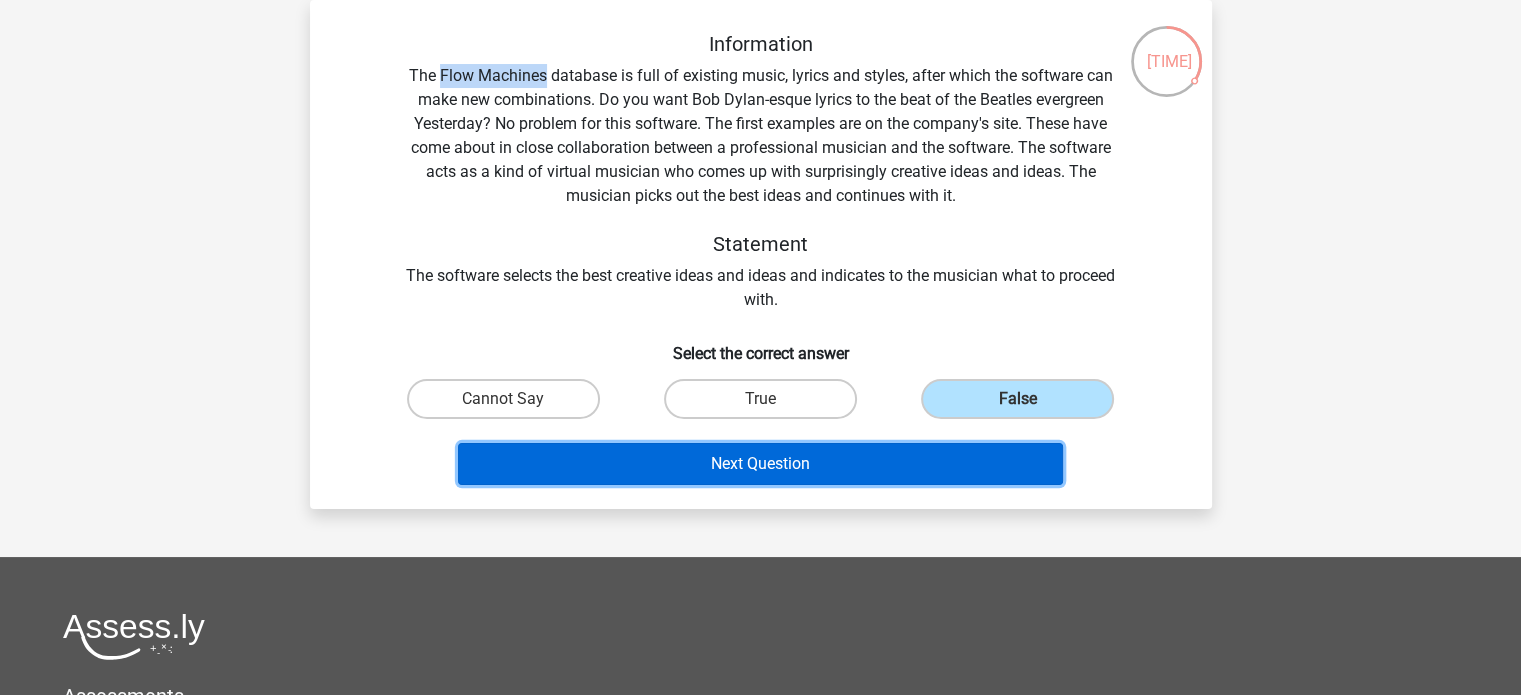 click on "Next Question" at bounding box center (760, 464) 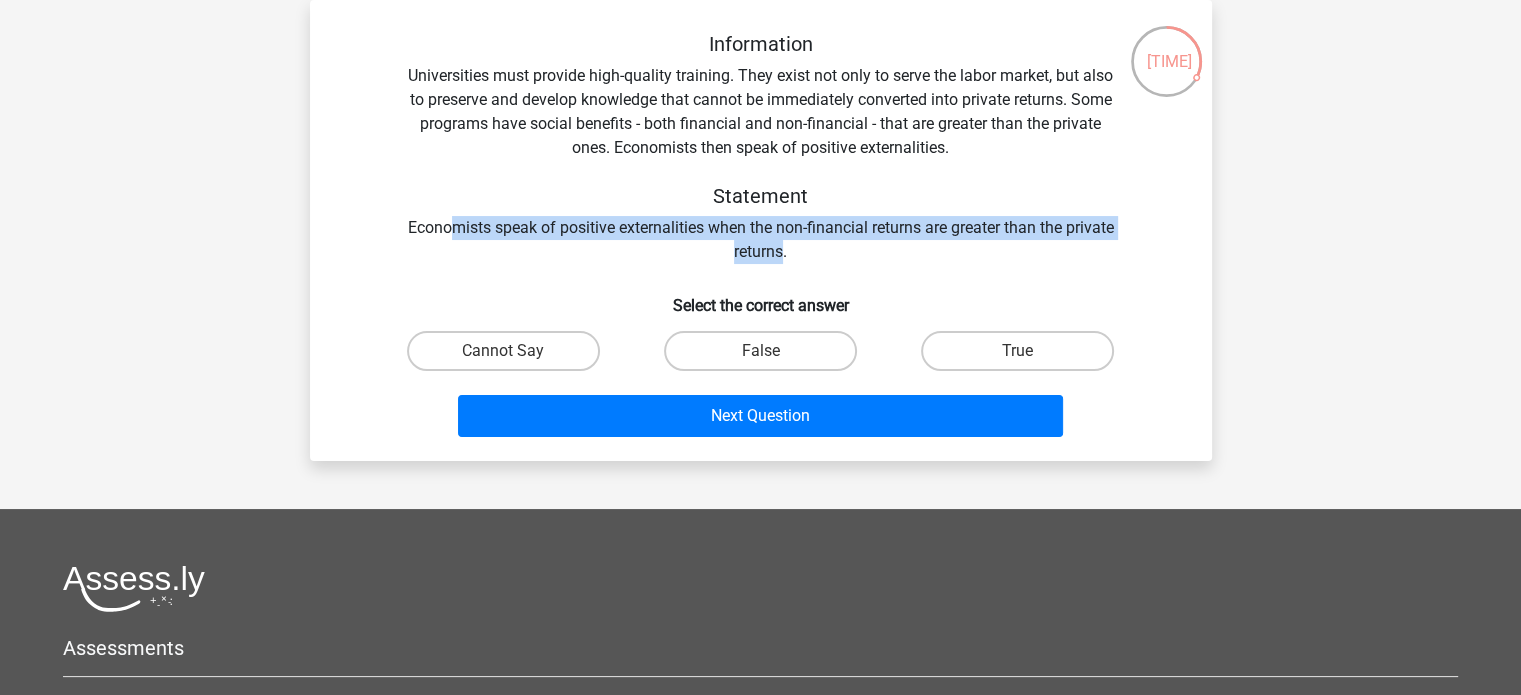 drag, startPoint x: 544, startPoint y: 232, endPoint x: 805, endPoint y: 253, distance: 261.84348 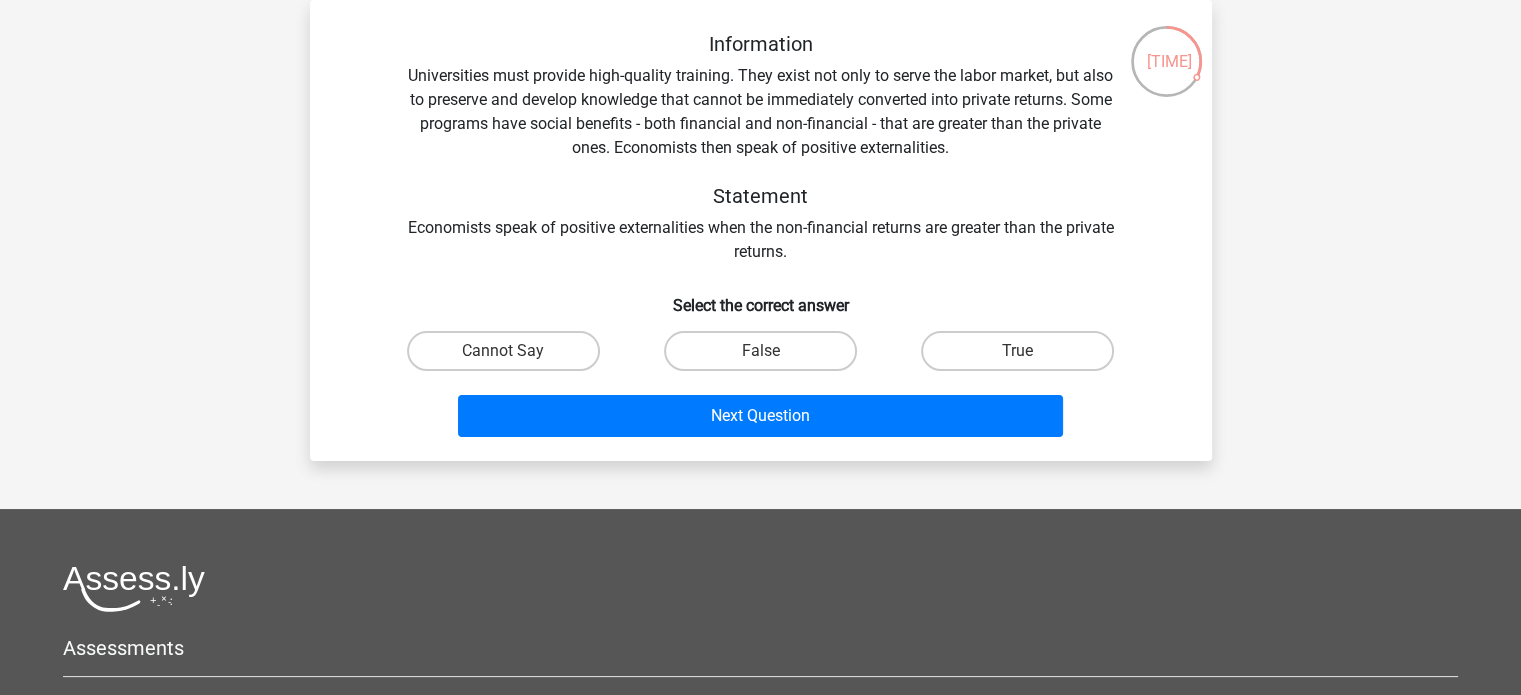 click on "Information Universities must provide high-quality training. They exist not only to serve the labor market, but also to preserve and develop knowledge that cannot be immediately converted into private returns. Some programs have social benefits - both financial and non-financial - that are greater than the private ones. Economists then speak of positive externalities. Statement Economists speak of positive externalities when the non-financial returns are greater than the private returns." at bounding box center [761, 148] 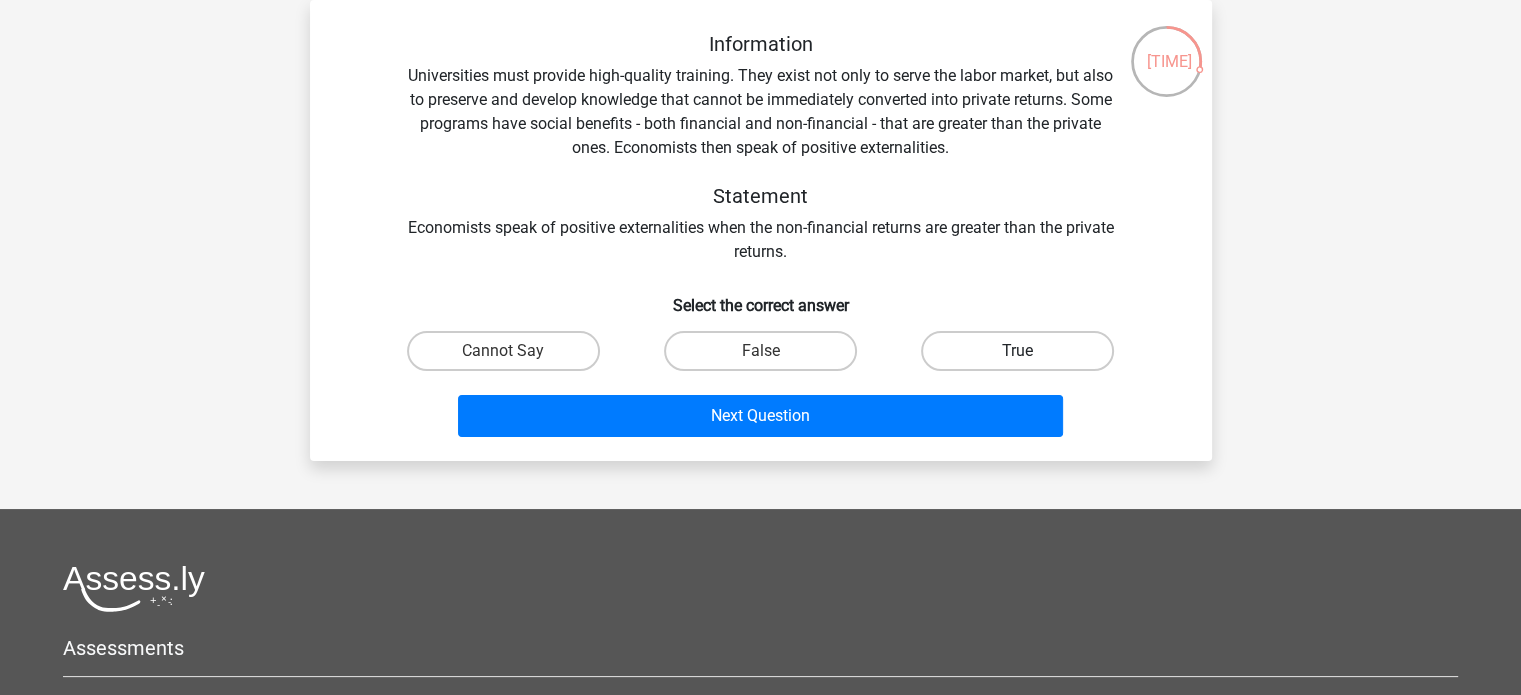 click on "True" at bounding box center (1017, 351) 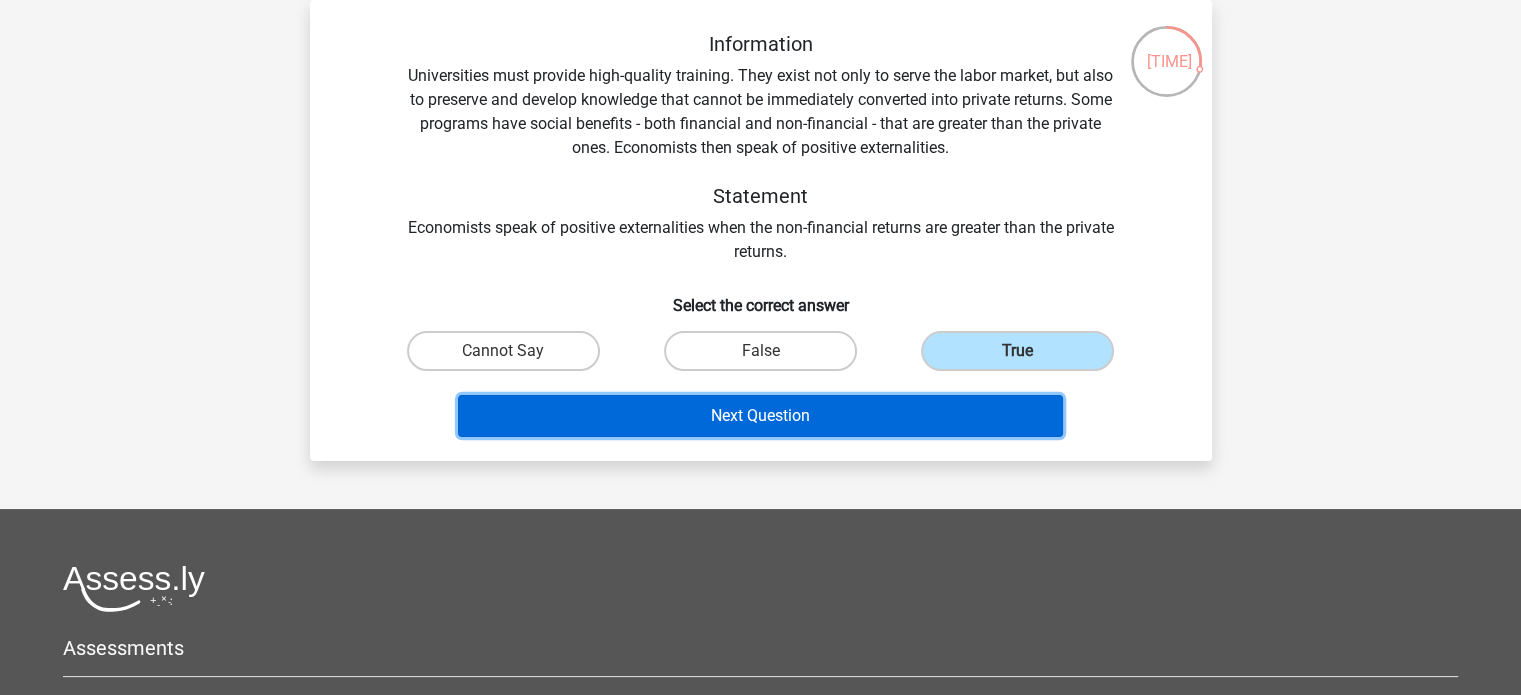 click on "Next Question" at bounding box center (760, 416) 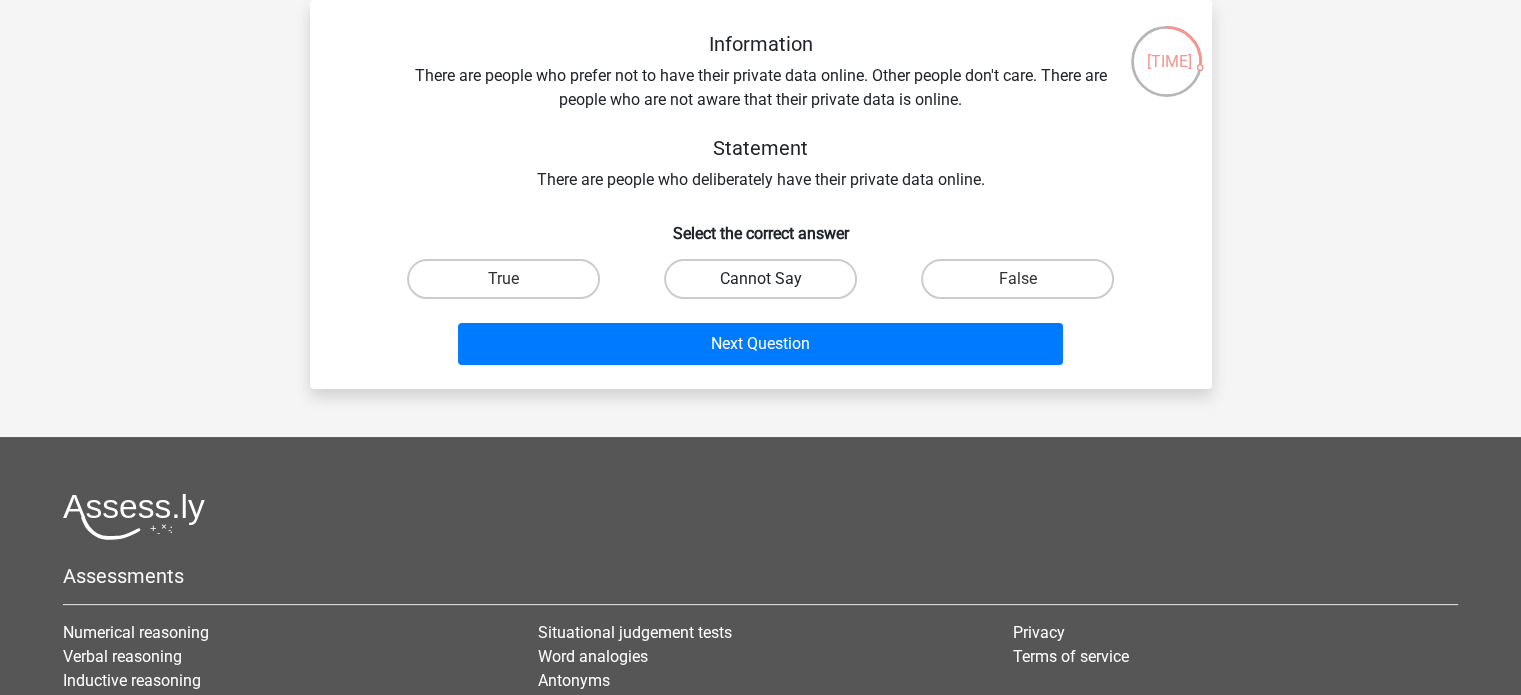 click on "Cannot Say" at bounding box center [760, 279] 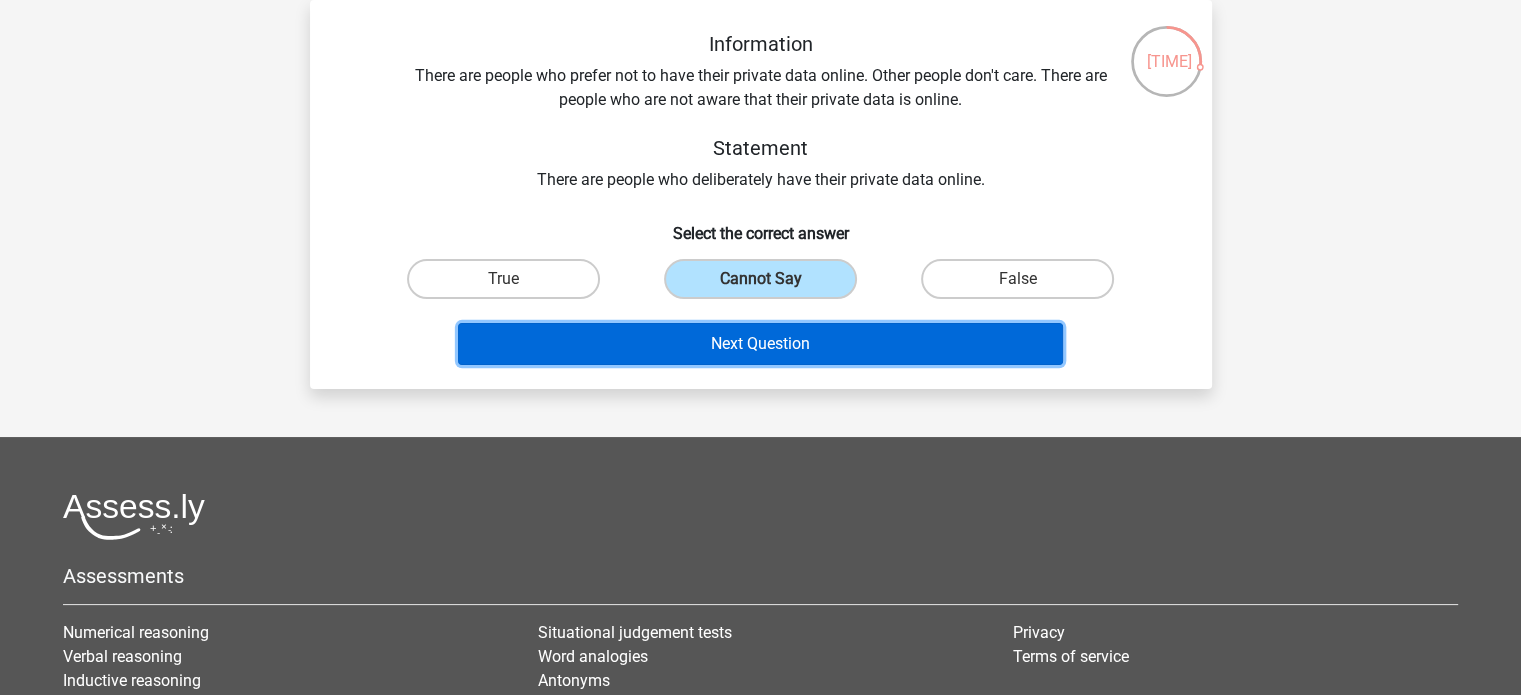 click on "Next Question" at bounding box center [760, 344] 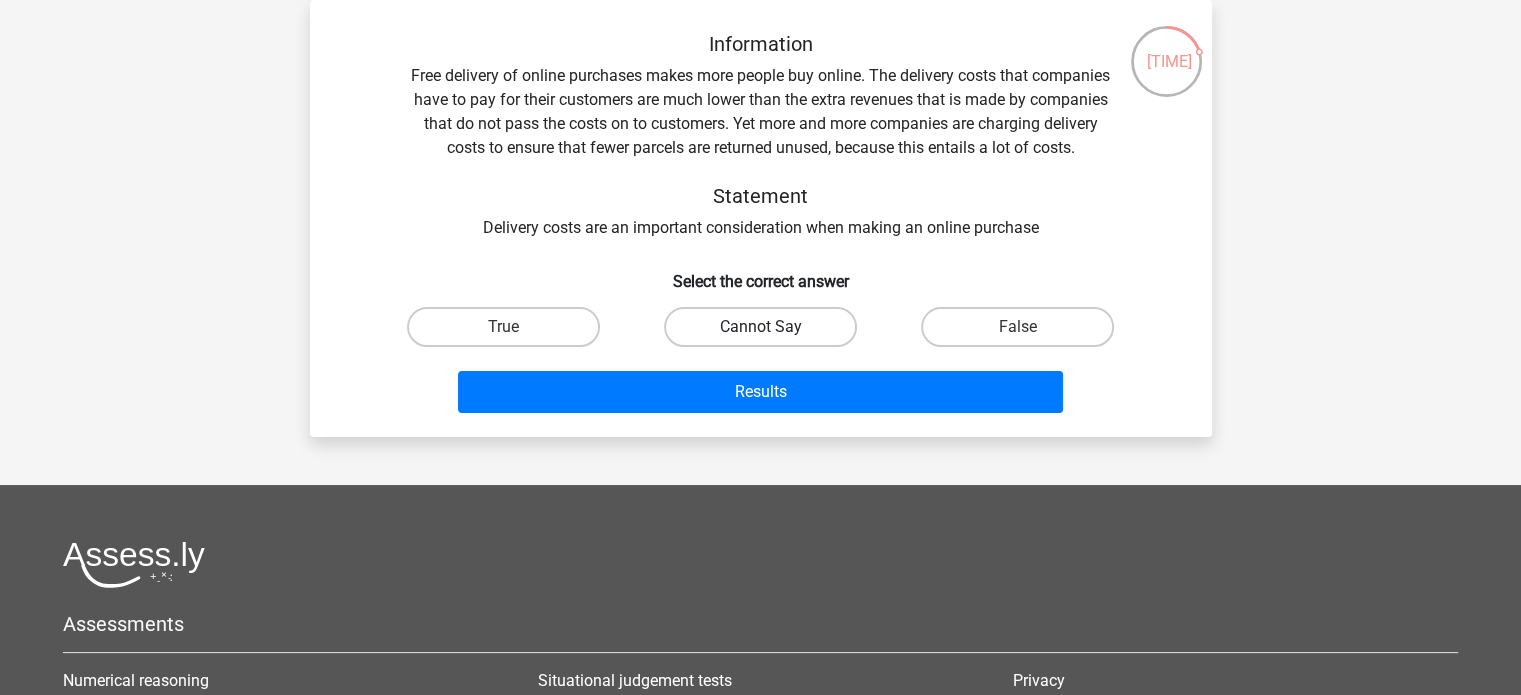 click on "Cannot Say" at bounding box center [760, 327] 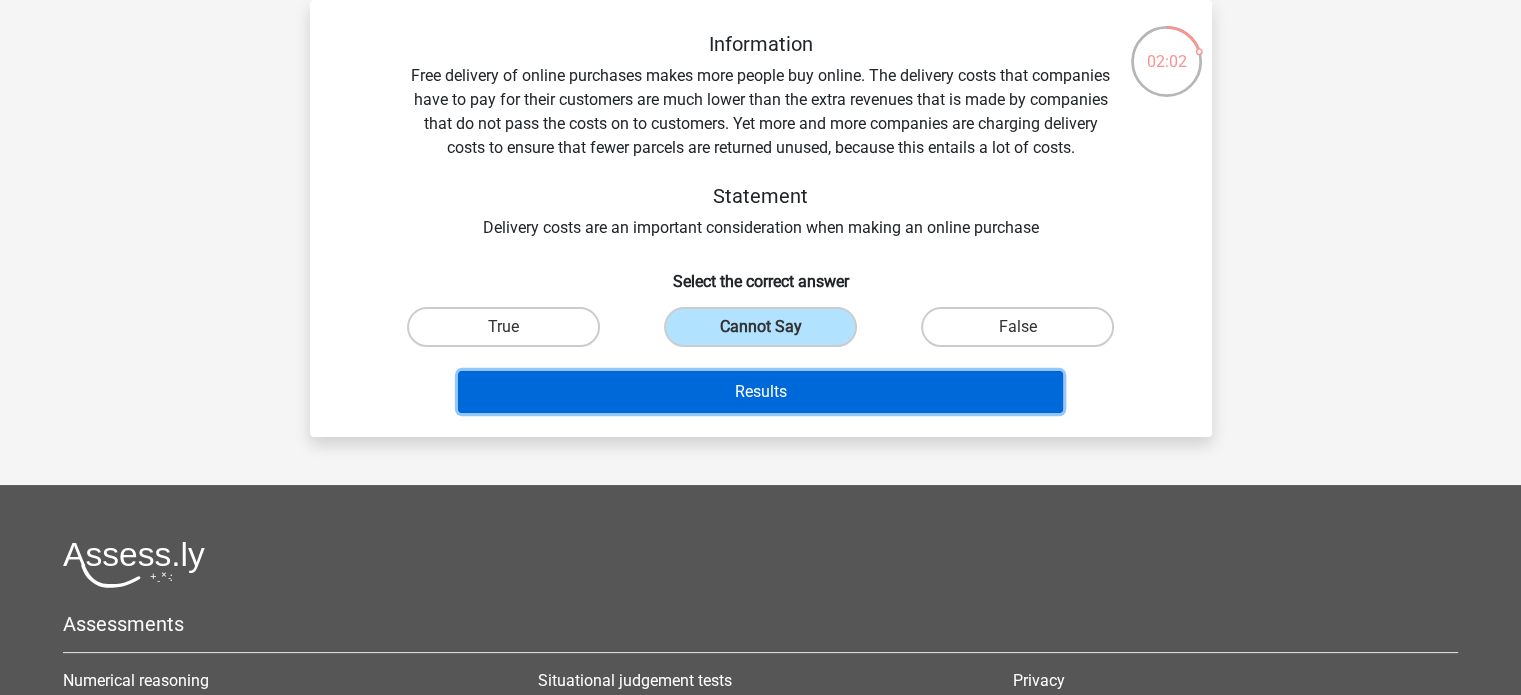 click on "Results" at bounding box center (760, 392) 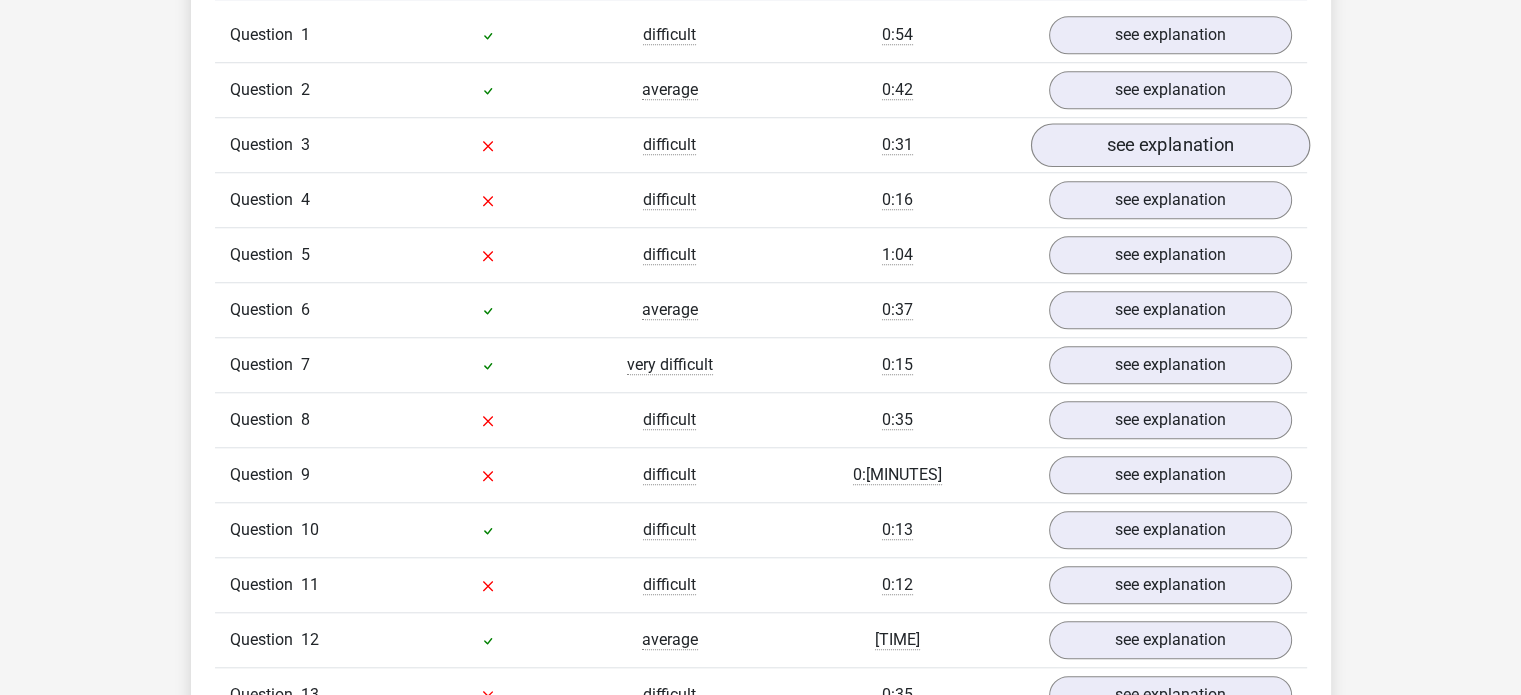 scroll, scrollTop: 1555, scrollLeft: 0, axis: vertical 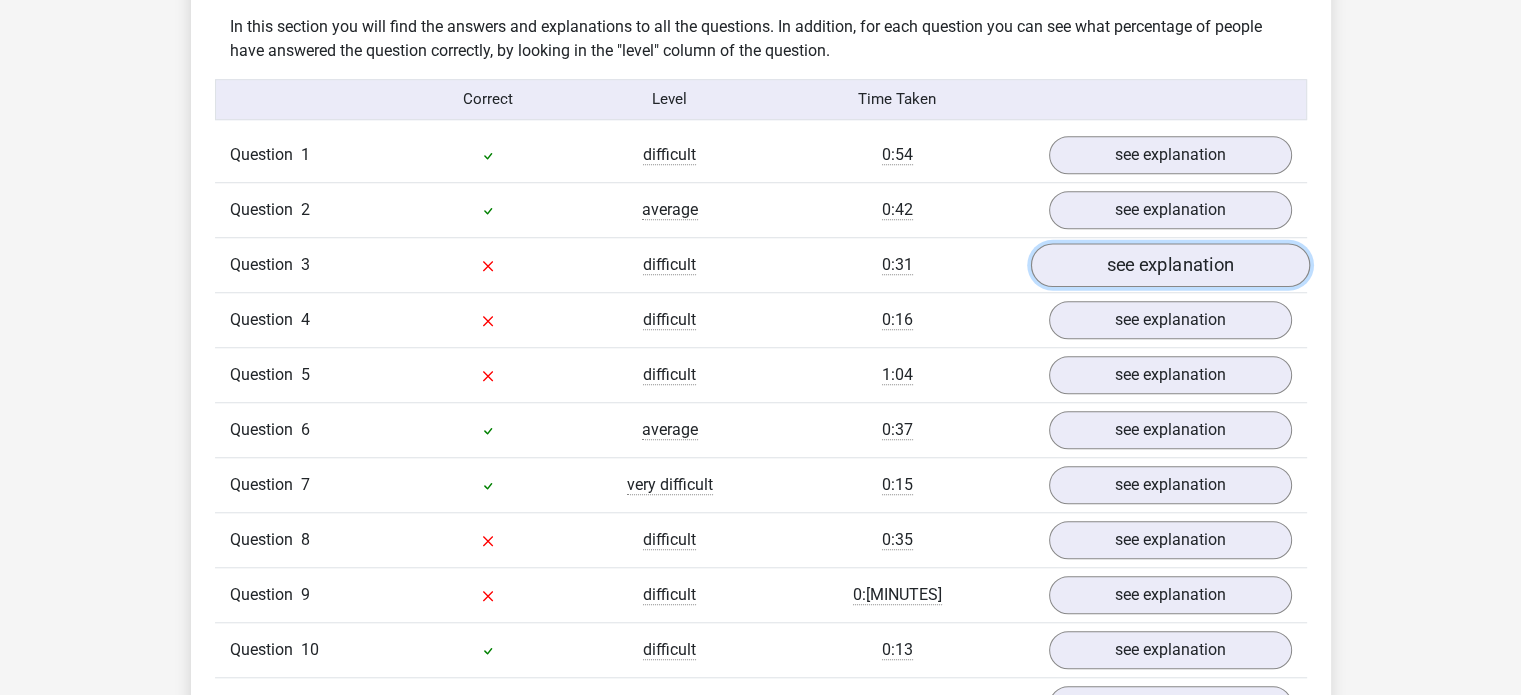click on "see explanation" at bounding box center [1169, 265] 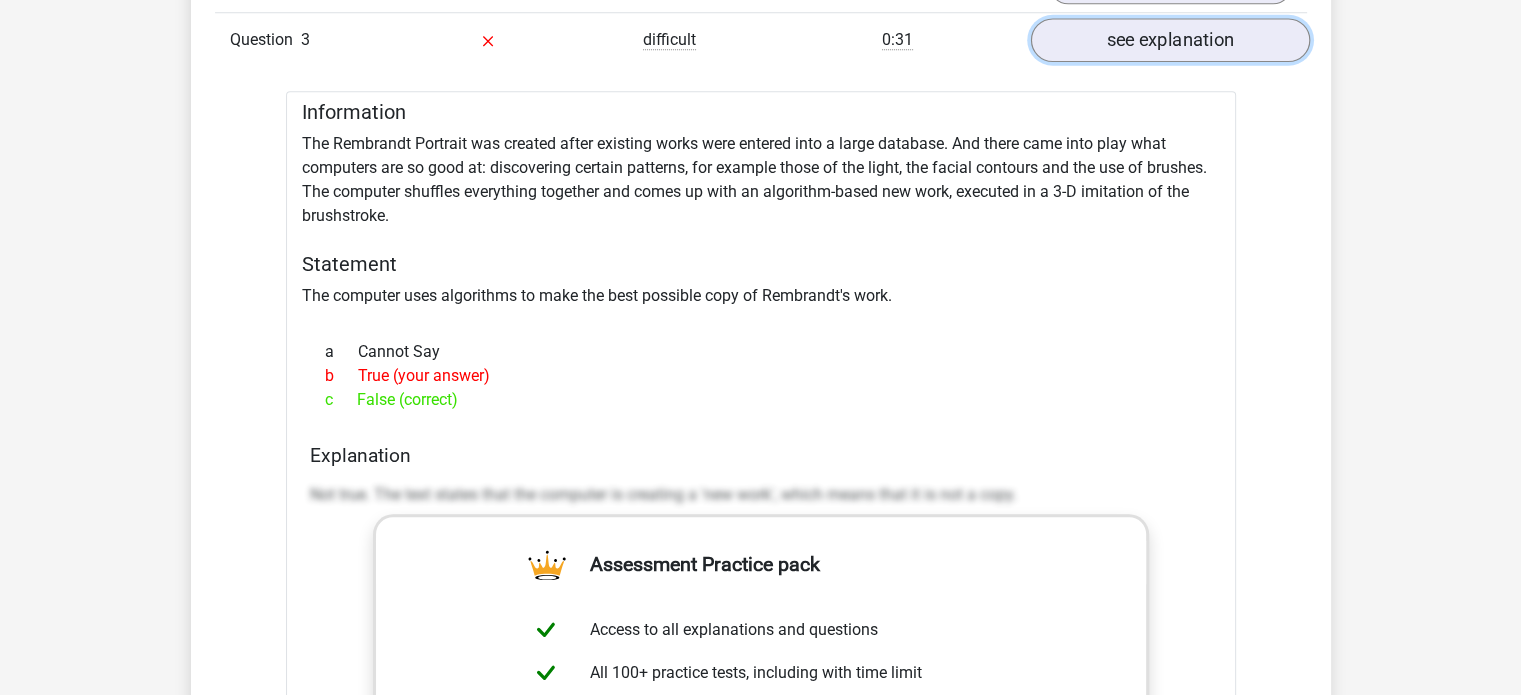 scroll, scrollTop: 1782, scrollLeft: 0, axis: vertical 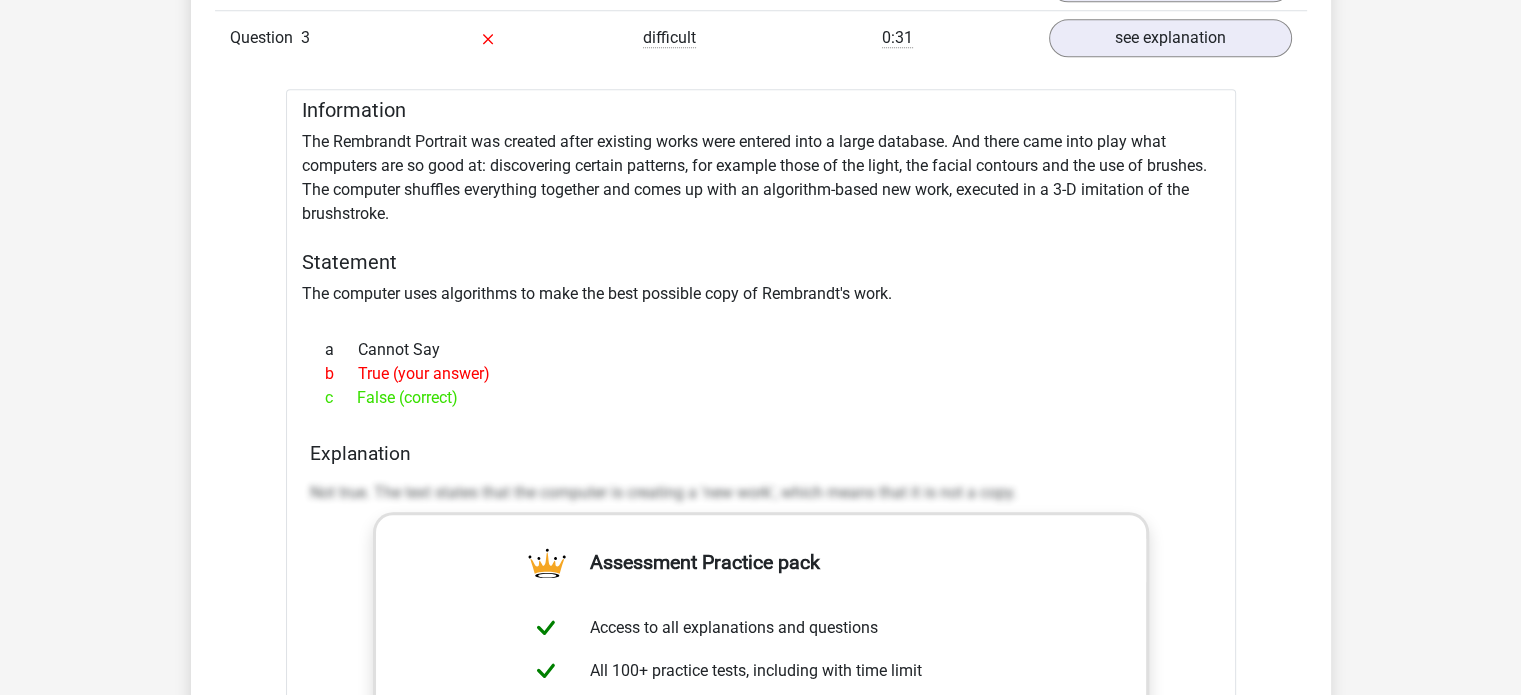 drag, startPoint x: 823, startPoint y: 486, endPoint x: 1000, endPoint y: 483, distance: 177.02542 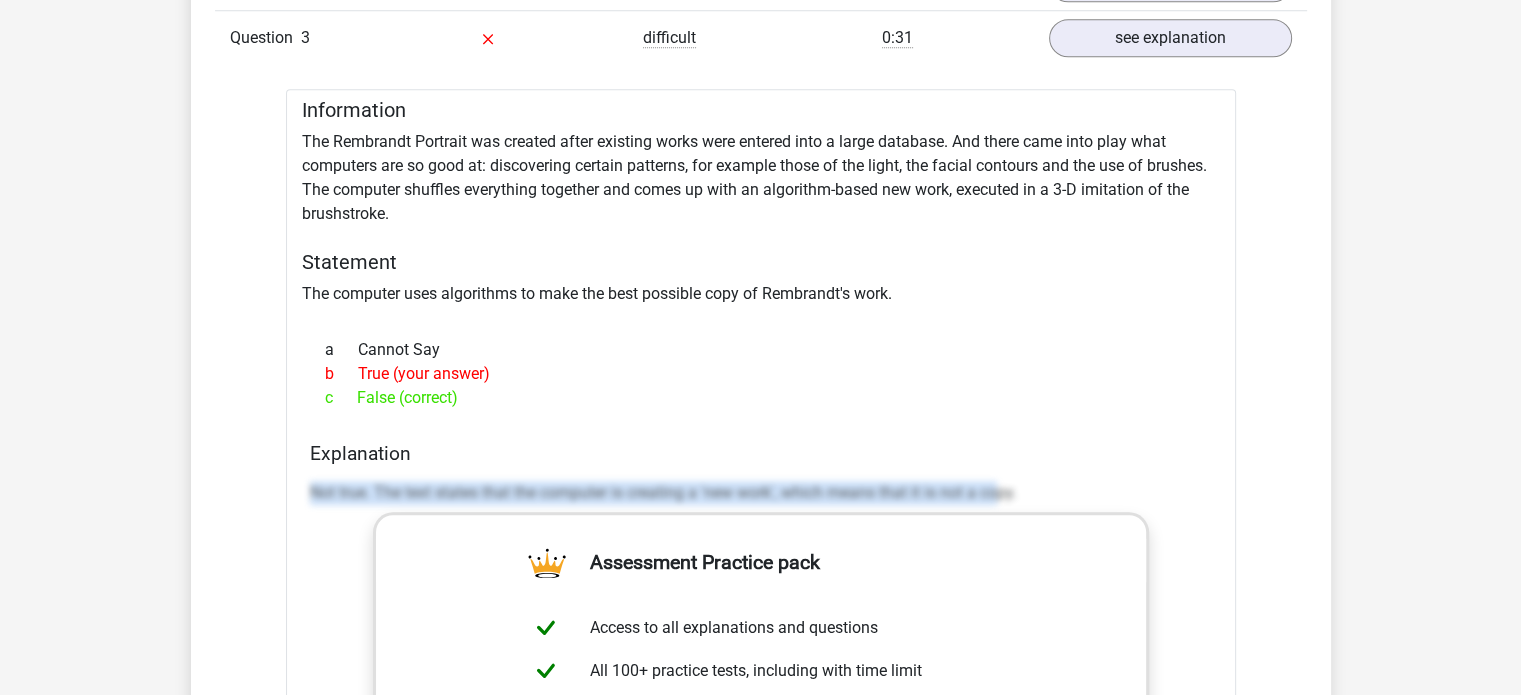 drag, startPoint x: 1000, startPoint y: 483, endPoint x: 301, endPoint y: 479, distance: 699.0115 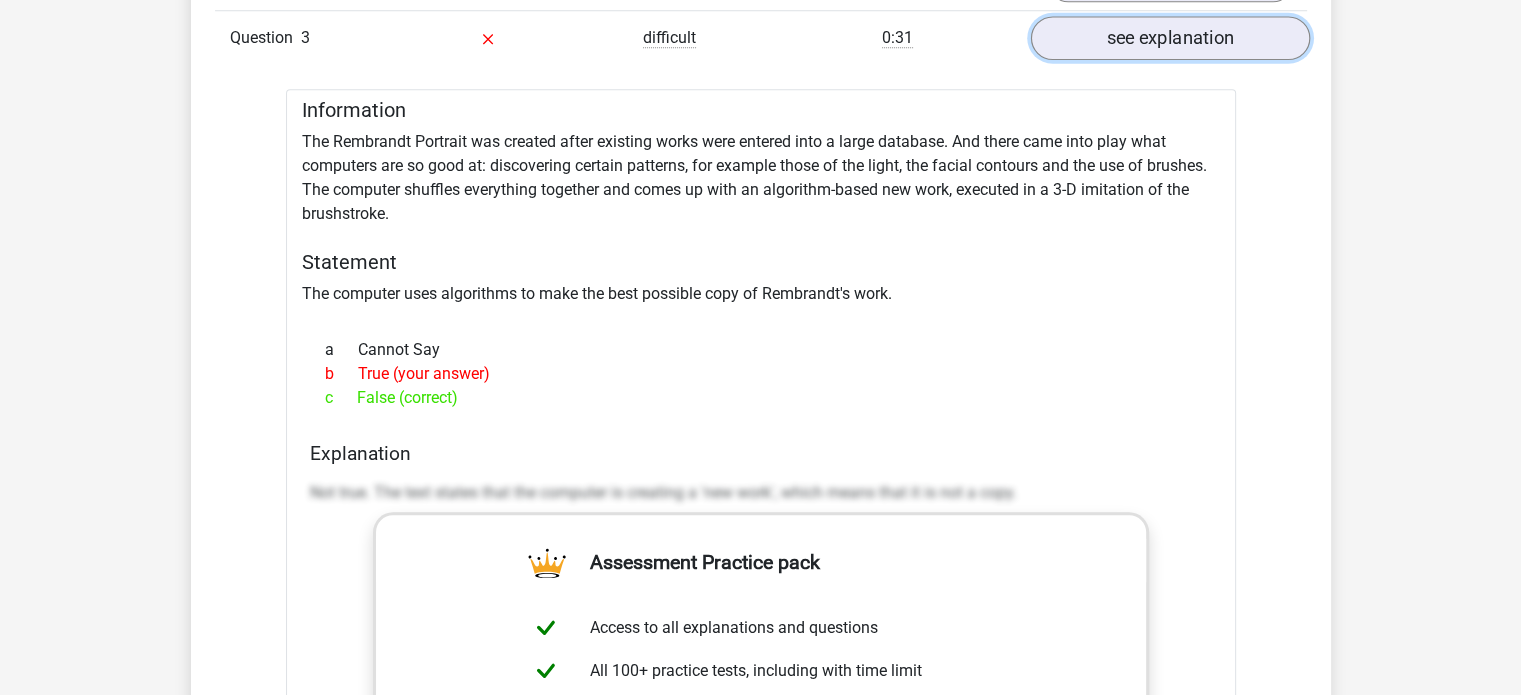 drag, startPoint x: 1129, startPoint y: 287, endPoint x: 1096, endPoint y: 47, distance: 242.25813 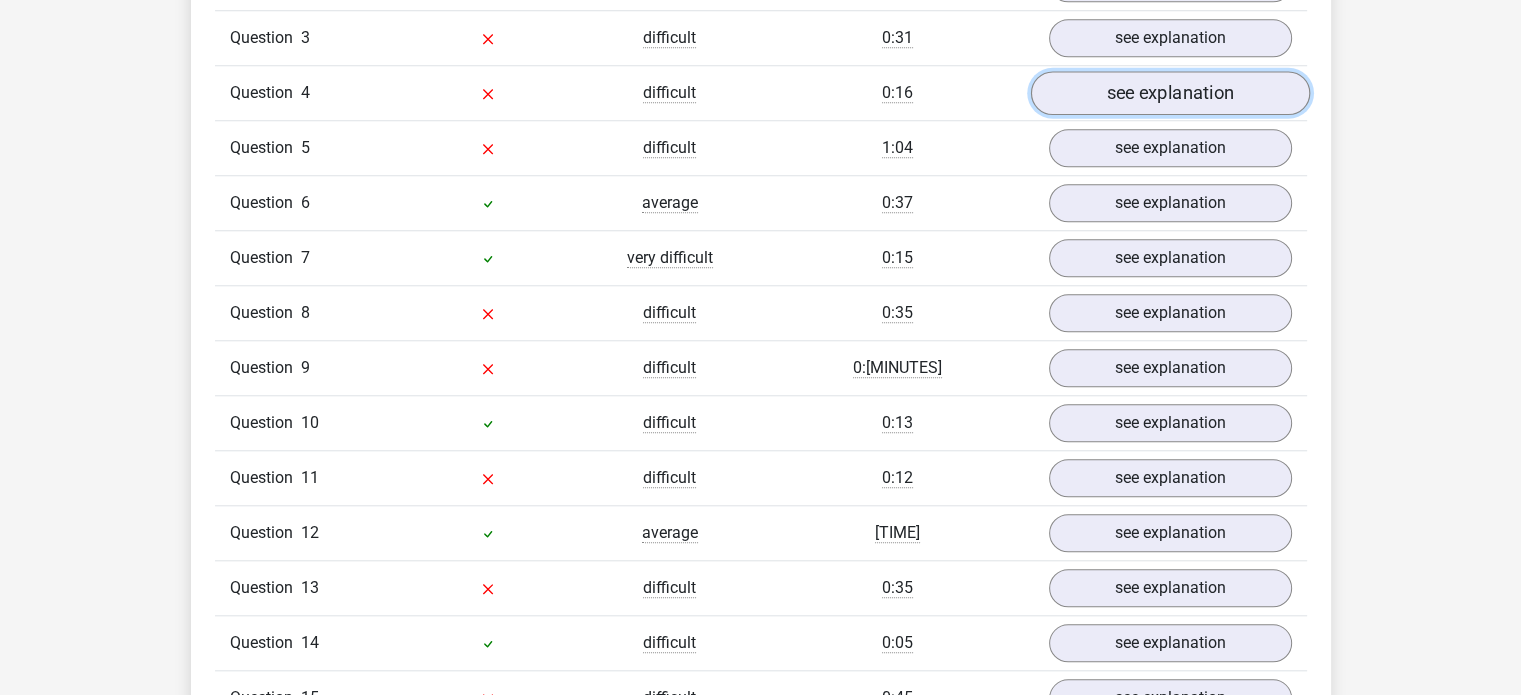 click on "see explanation" at bounding box center [1169, 93] 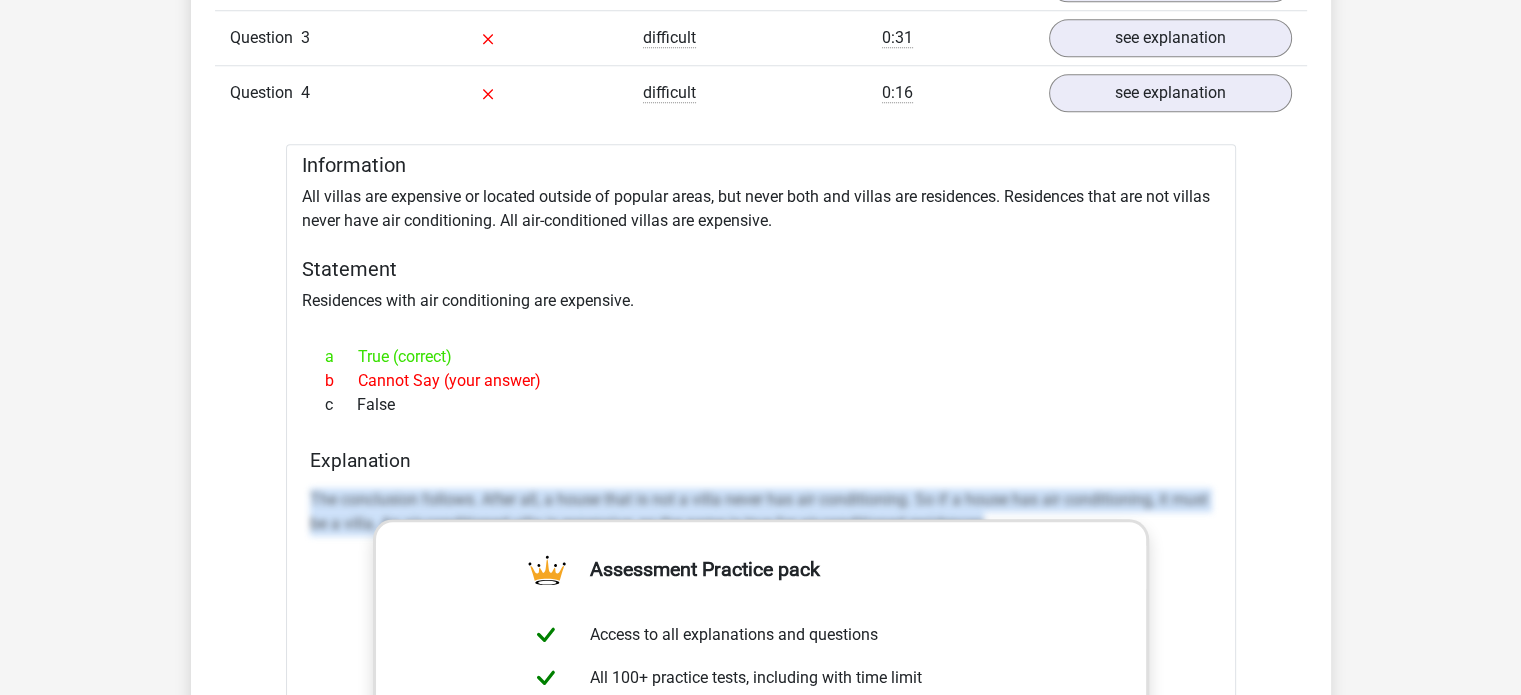 drag, startPoint x: 310, startPoint y: 493, endPoint x: 988, endPoint y: 511, distance: 678.2389 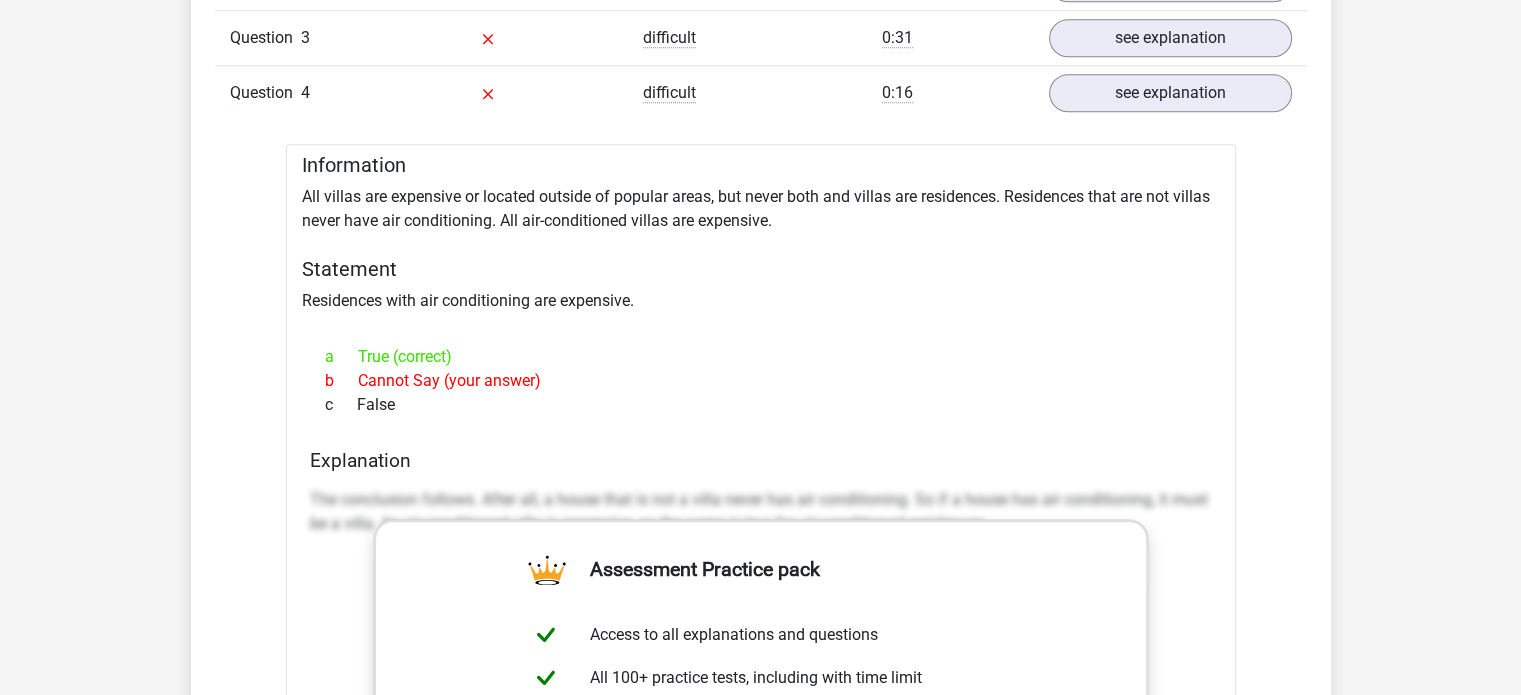 click on "a
True
(correct)" at bounding box center (761, 357) 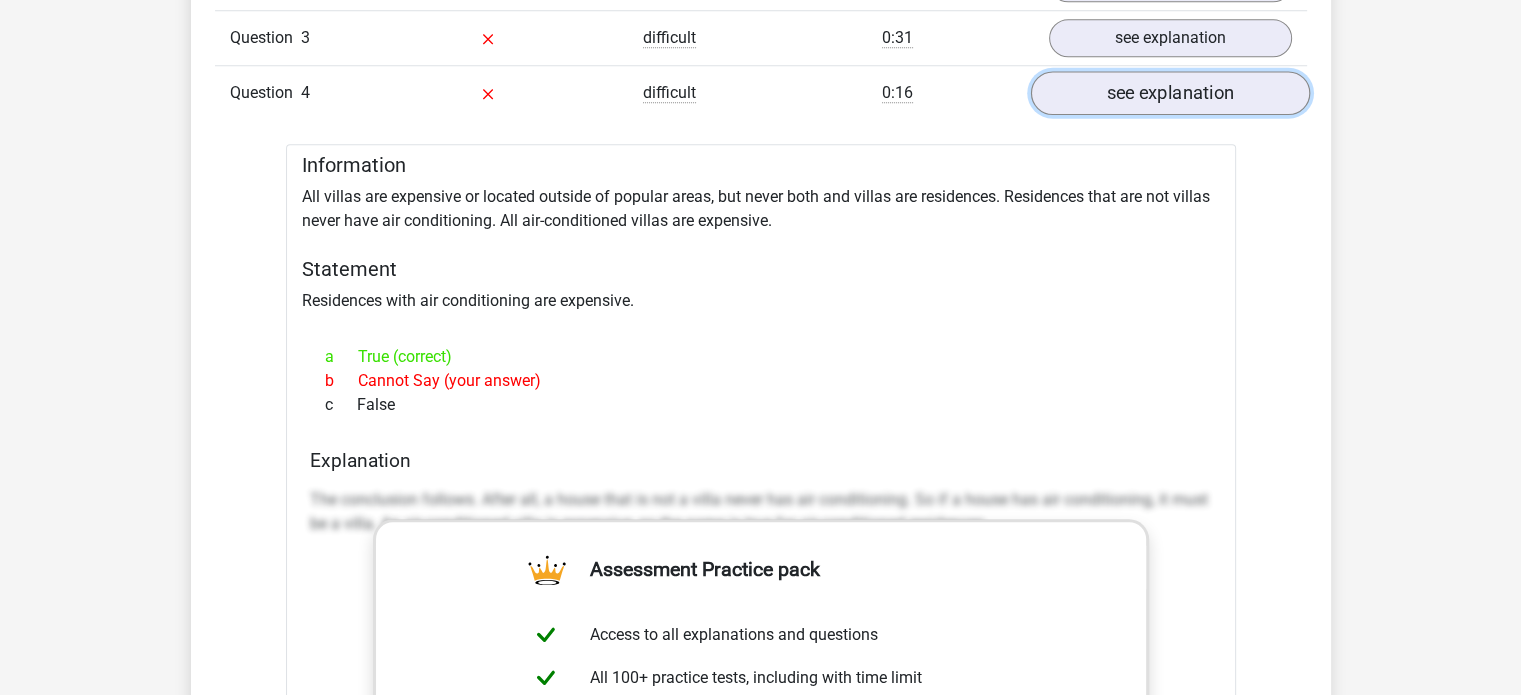 click on "see explanation" at bounding box center [1169, 93] 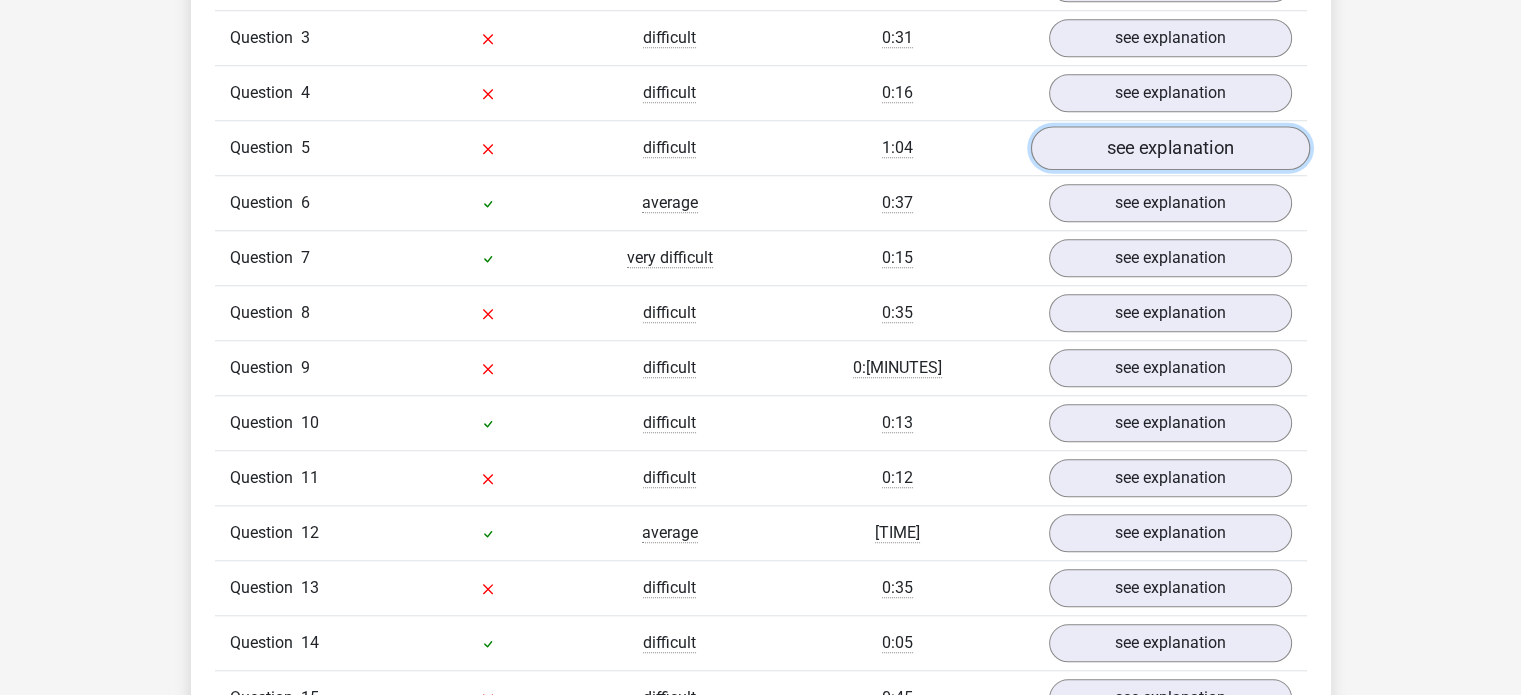 click on "see explanation" at bounding box center (1169, 148) 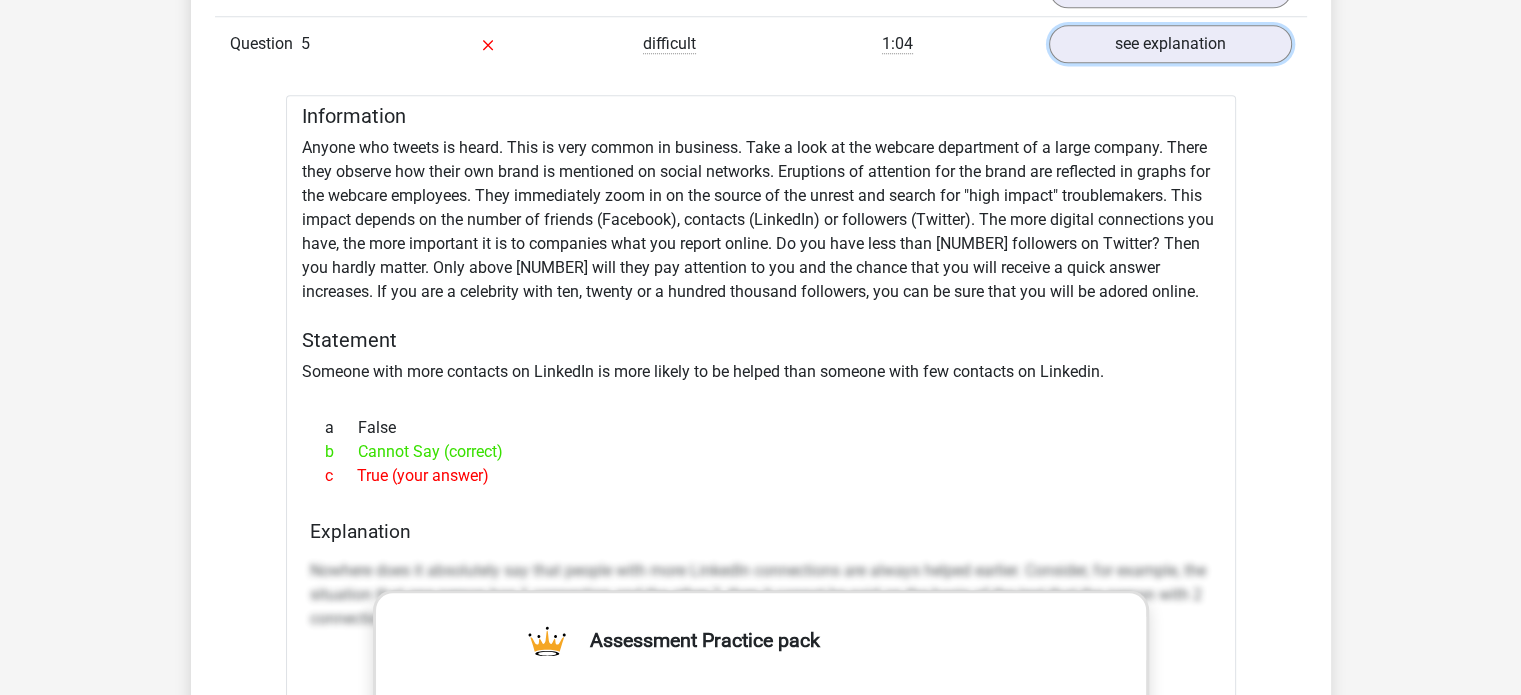 scroll, scrollTop: 1887, scrollLeft: 0, axis: vertical 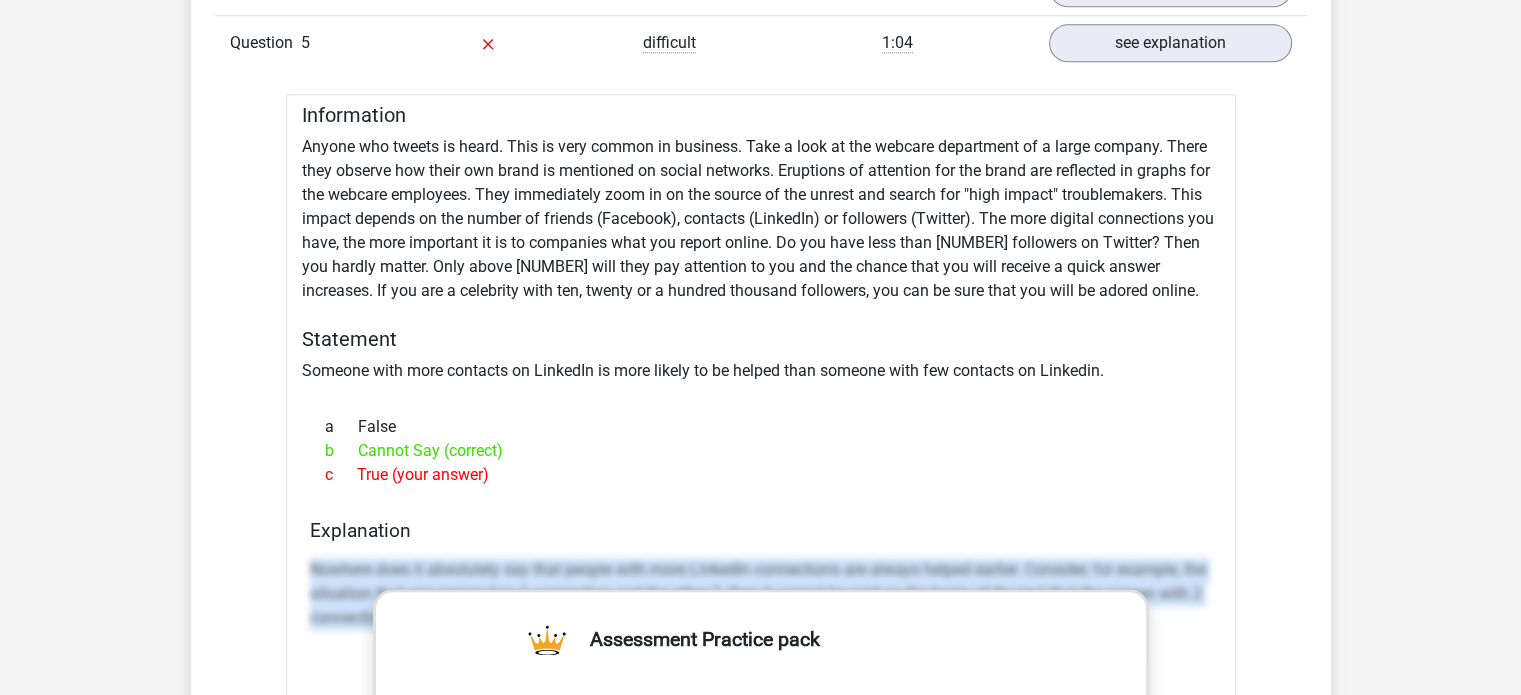 drag, startPoint x: 311, startPoint y: 564, endPoint x: 1182, endPoint y: 615, distance: 872.4918 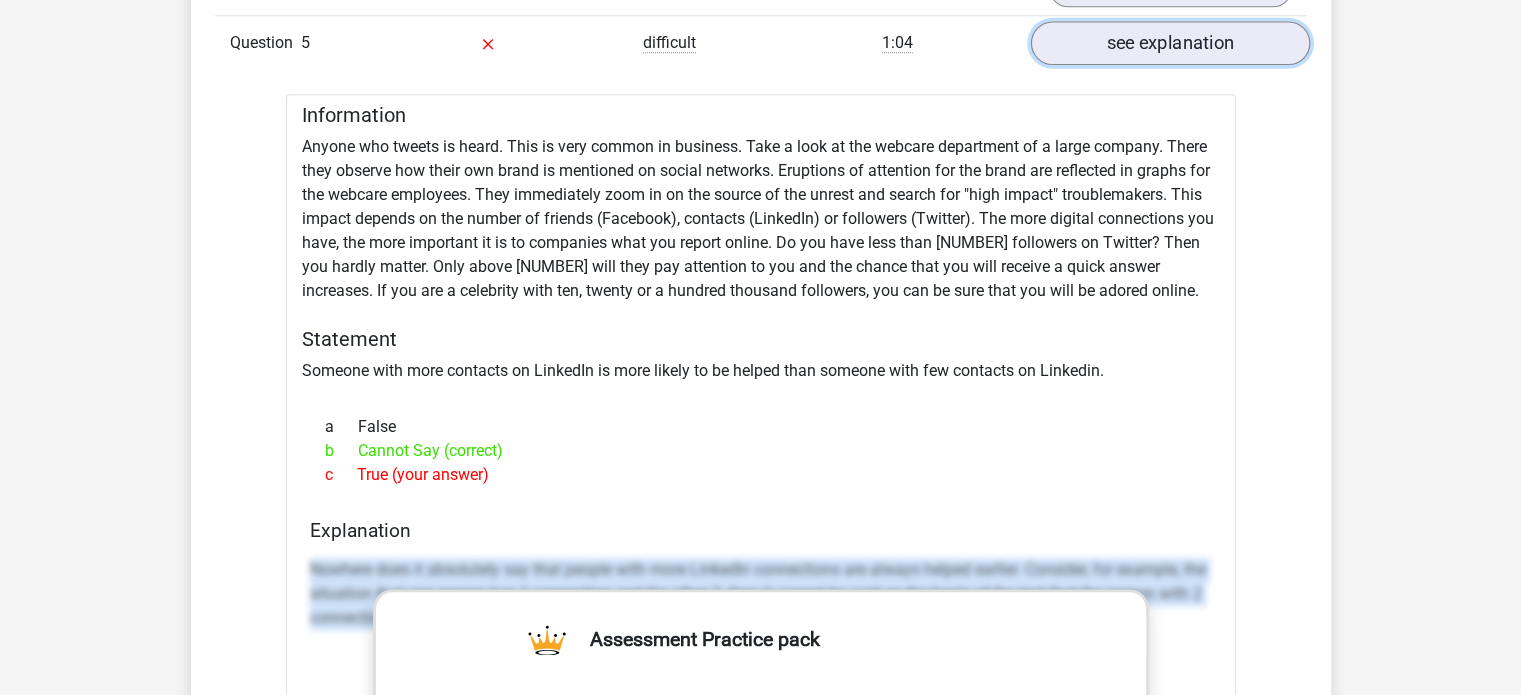 click on "see explanation" at bounding box center (1169, 43) 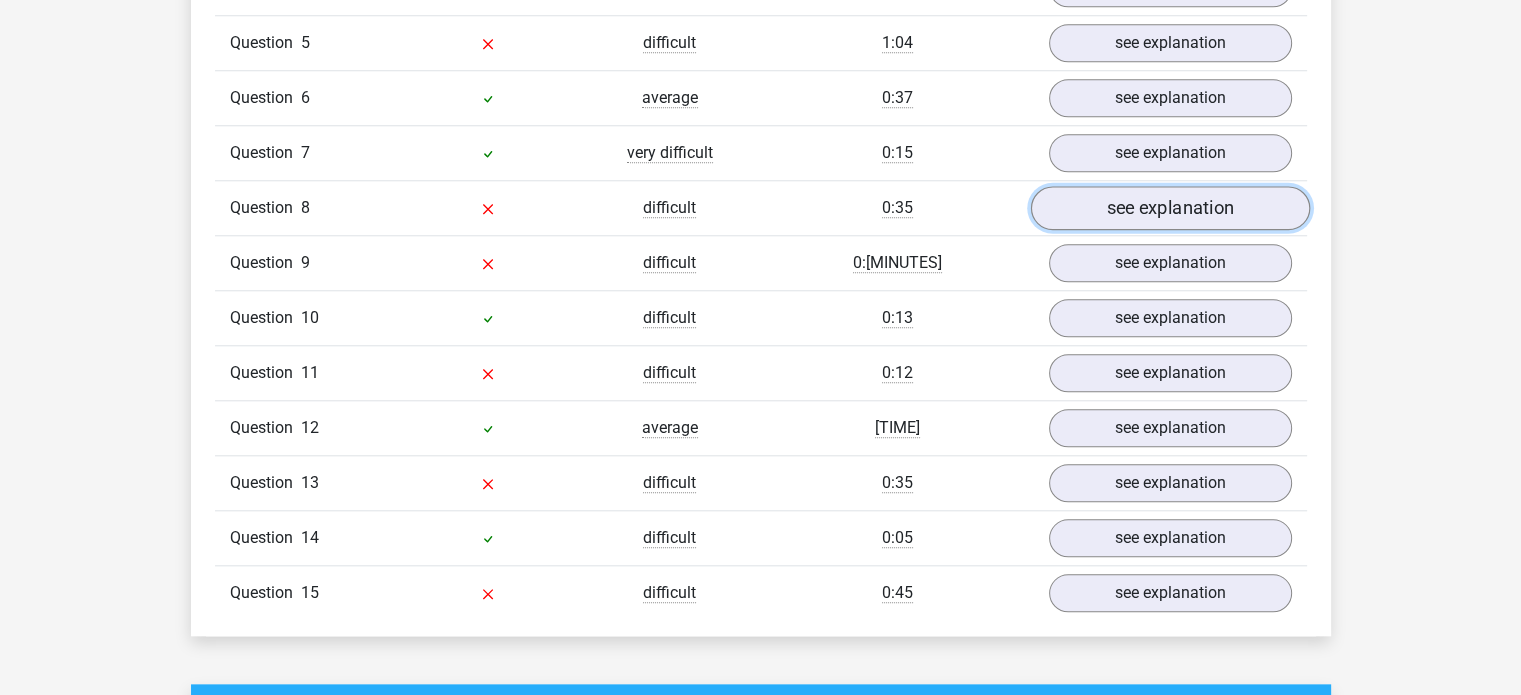 click on "see explanation" at bounding box center (1169, 208) 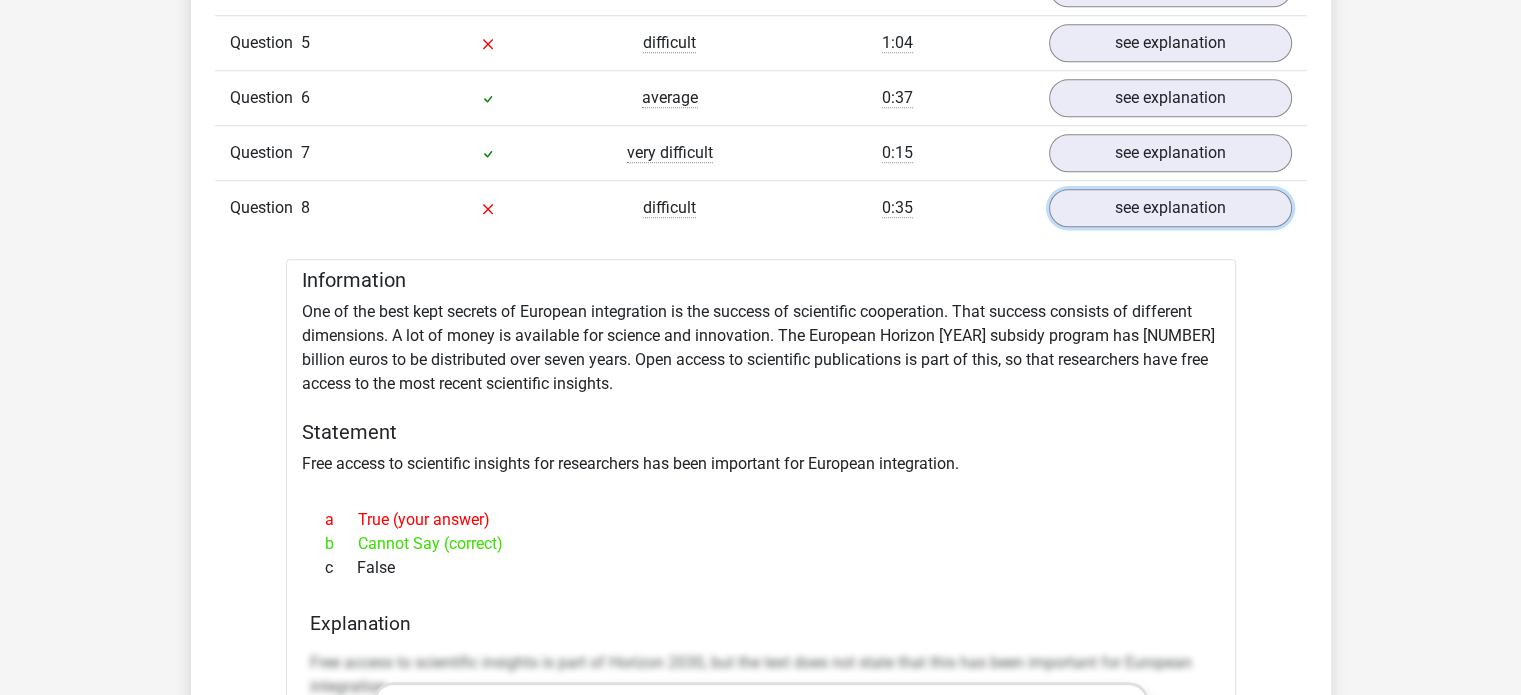 scroll, scrollTop: 2016, scrollLeft: 0, axis: vertical 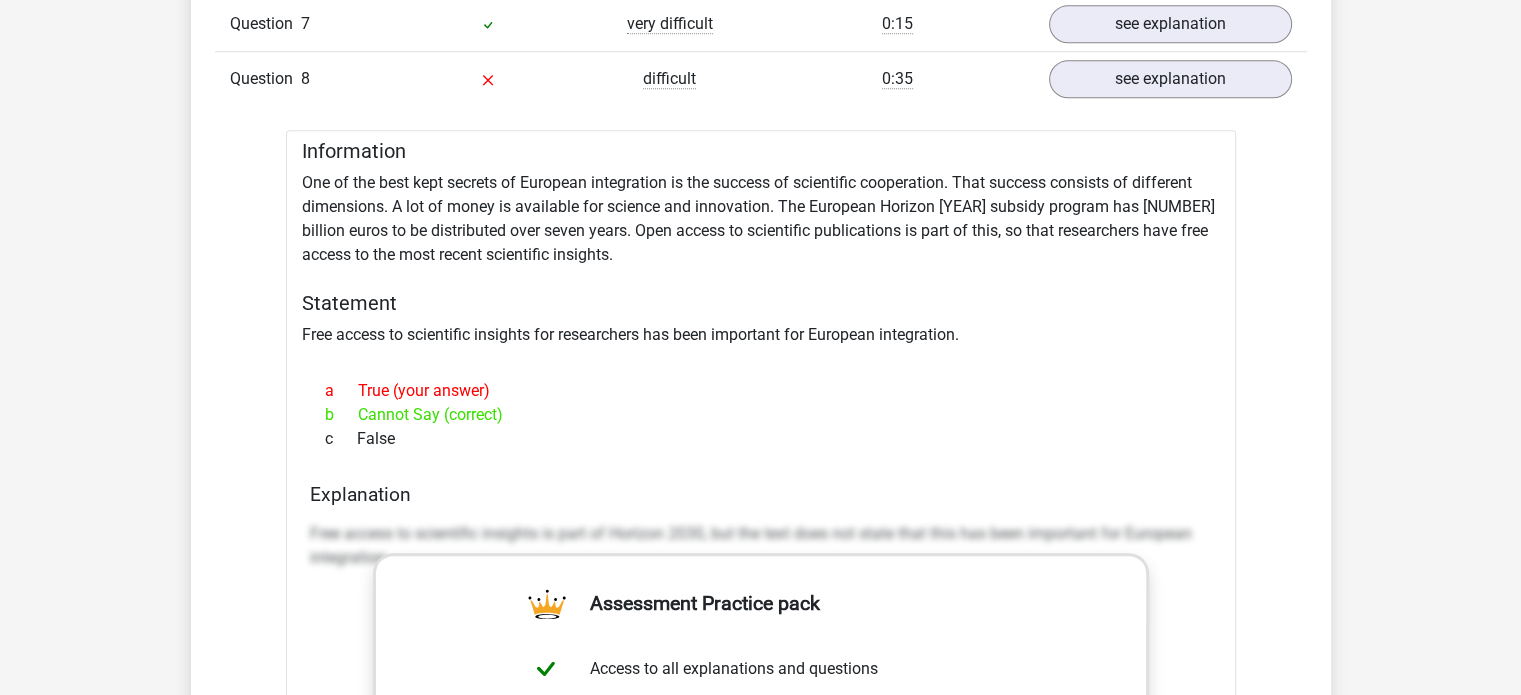 click on "Explanation
Free access to scientific insights is part of Horizon 2030, but the text does not state that this has been important for European integration." at bounding box center (761, 798) 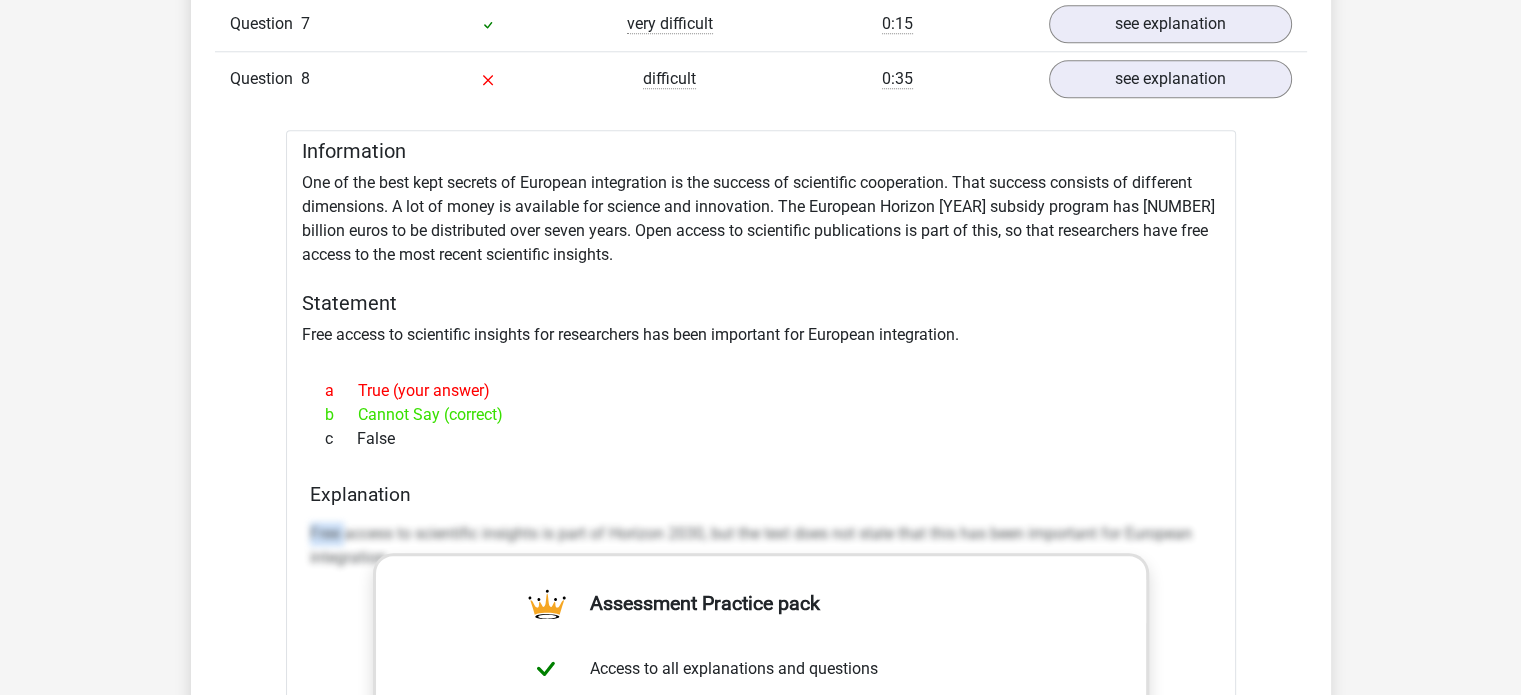 click on "Explanation
Free access to scientific insights is part of Horizon 2030, but the text does not state that this has been important for European integration." at bounding box center (761, 798) 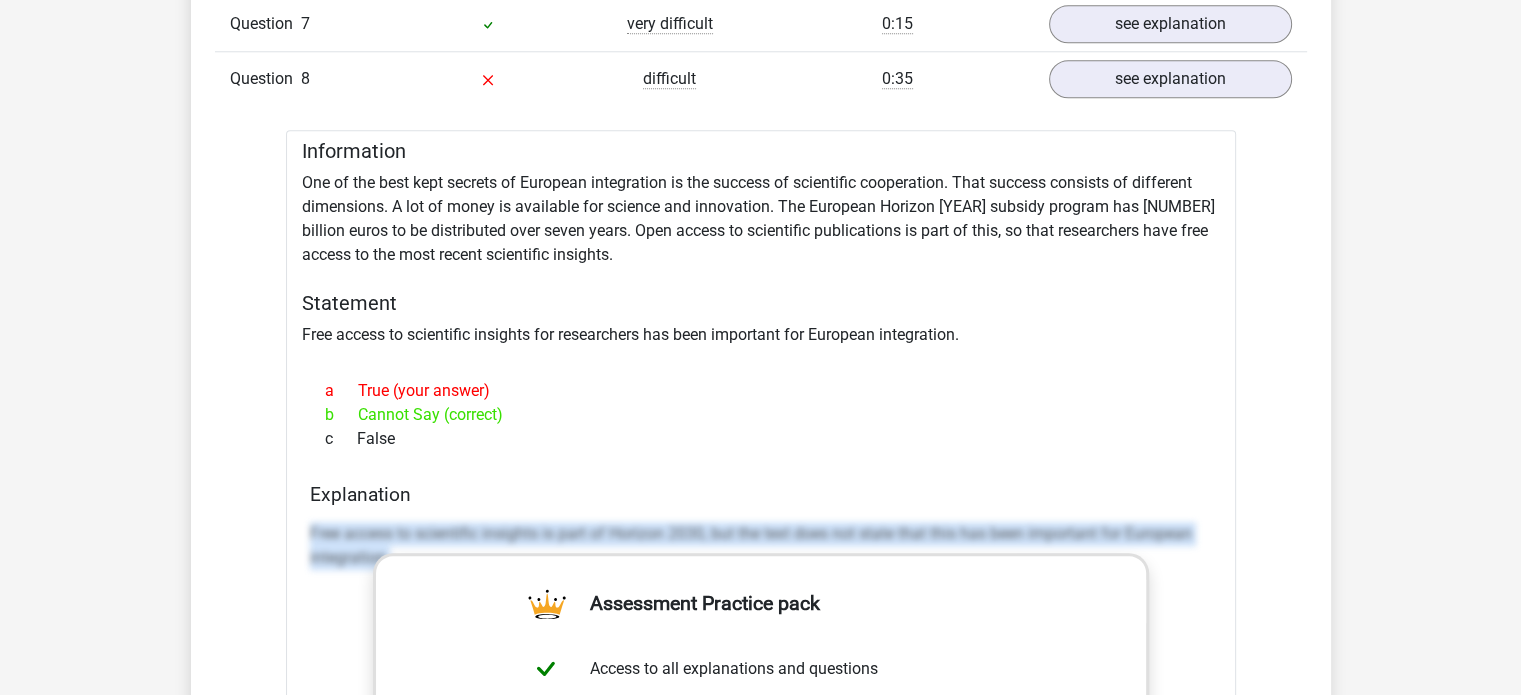 drag, startPoint x: 312, startPoint y: 527, endPoint x: 1225, endPoint y: 635, distance: 919.36554 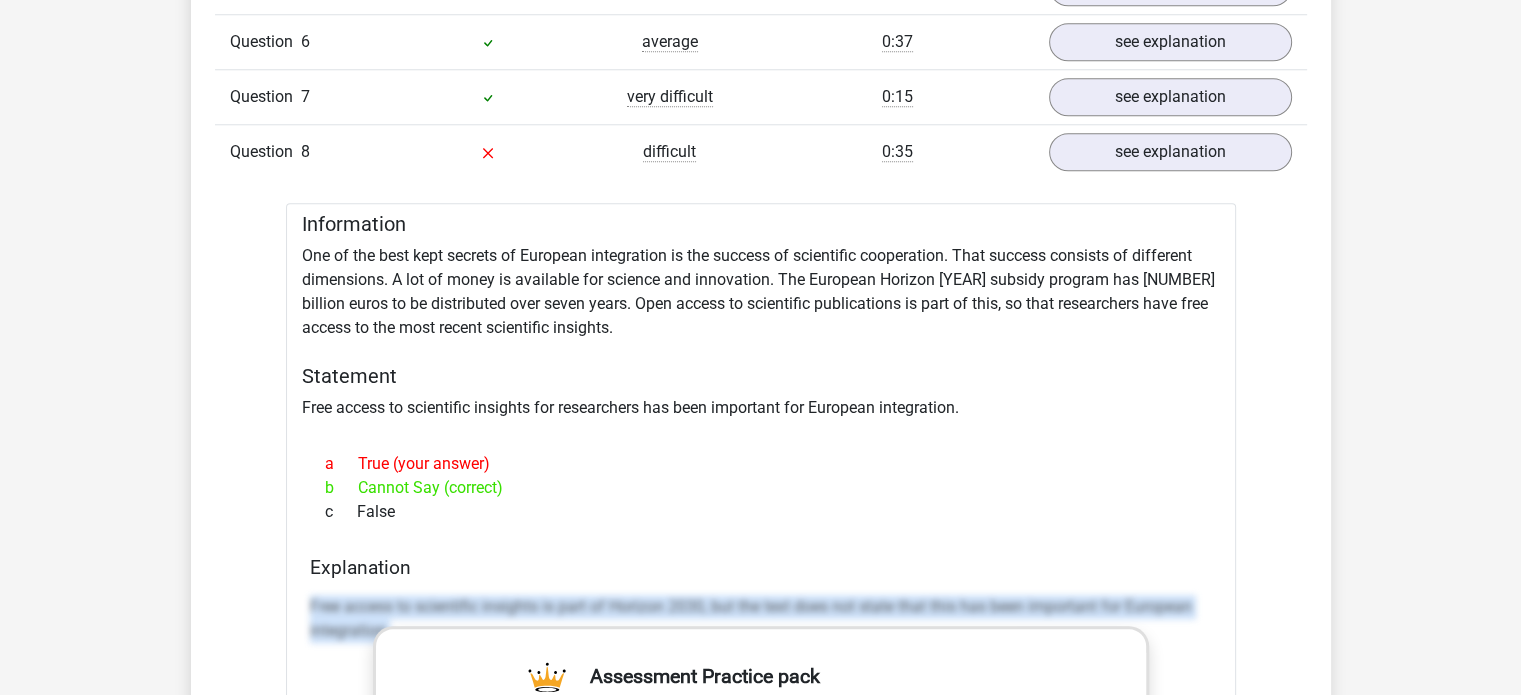 scroll, scrollTop: 1904, scrollLeft: 0, axis: vertical 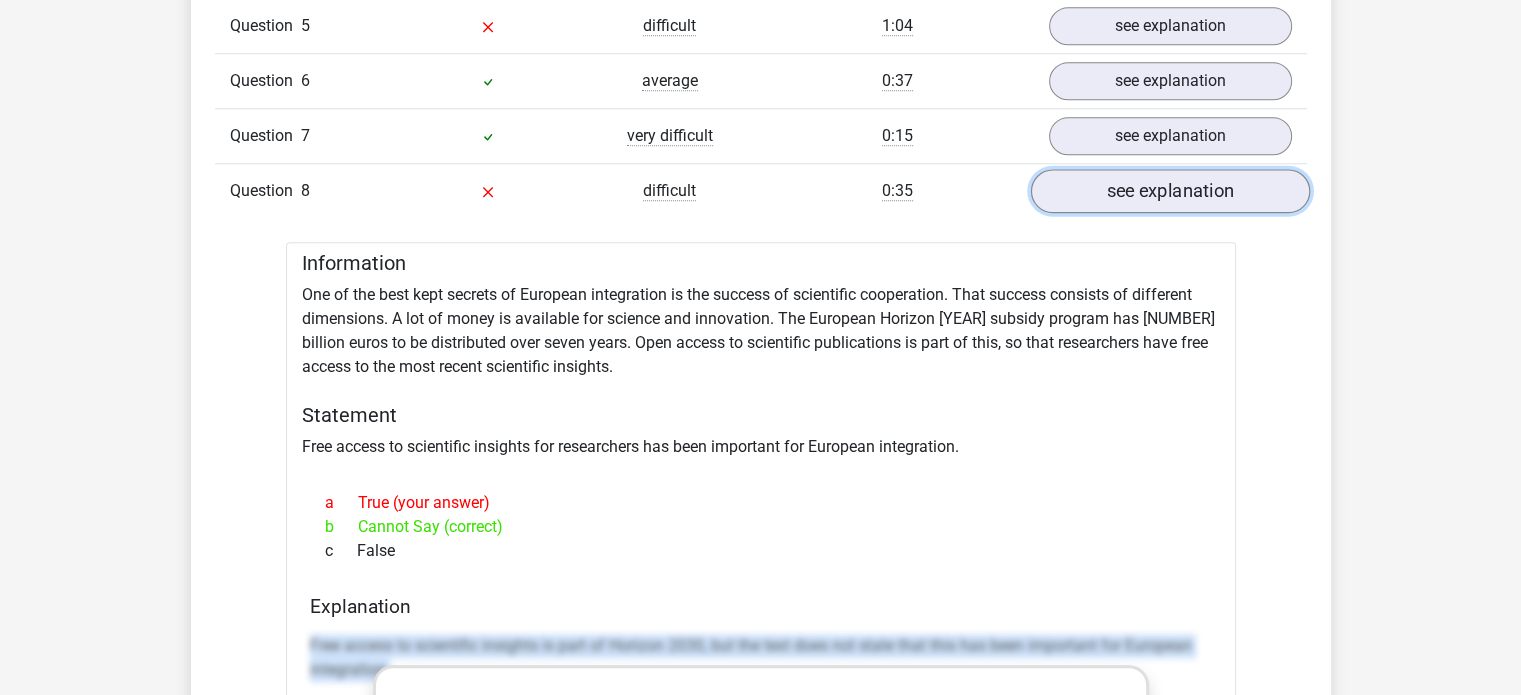 click on "see explanation" at bounding box center (1169, 191) 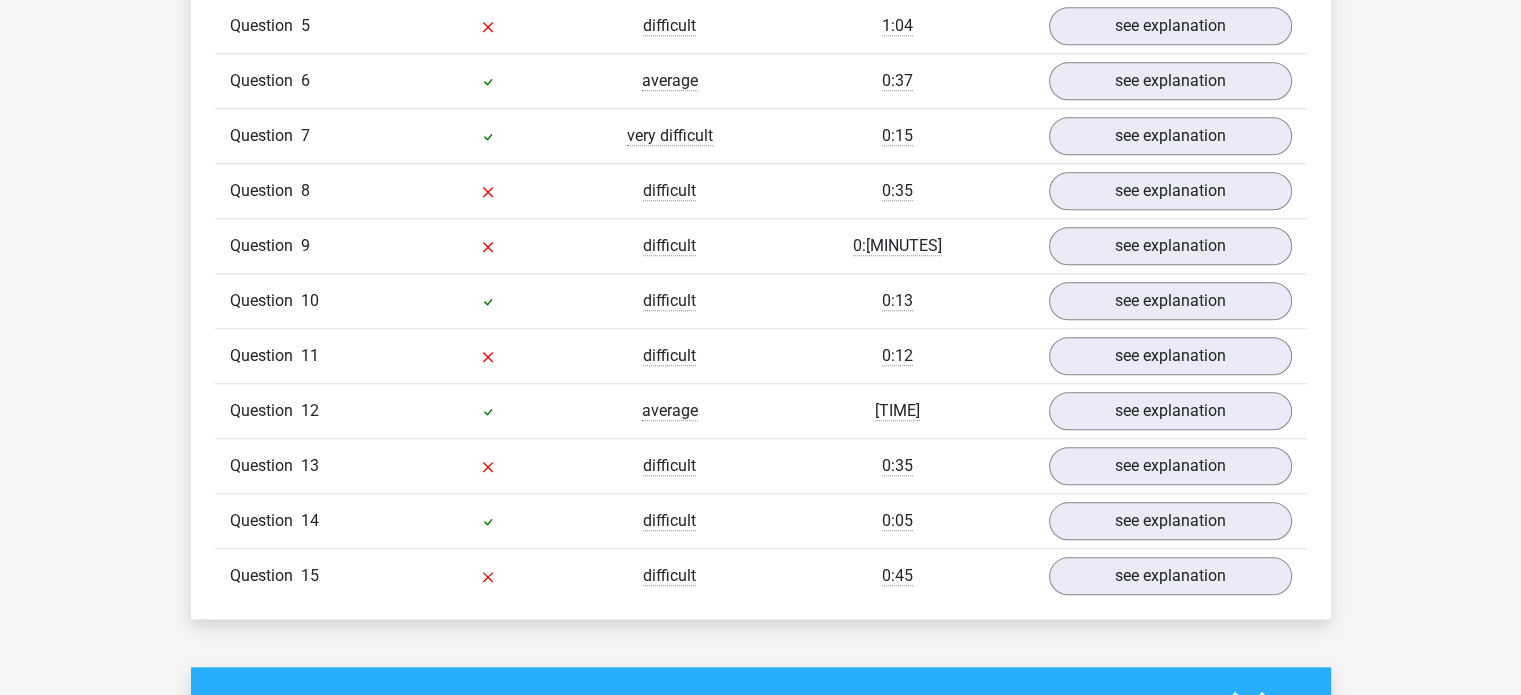 click on "Question
10
difficult
0:13
see explanation" at bounding box center [761, 300] 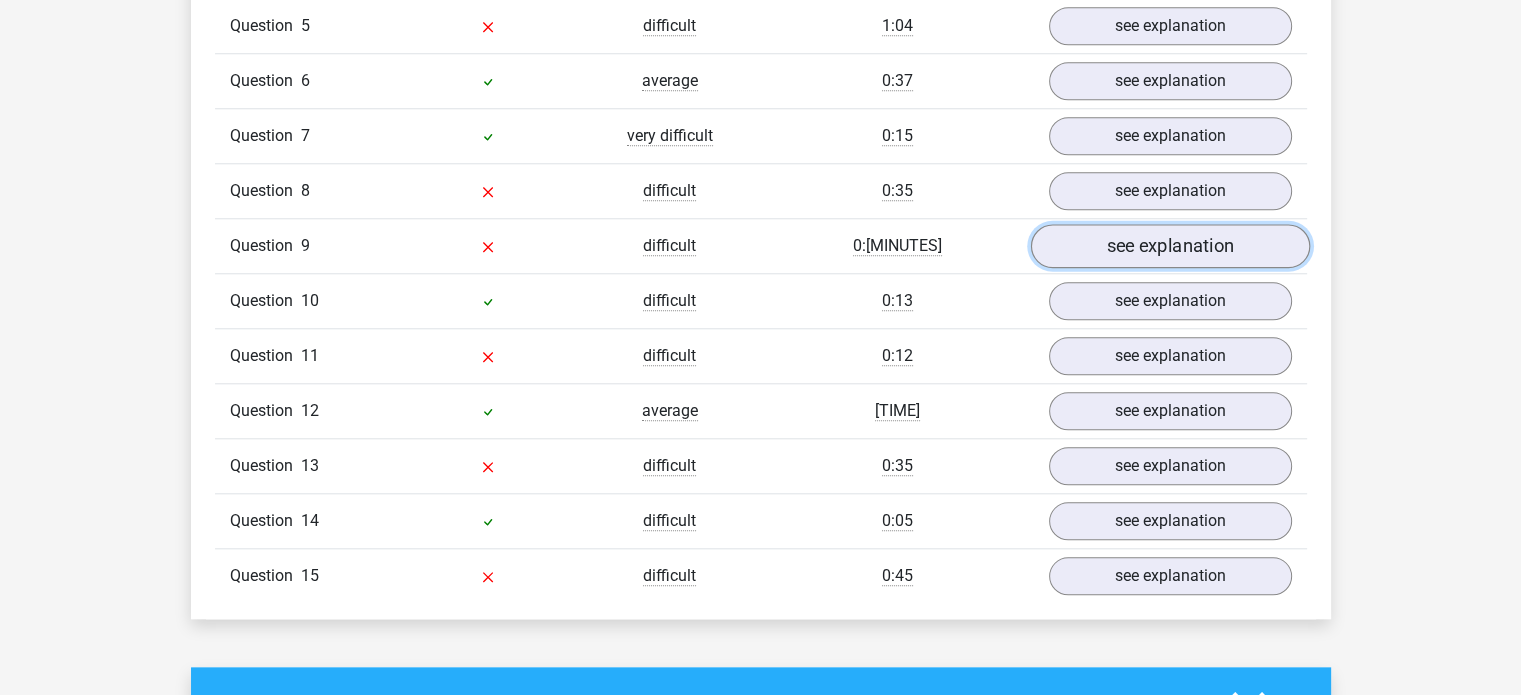 click on "see explanation" at bounding box center [1169, 246] 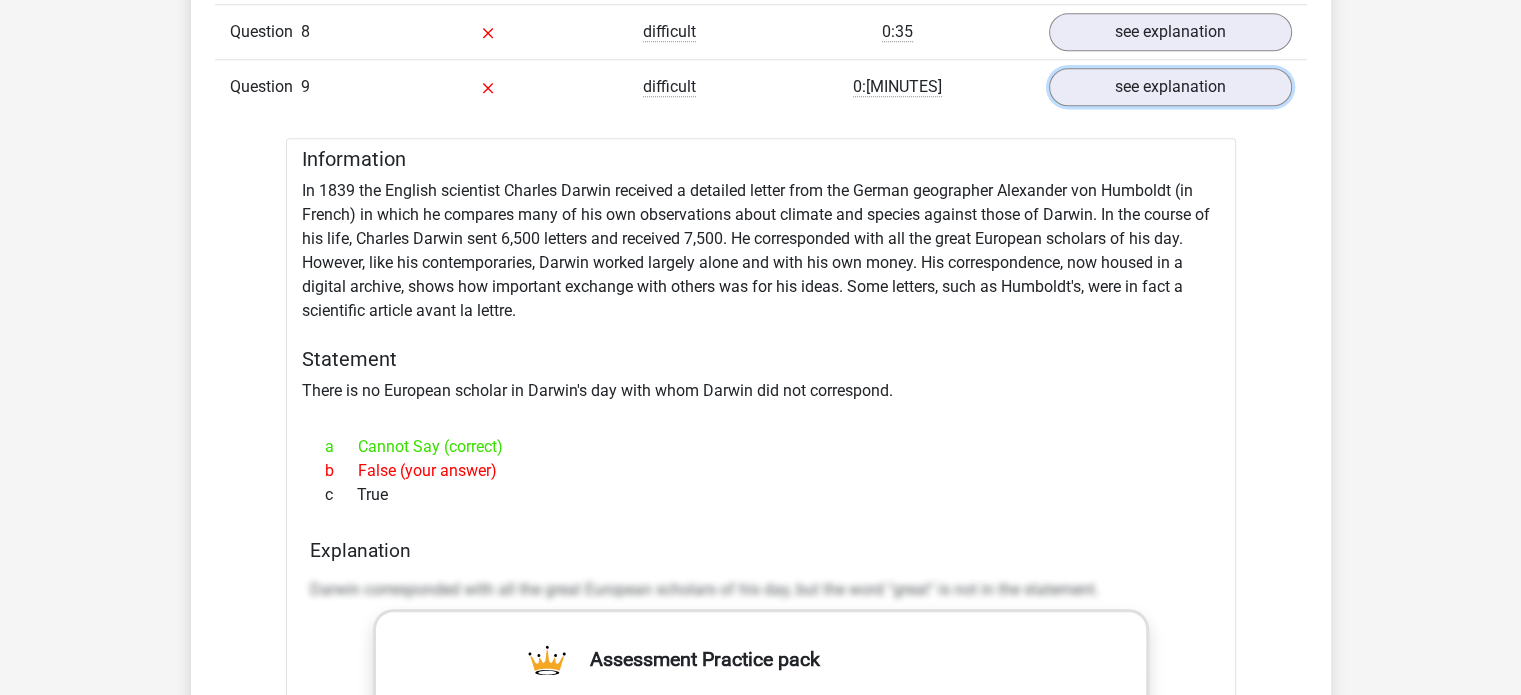 scroll, scrollTop: 2114, scrollLeft: 0, axis: vertical 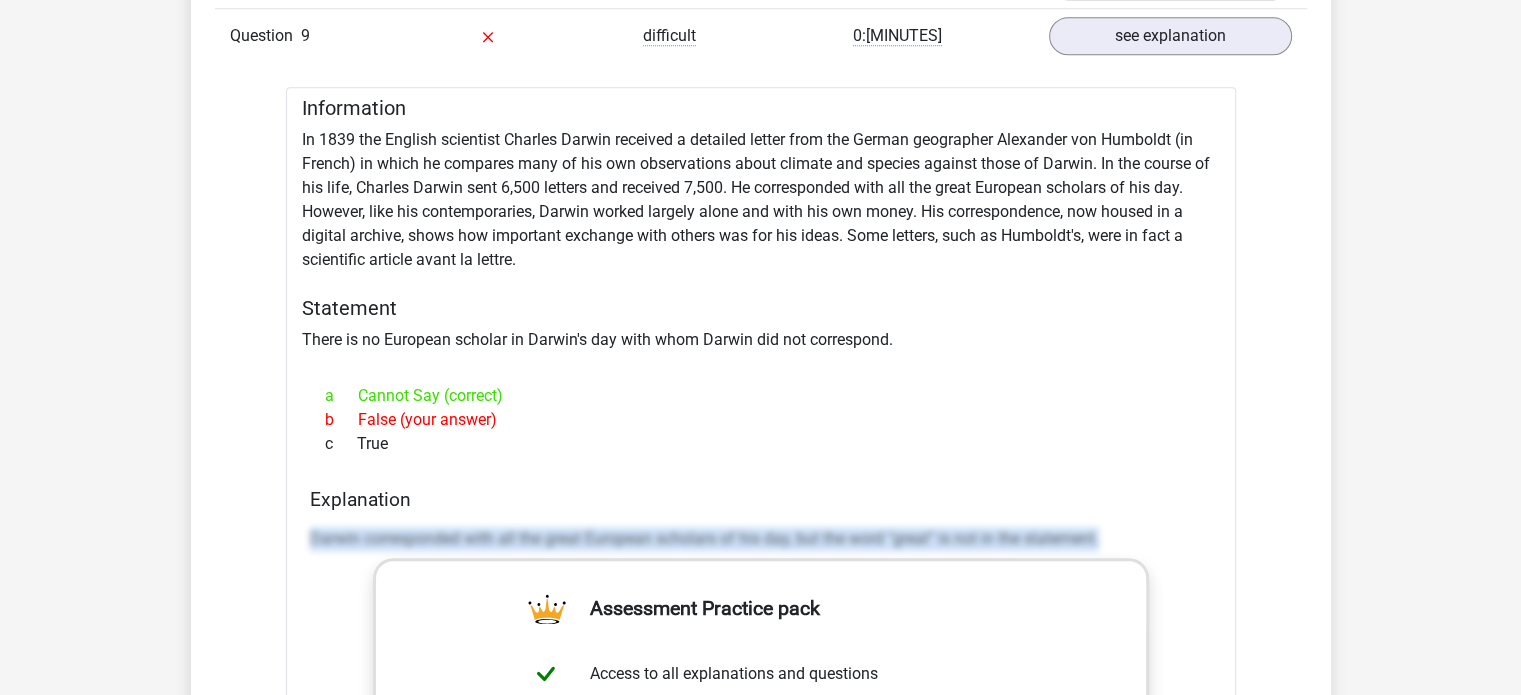 drag, startPoint x: 309, startPoint y: 530, endPoint x: 1180, endPoint y: 579, distance: 872.3772 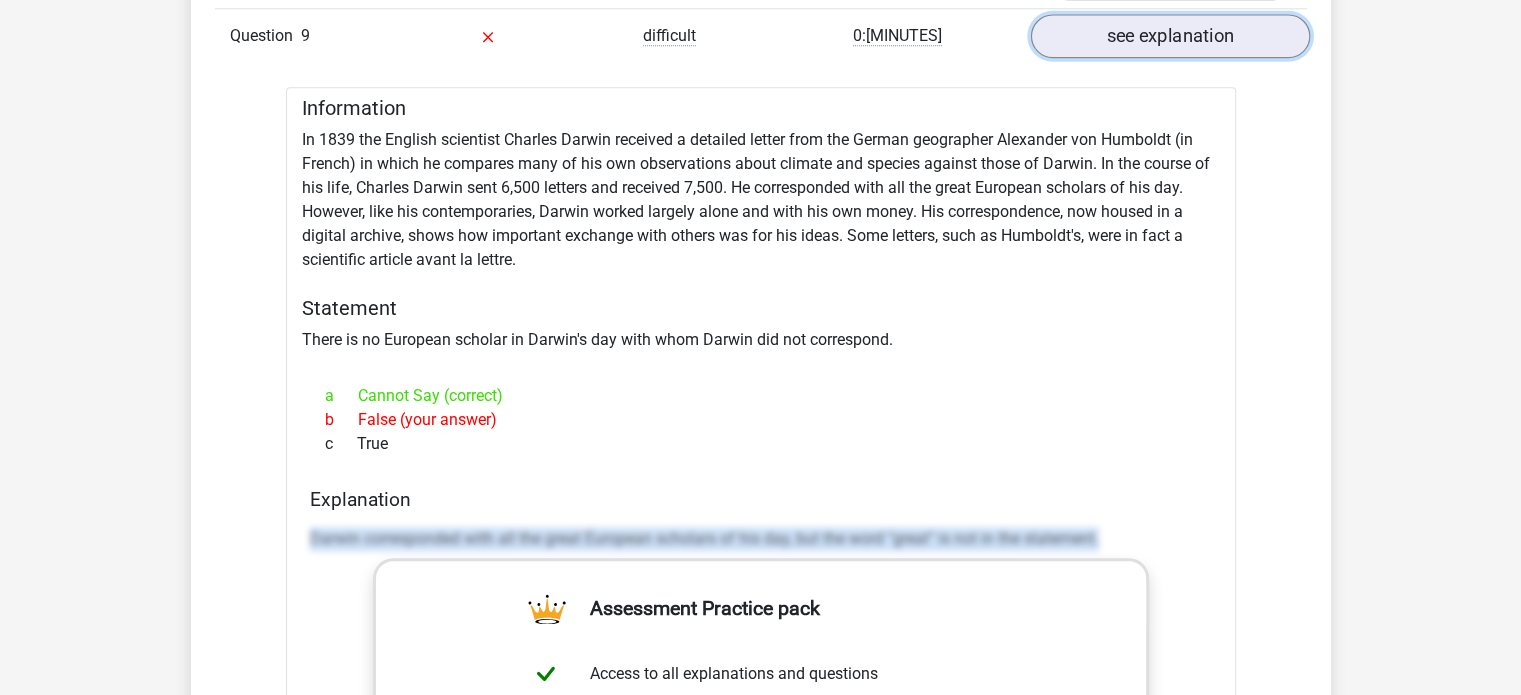 click on "see explanation" at bounding box center (1169, 36) 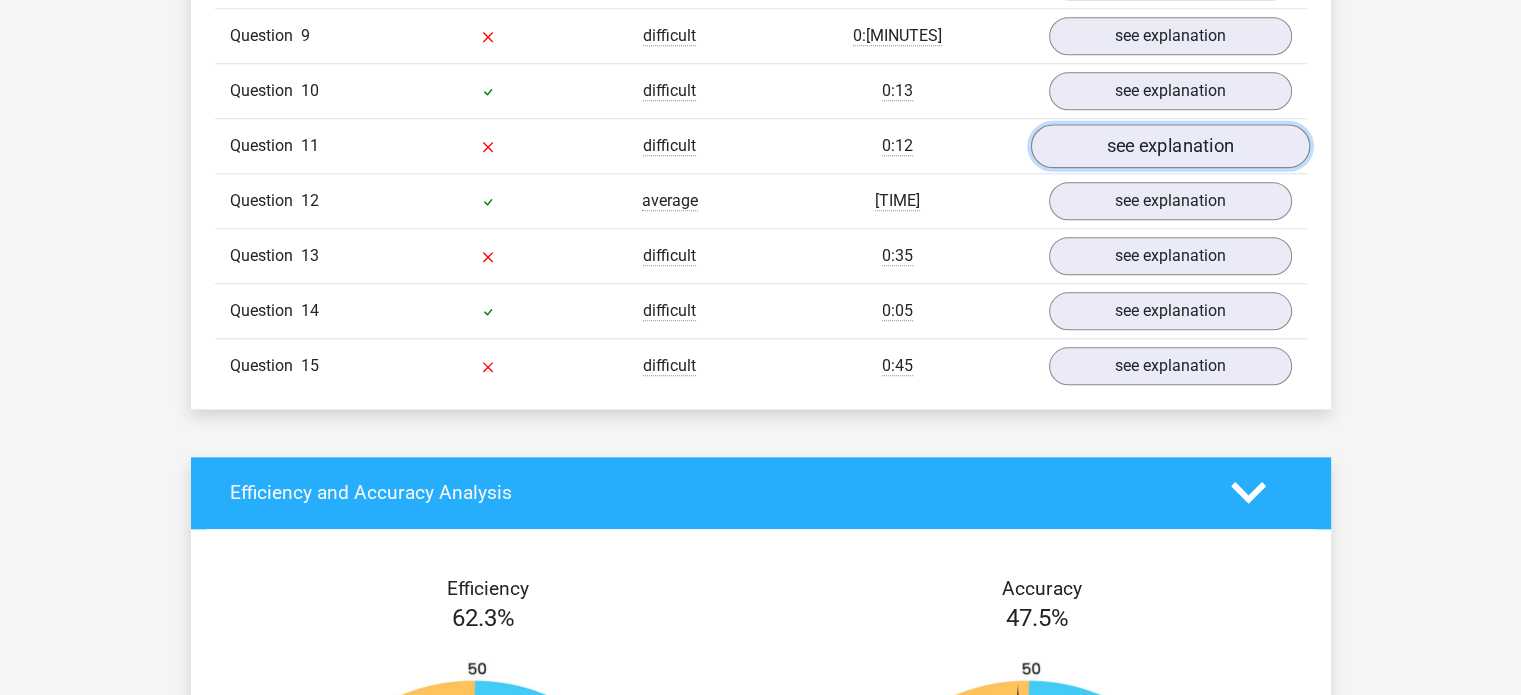 click on "see explanation" at bounding box center (1169, 146) 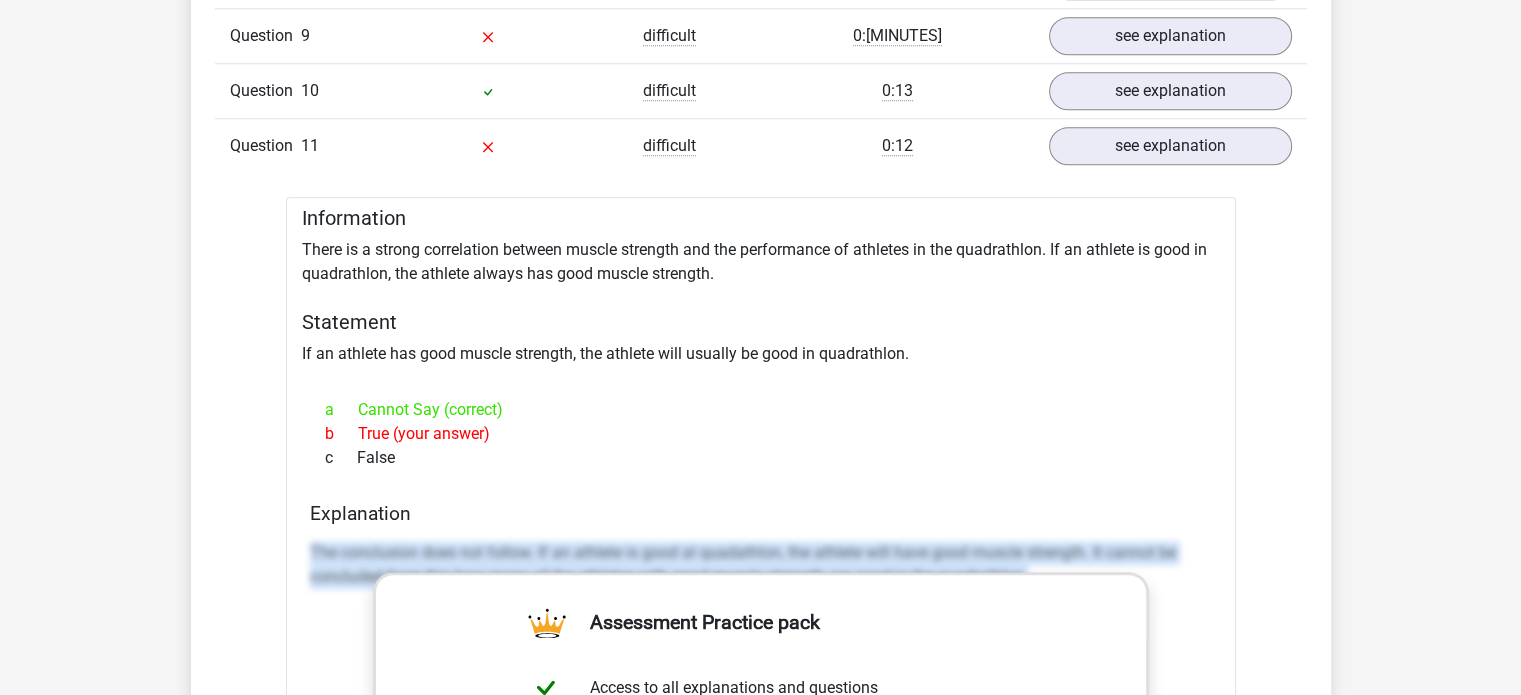 drag, startPoint x: 312, startPoint y: 540, endPoint x: 1180, endPoint y: 618, distance: 871.49756 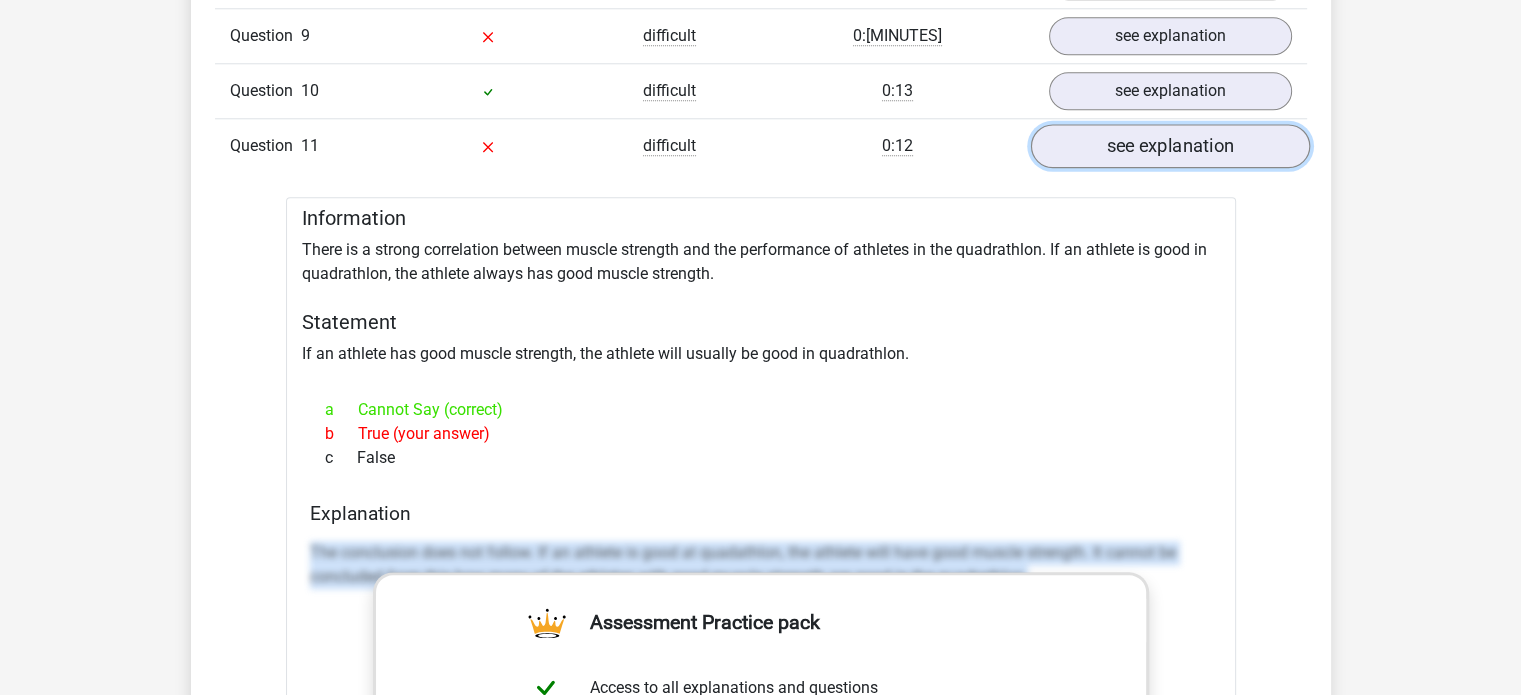 click on "see explanation" at bounding box center [1169, 146] 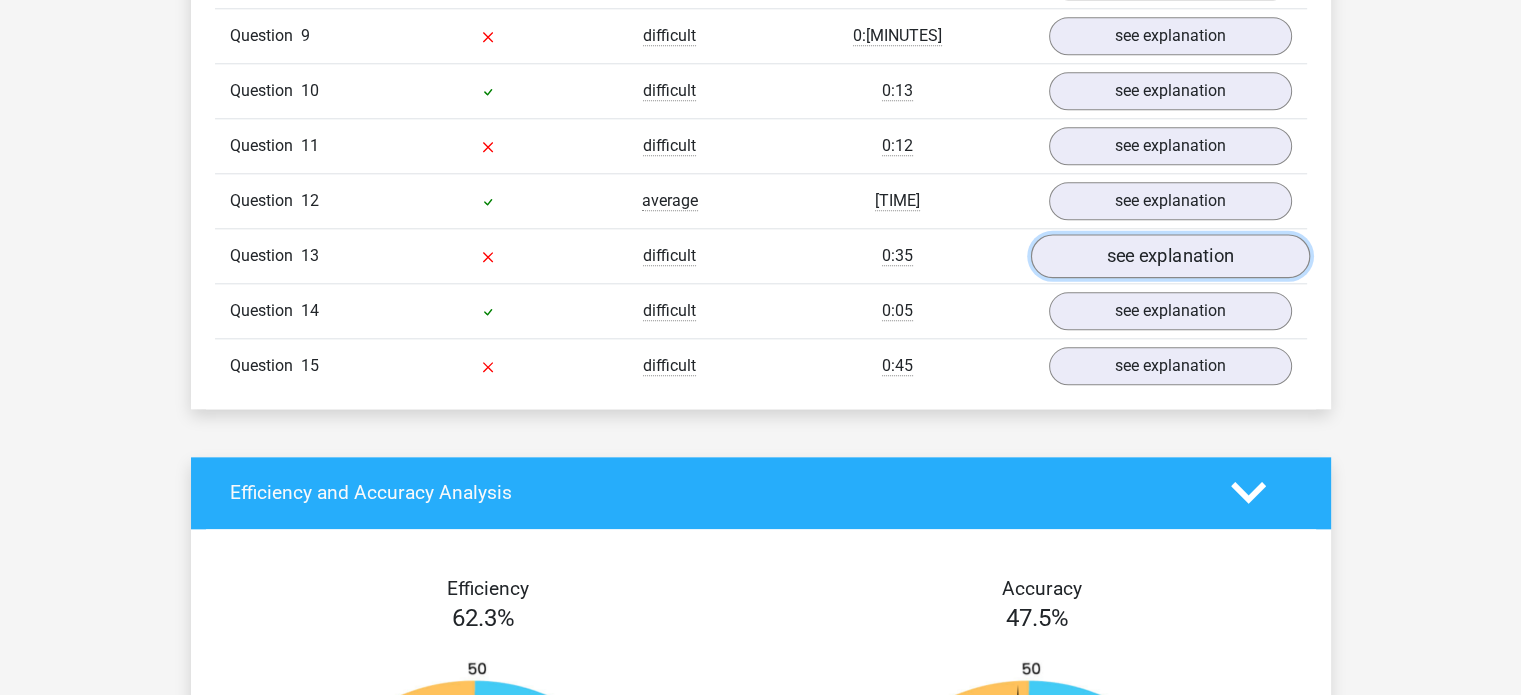 click on "see explanation" at bounding box center (1169, 256) 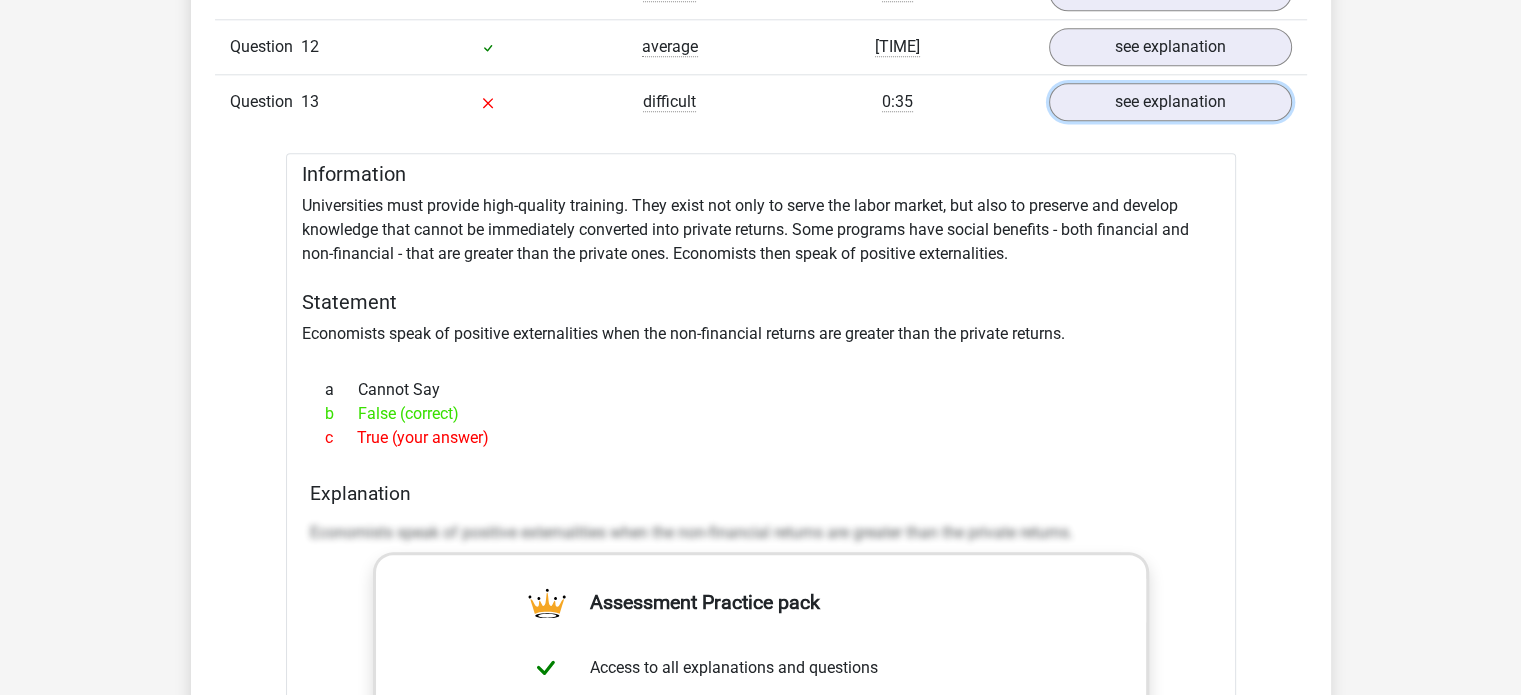 scroll, scrollTop: 2270, scrollLeft: 0, axis: vertical 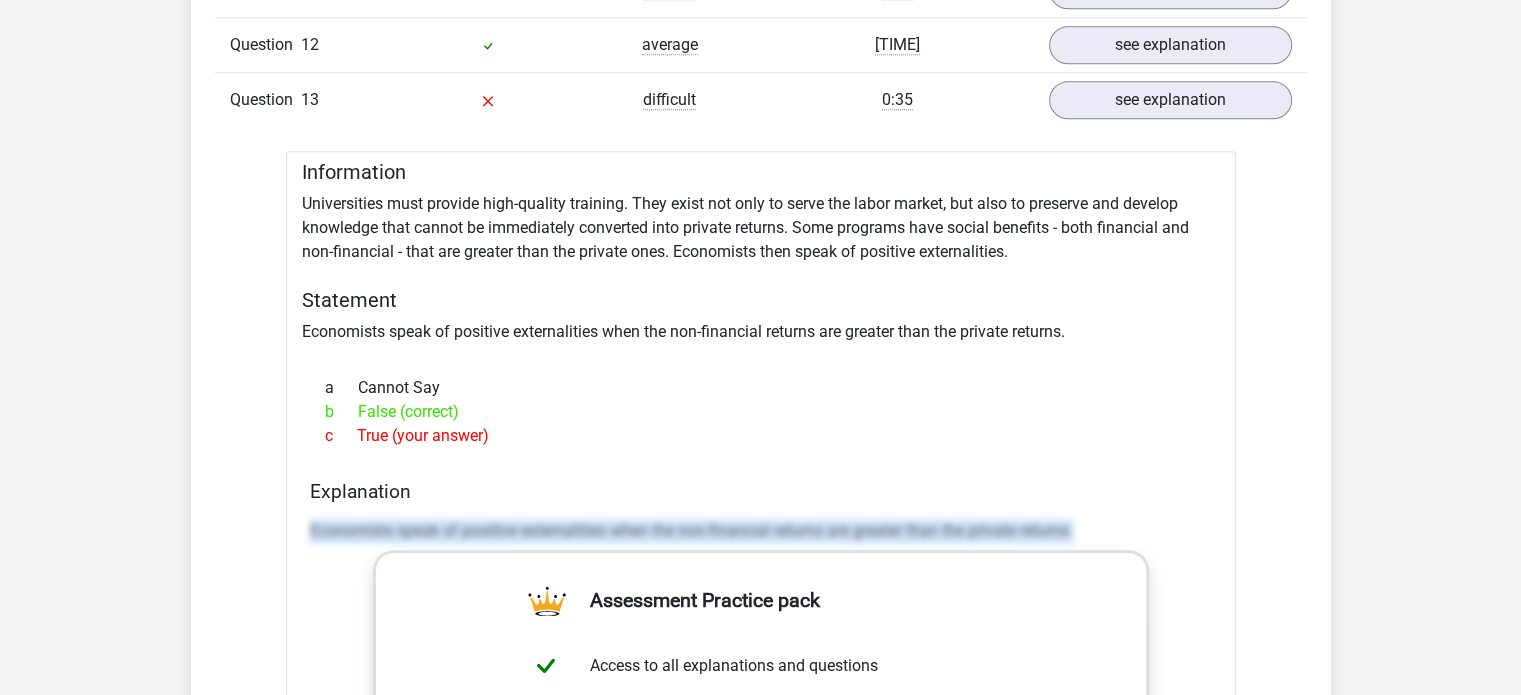drag, startPoint x: 312, startPoint y: 522, endPoint x: 1097, endPoint y: 519, distance: 785.00574 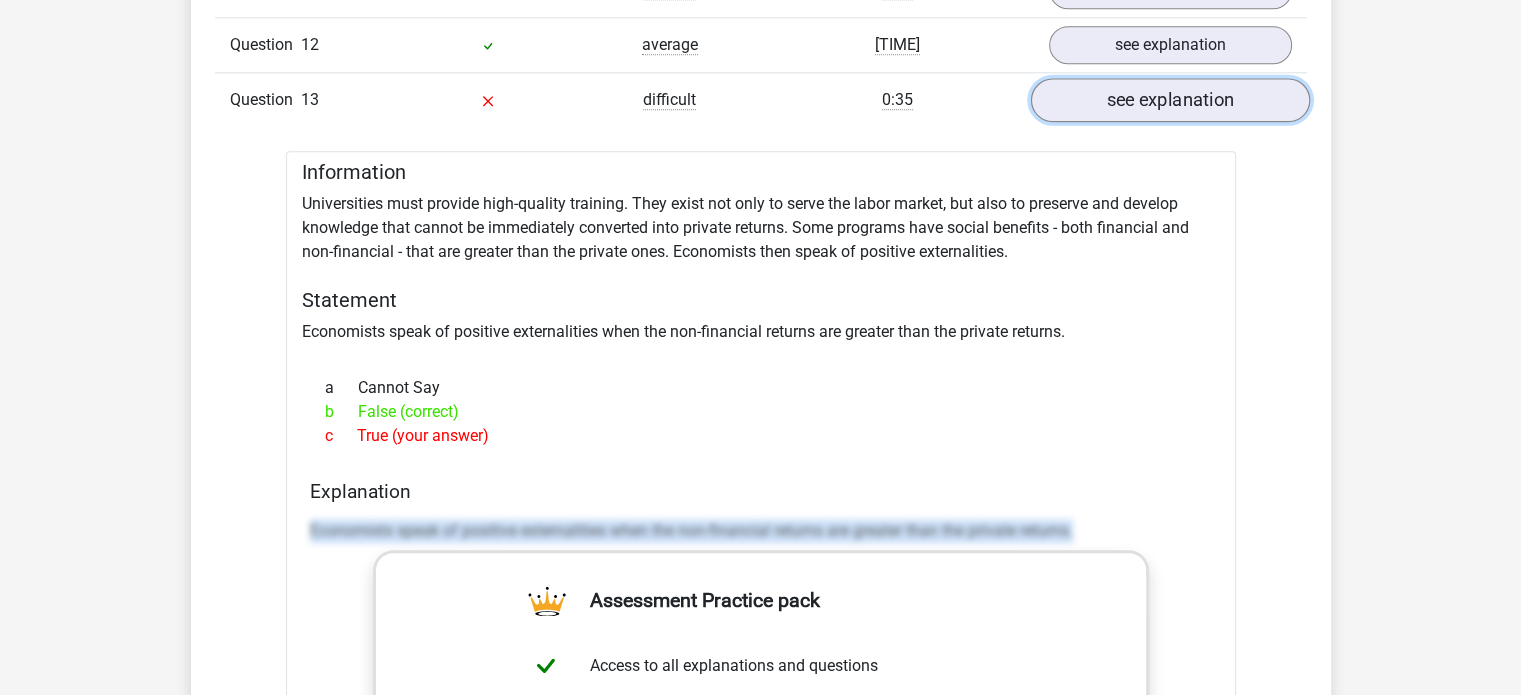 click on "see explanation" at bounding box center [1169, 100] 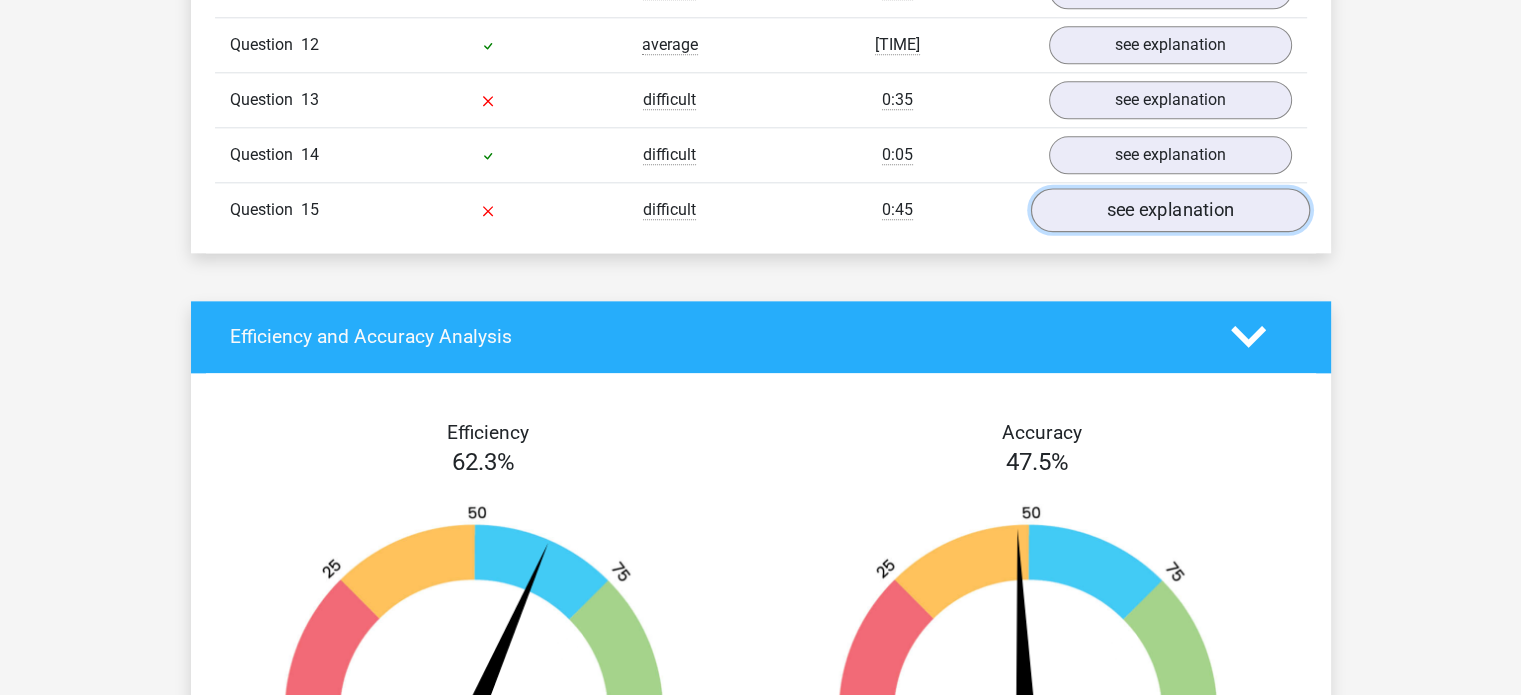 click on "see explanation" at bounding box center (1169, 210) 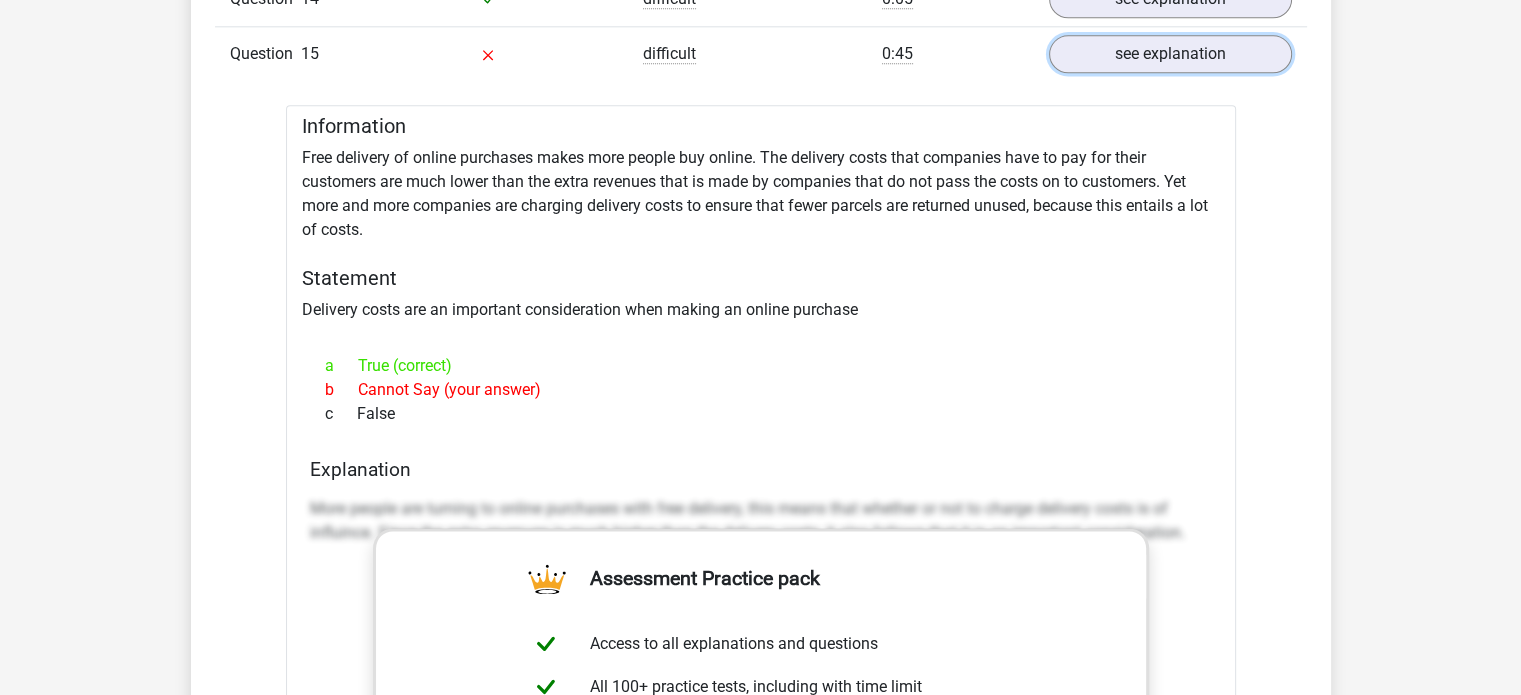 scroll, scrollTop: 2428, scrollLeft: 0, axis: vertical 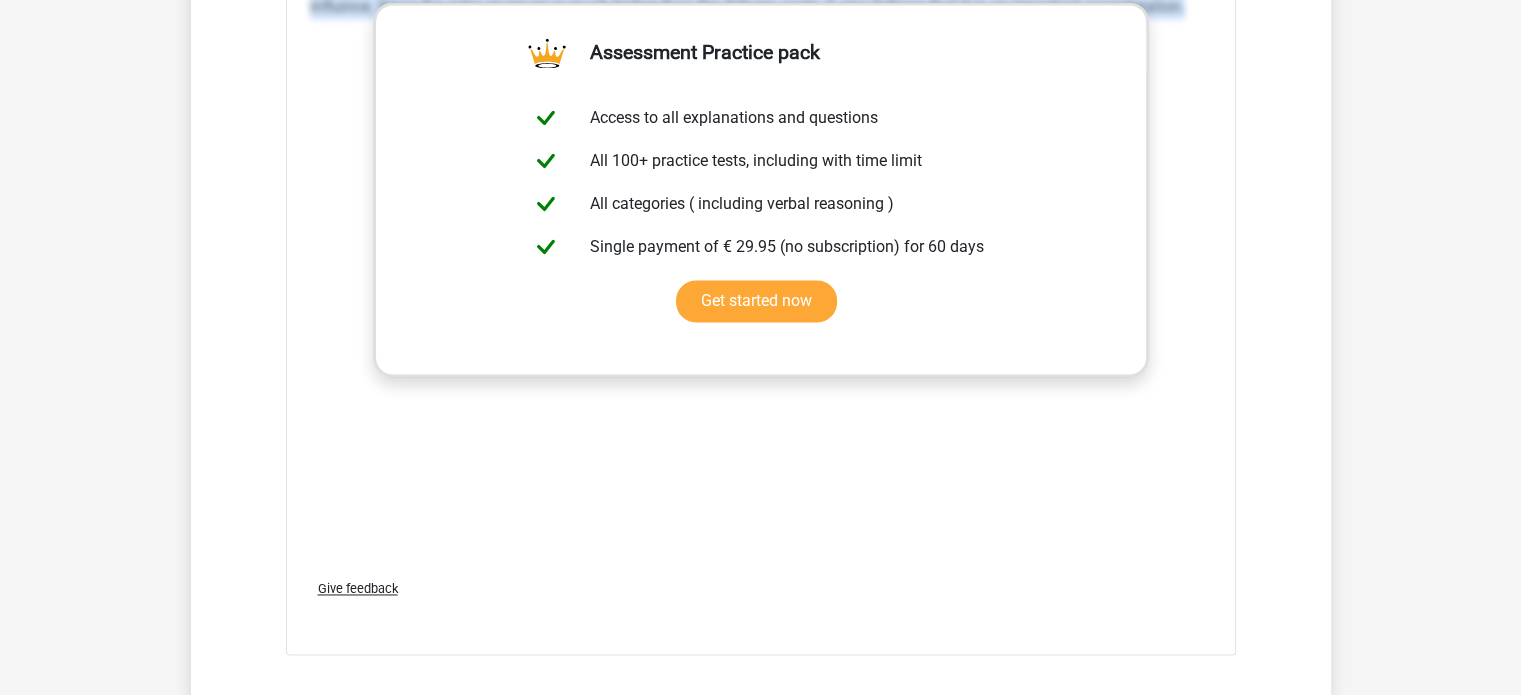 drag, startPoint x: 310, startPoint y: 493, endPoint x: 1351, endPoint y: 271, distance: 1064.4083 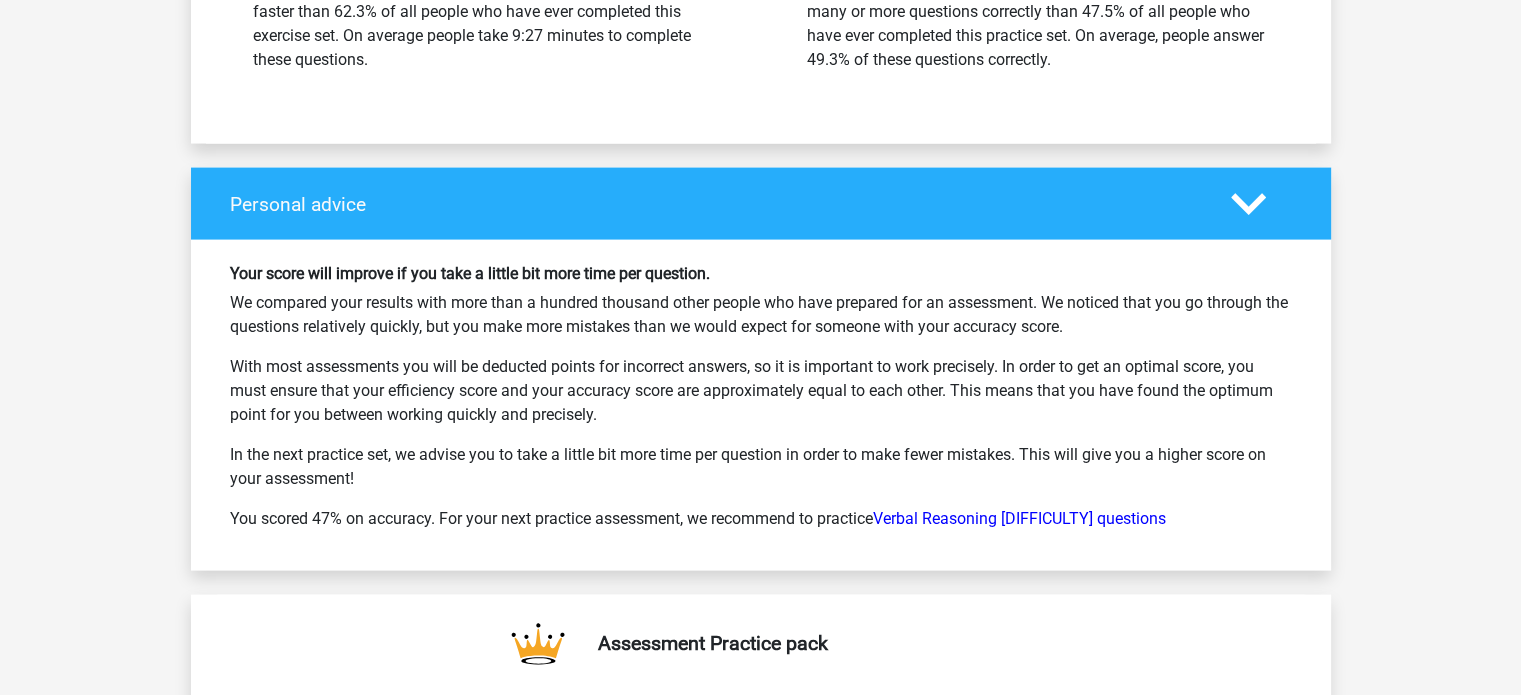 scroll, scrollTop: 4198, scrollLeft: 0, axis: vertical 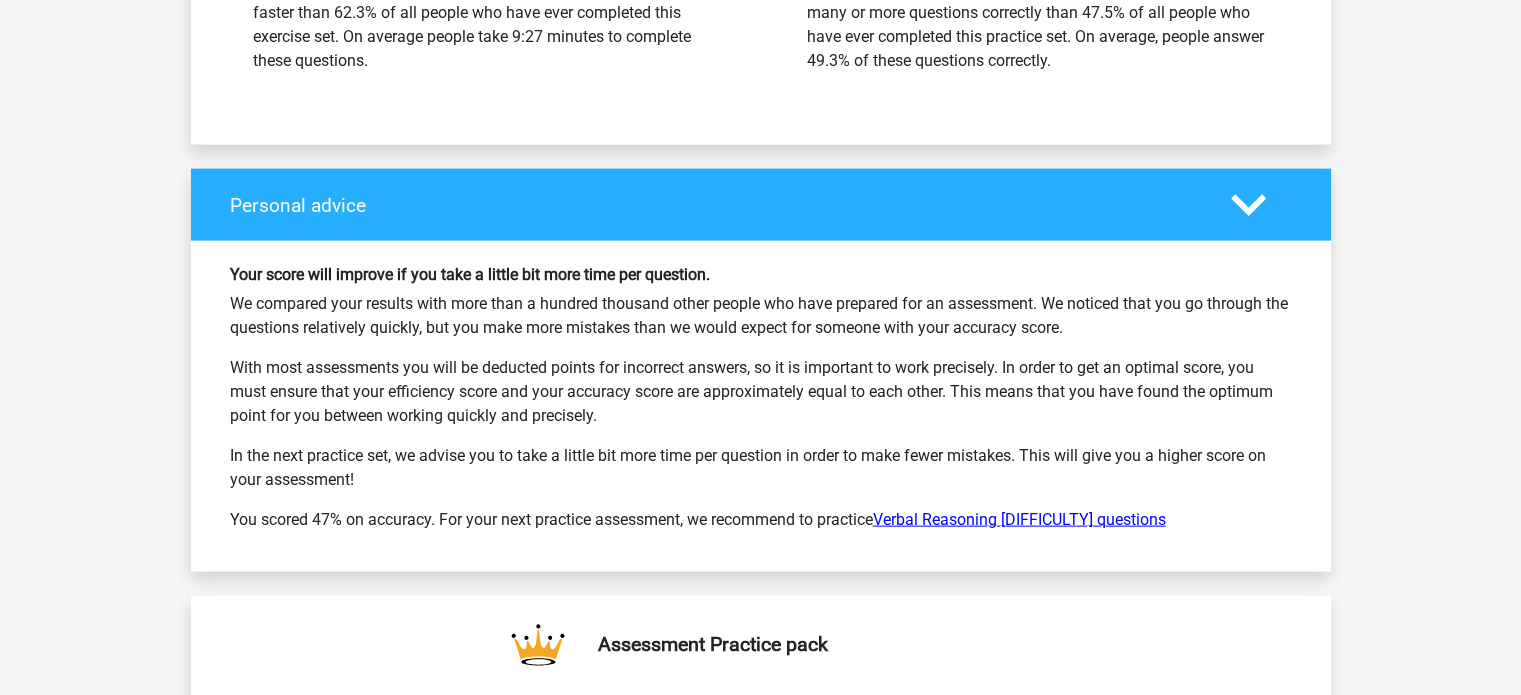 click on "Verbal Reasoning easy questions" at bounding box center [1019, 519] 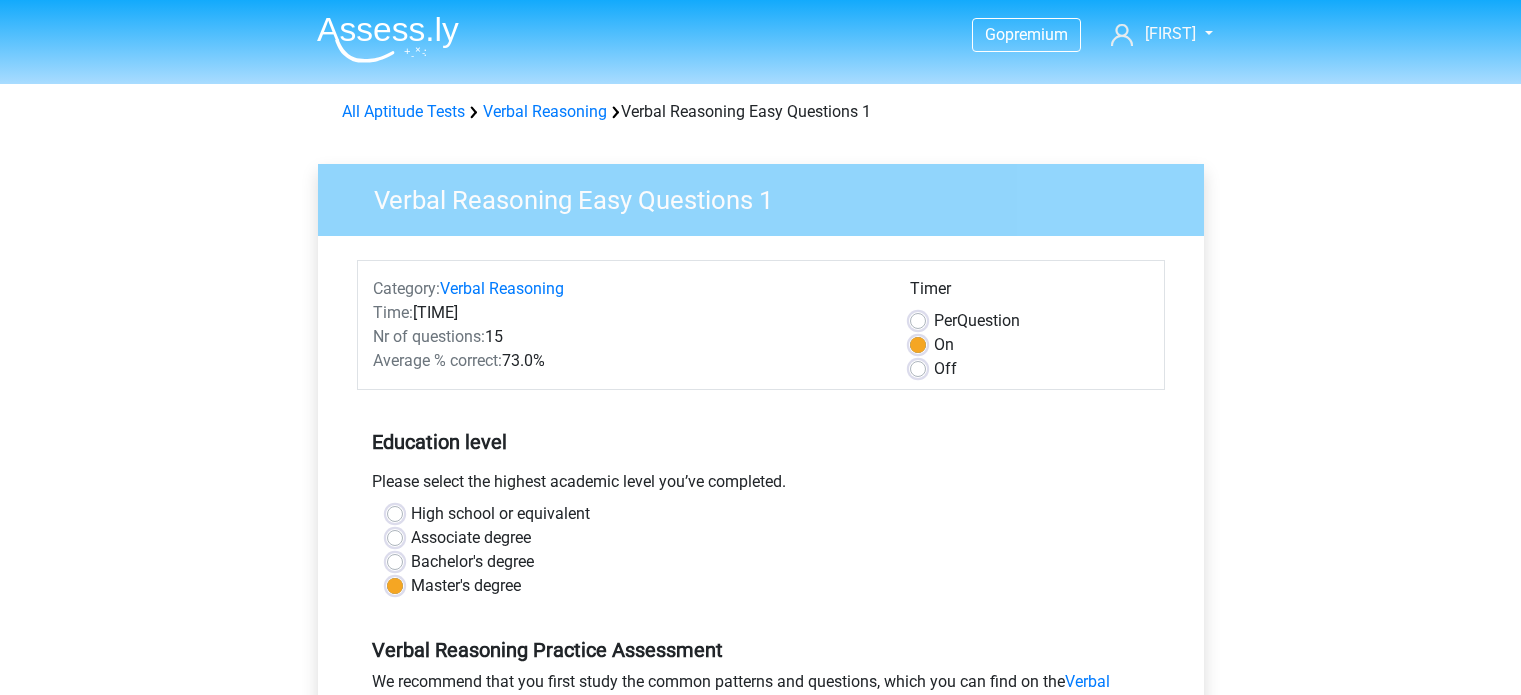 scroll, scrollTop: 0, scrollLeft: 0, axis: both 